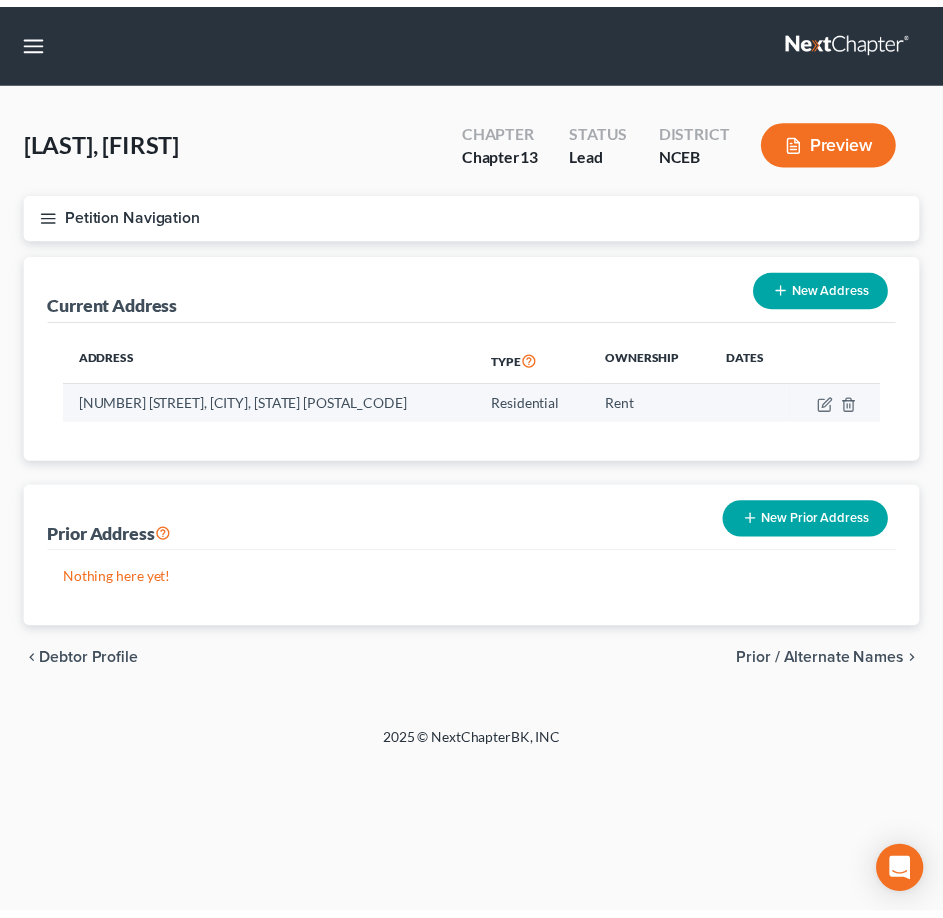 scroll, scrollTop: 0, scrollLeft: 0, axis: both 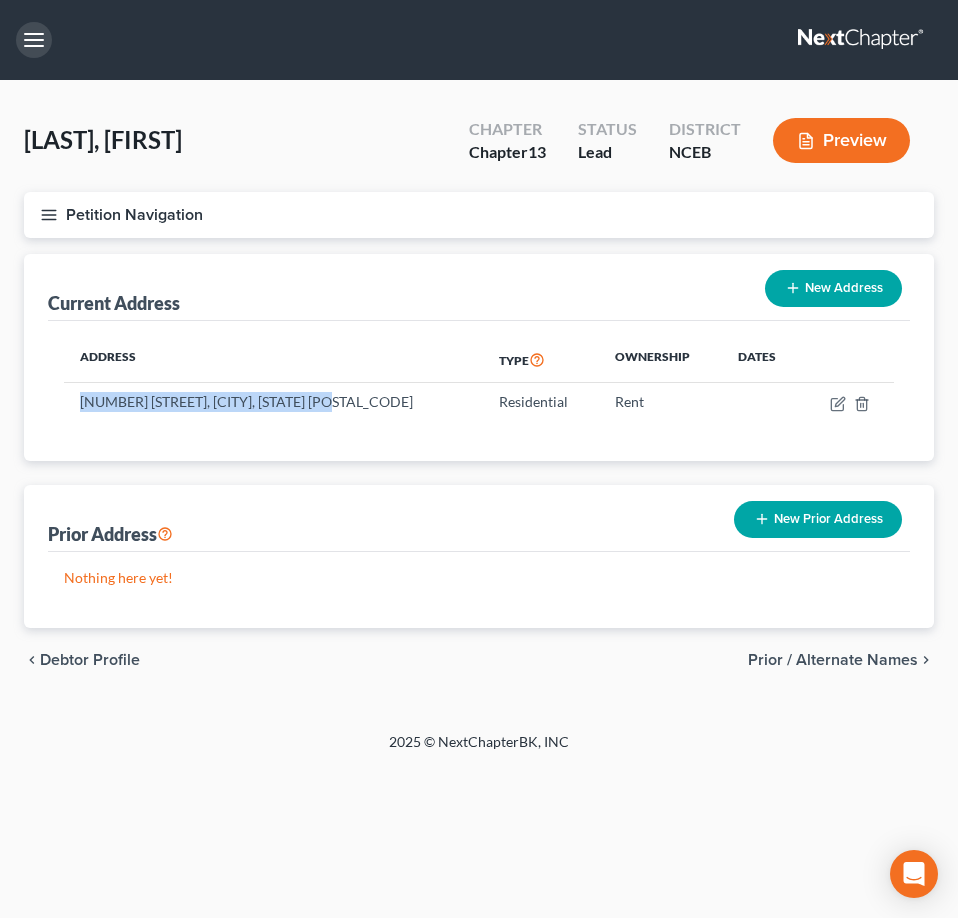 click at bounding box center [34, 40] 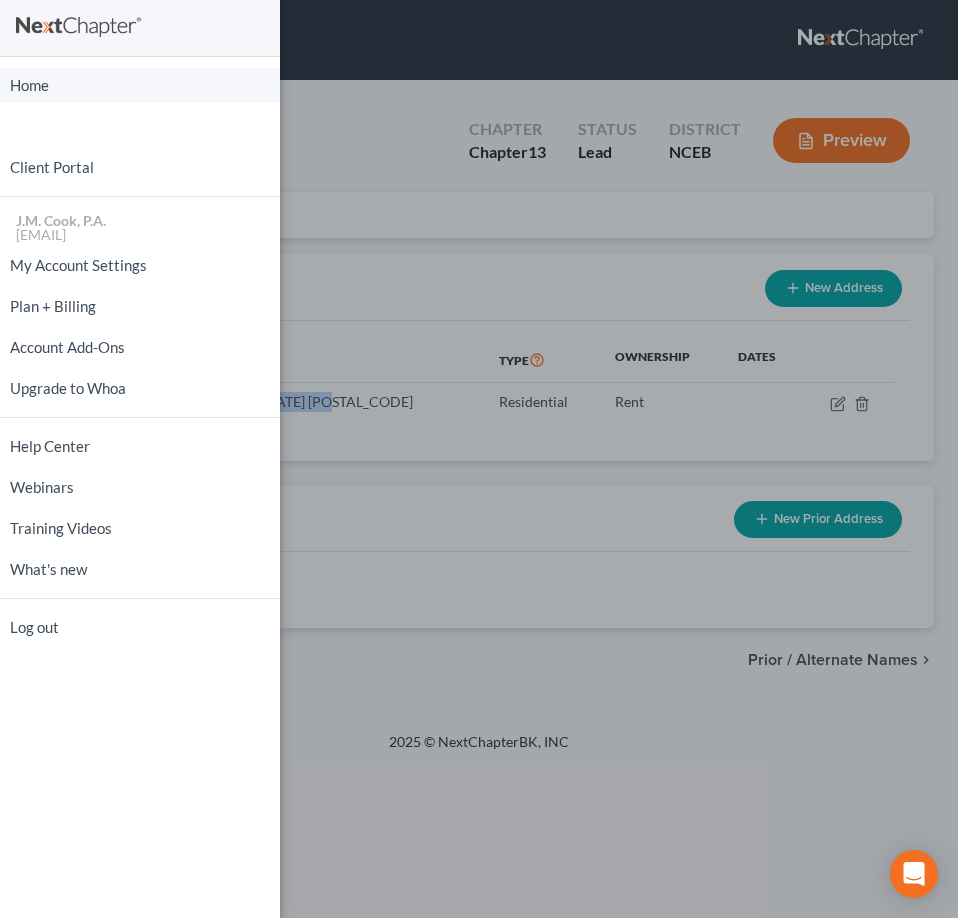click on "Home" at bounding box center [140, 85] 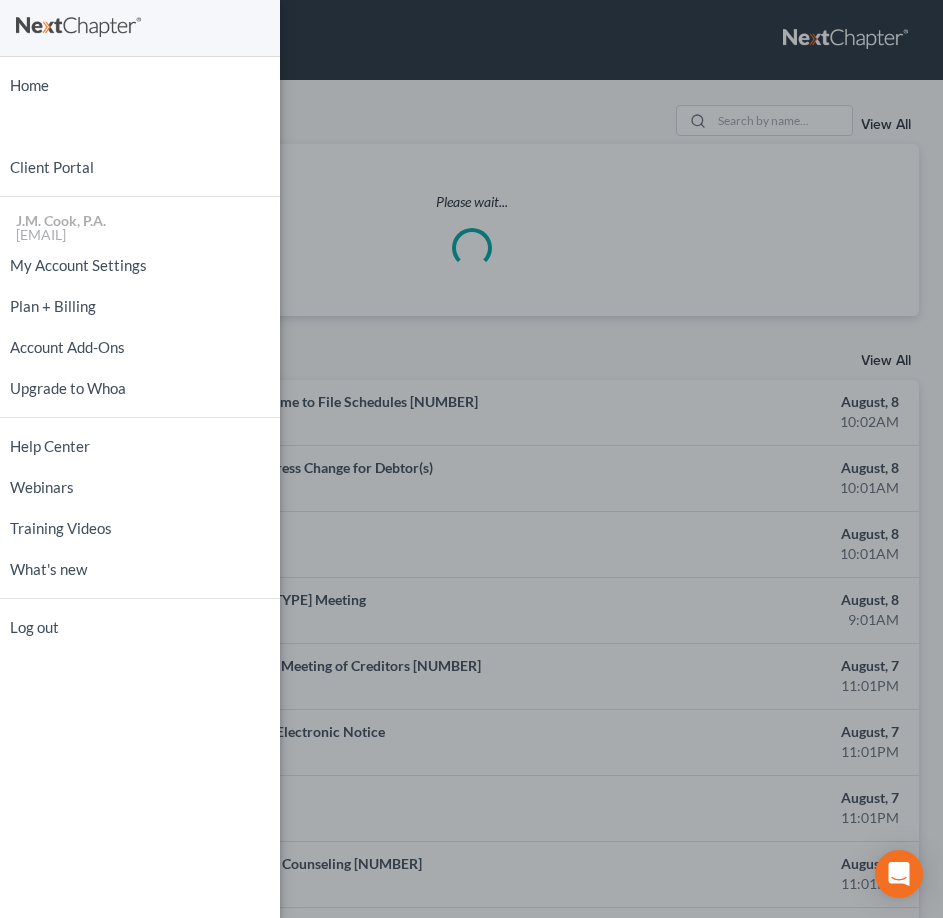 click on "Home New Case Client Portal J.M. Cook, P.A. j.m.cook@jmcookesq.com My Account Settings Plan + Billing Account Add-Ons Upgrade to Whoa Help Center Webinars Training Videos What's new Log out" at bounding box center [471, 459] 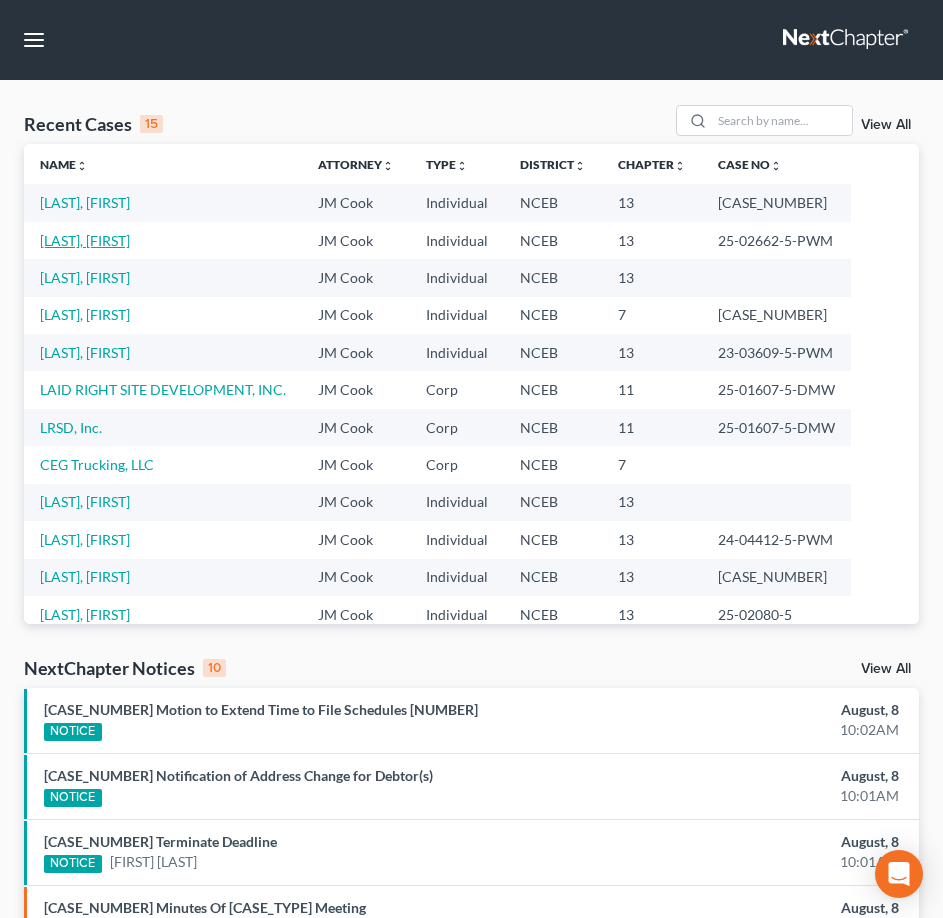 click on "[LAST], [FIRST]" at bounding box center [85, 240] 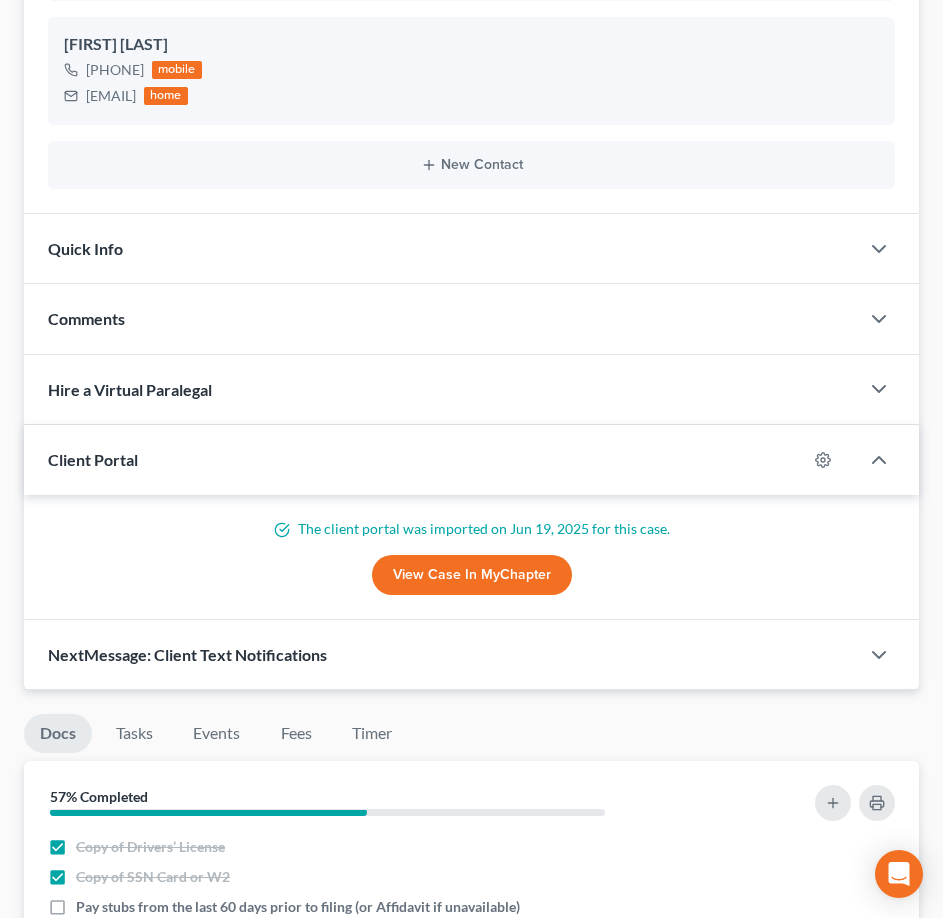 scroll, scrollTop: 0, scrollLeft: 0, axis: both 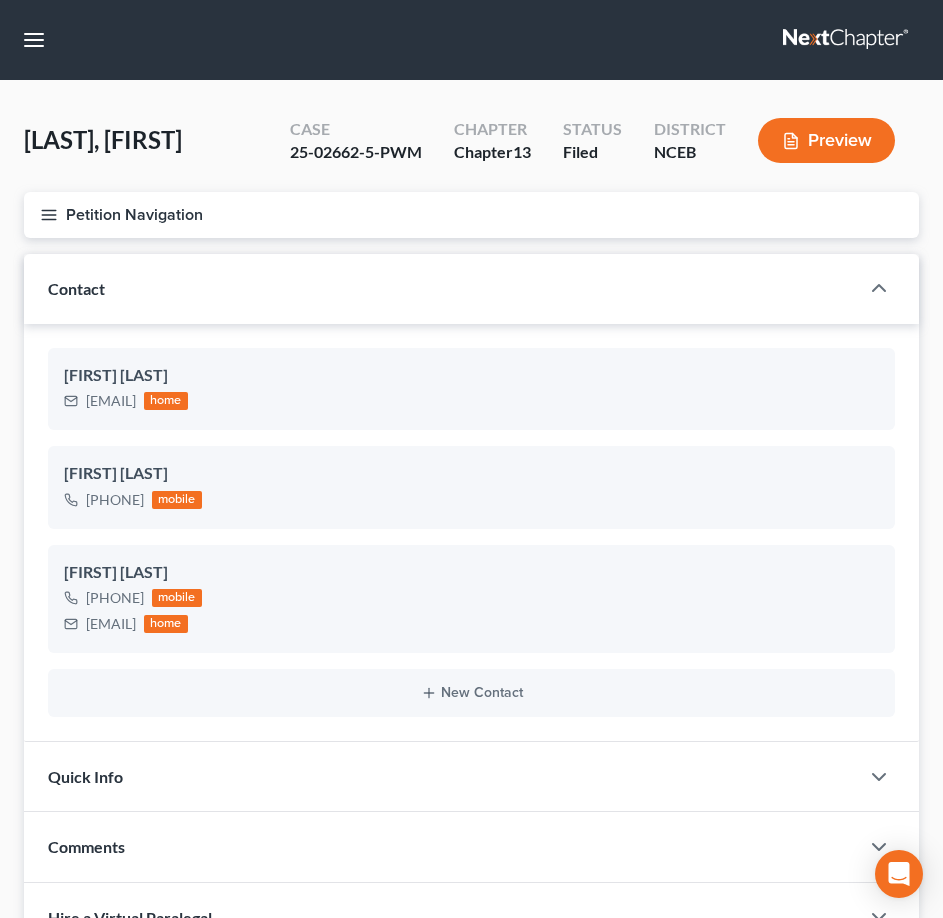 click 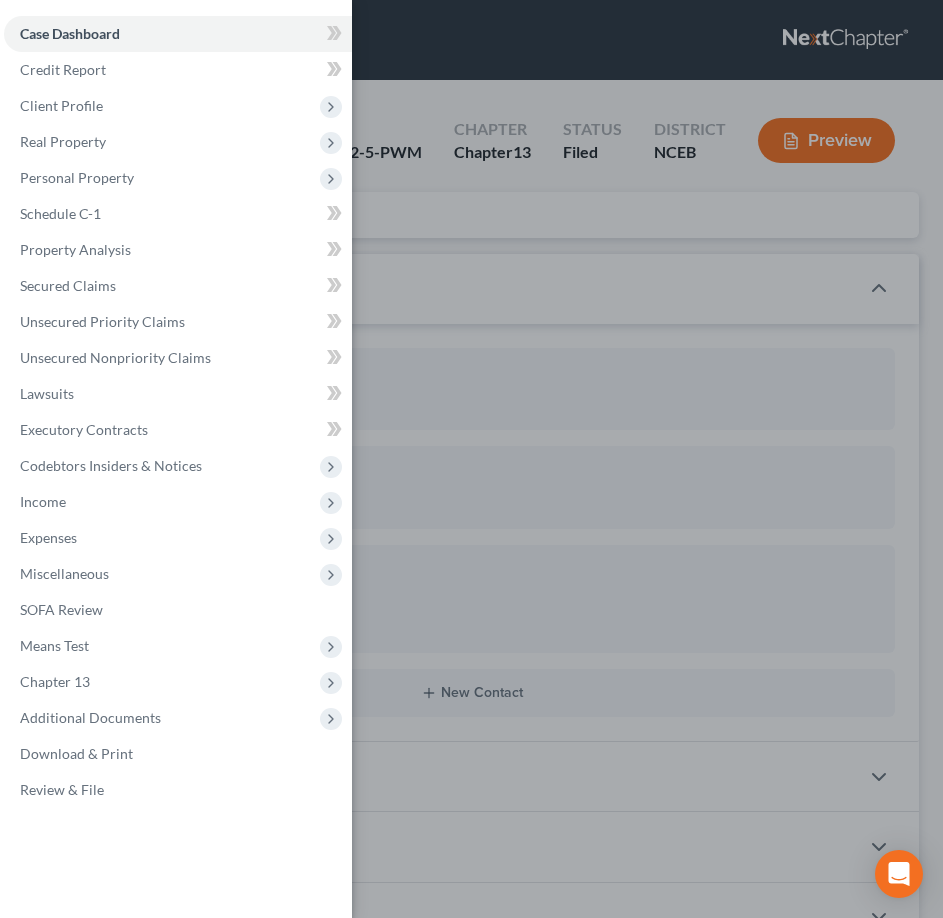 click on "Case Dashboard
Payments
Invoices
Payments
Payments
Credit Report
Client Profile" at bounding box center [471, 459] 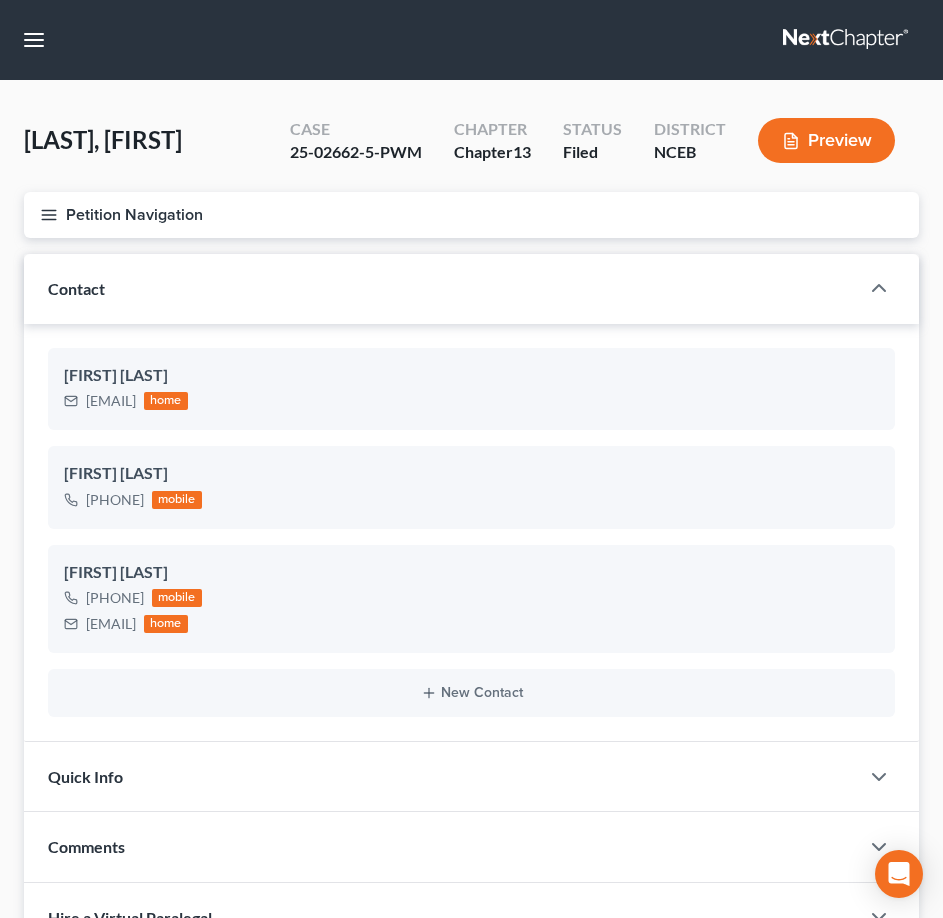 click 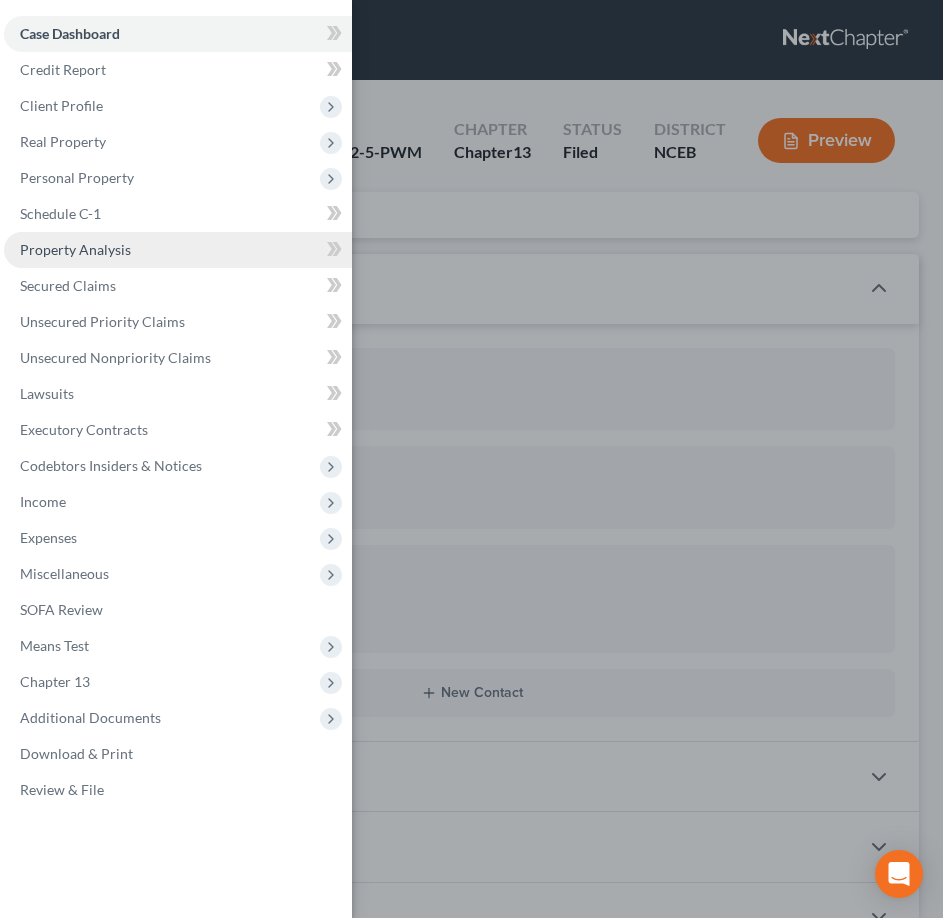 click on "Property Analysis" at bounding box center [178, 250] 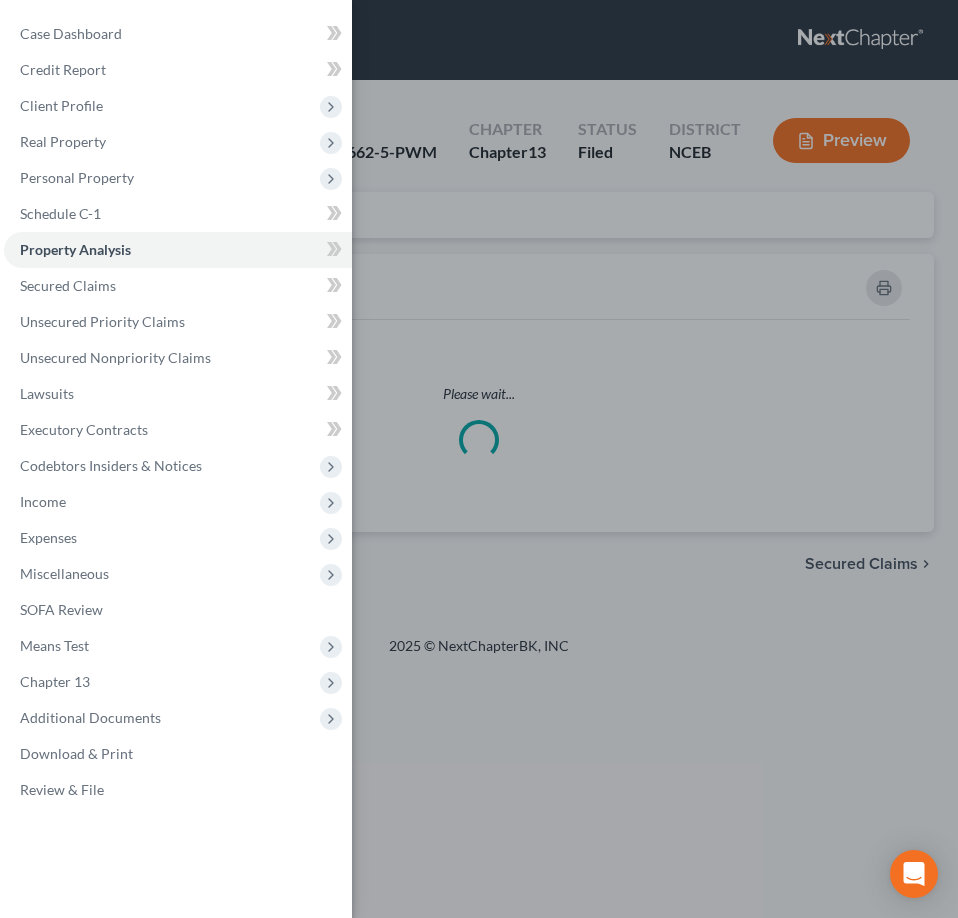 click on "Case Dashboard
Payments
Invoices
Payments
Payments
Credit Report
Client Profile" at bounding box center [479, 459] 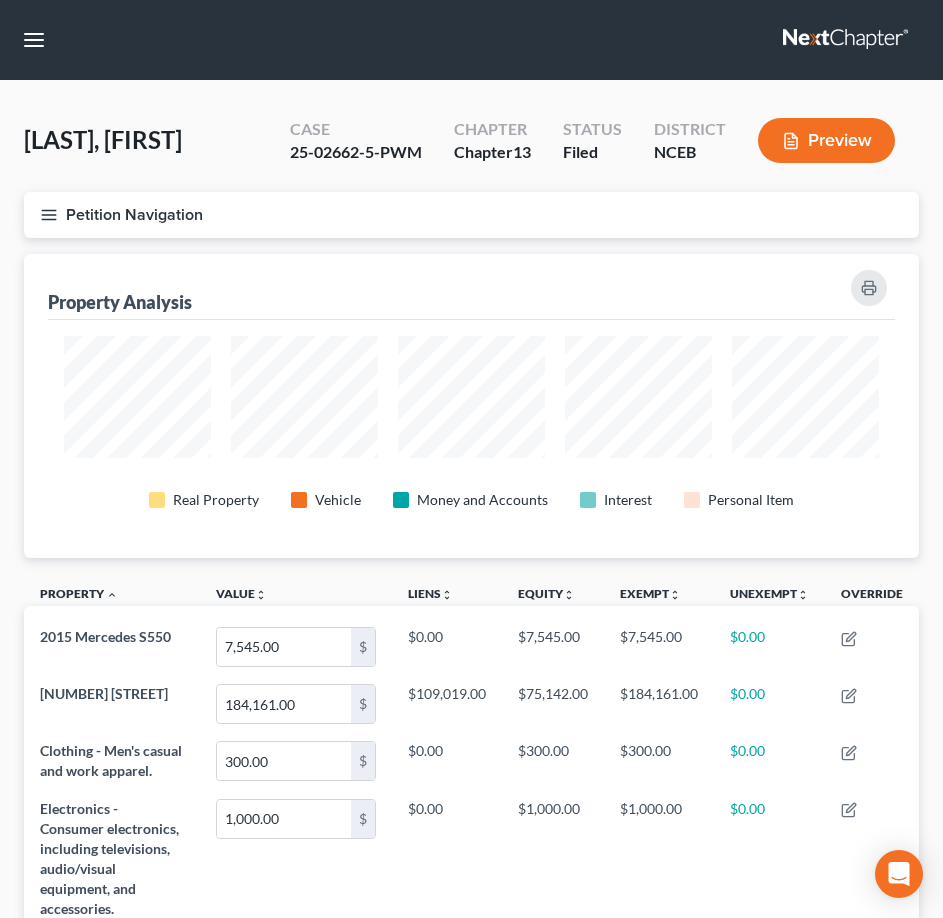 scroll, scrollTop: 999696, scrollLeft: 999105, axis: both 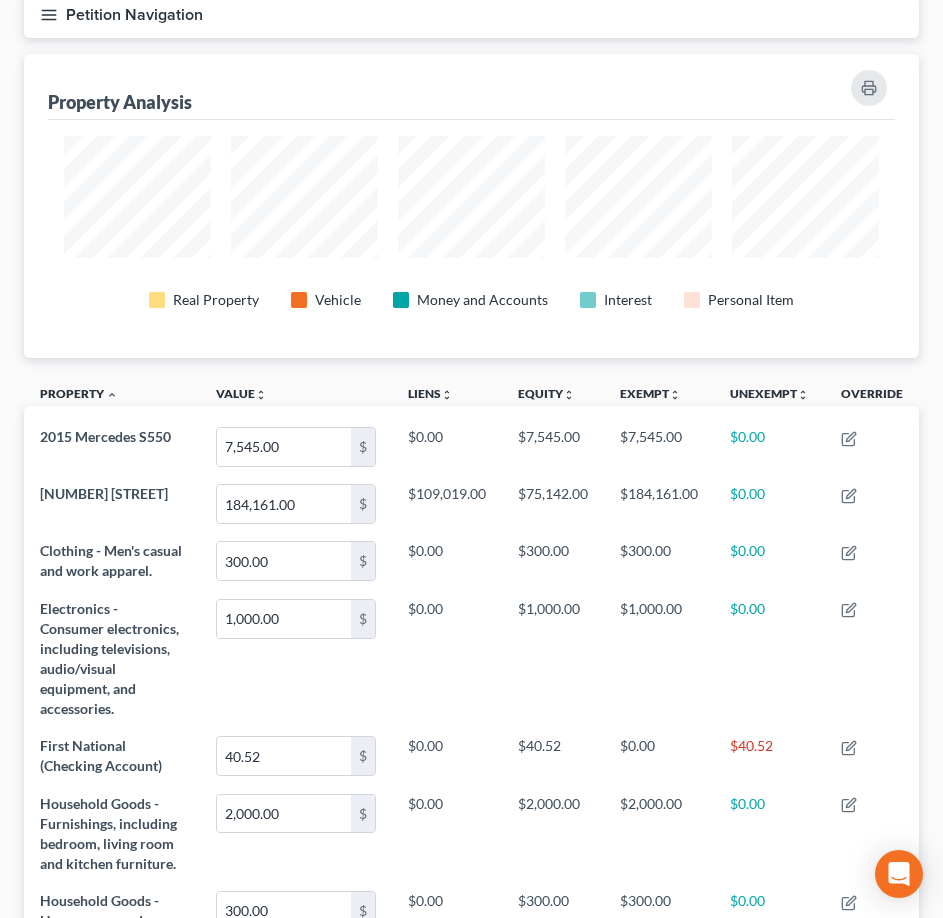 click 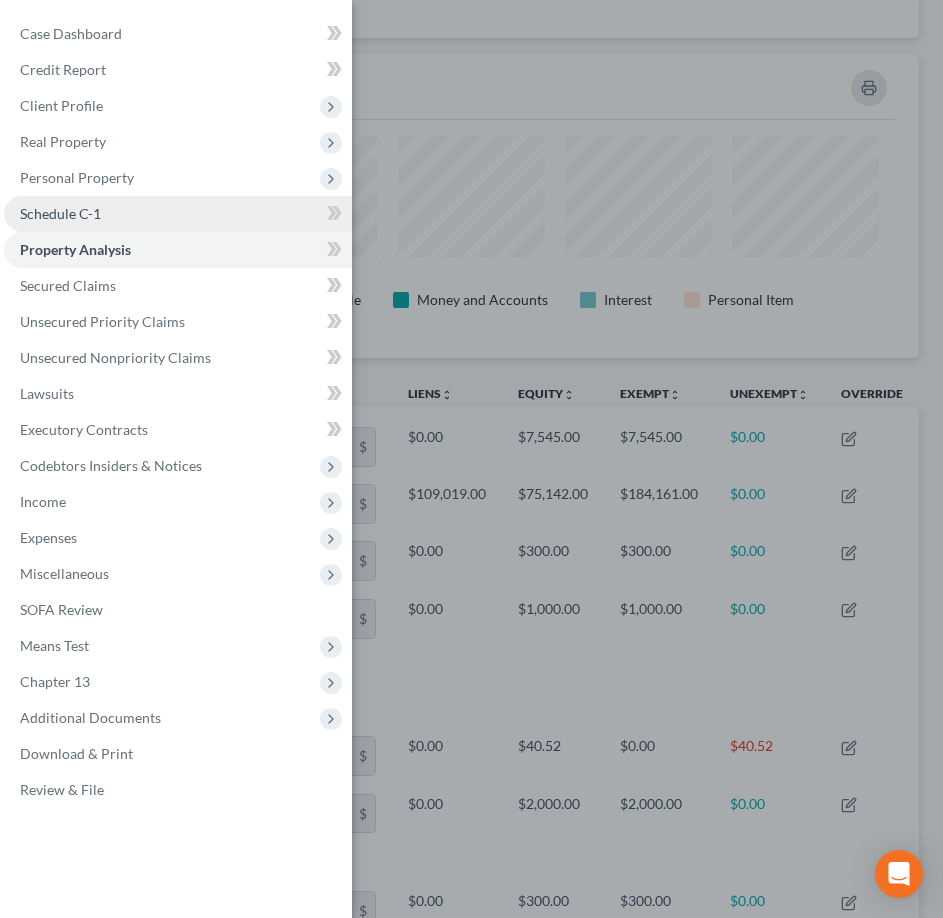 click on "Schedule C-1" at bounding box center [178, 214] 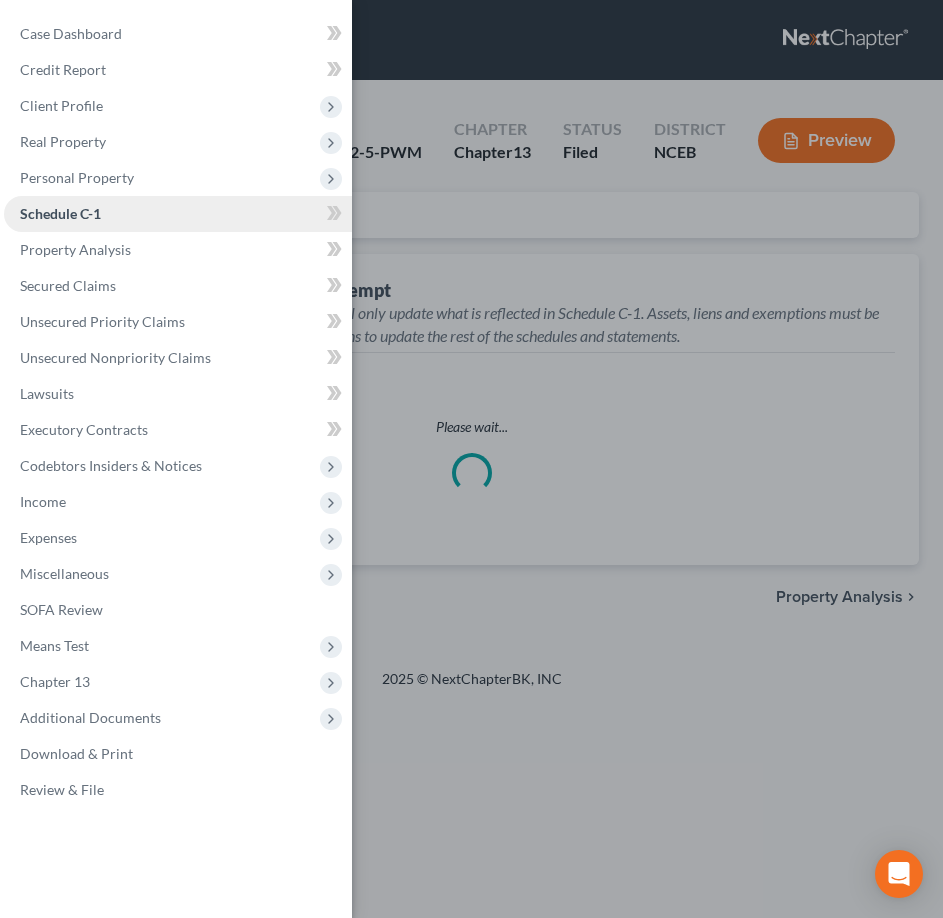scroll, scrollTop: 0, scrollLeft: 0, axis: both 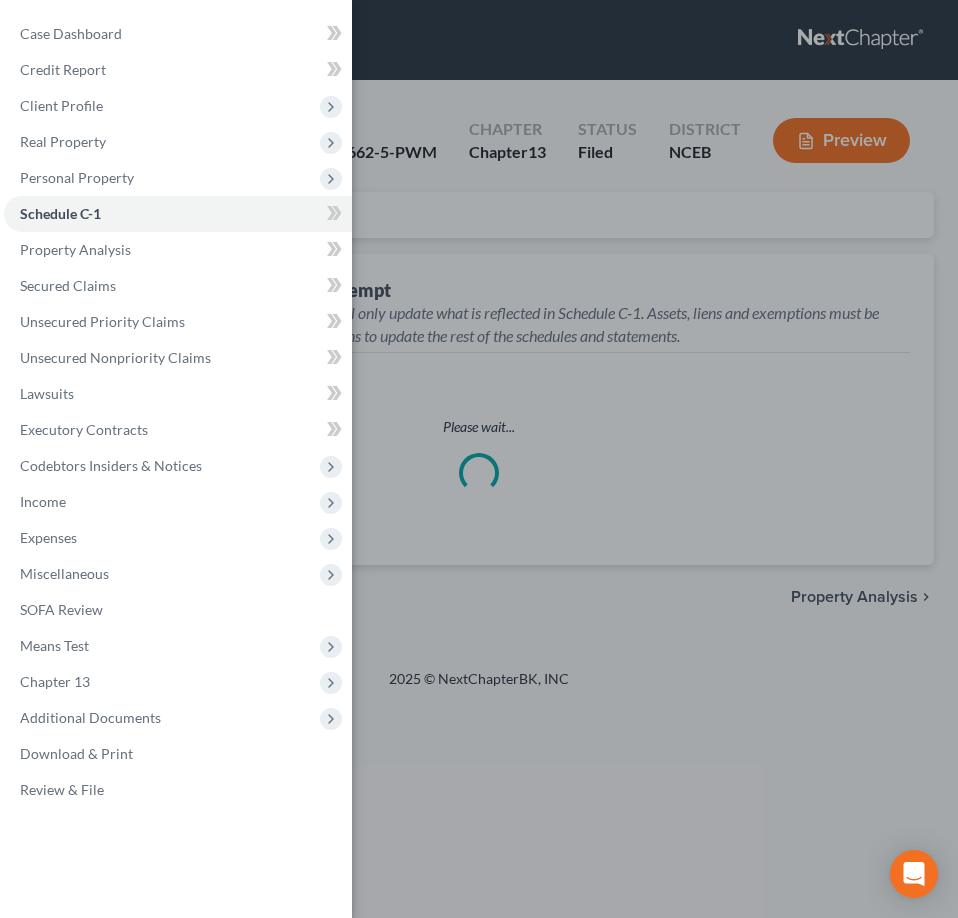 click on "Case Dashboard
Payments
Invoices
Payments
Payments
Credit Report
Client Profile" at bounding box center (479, 459) 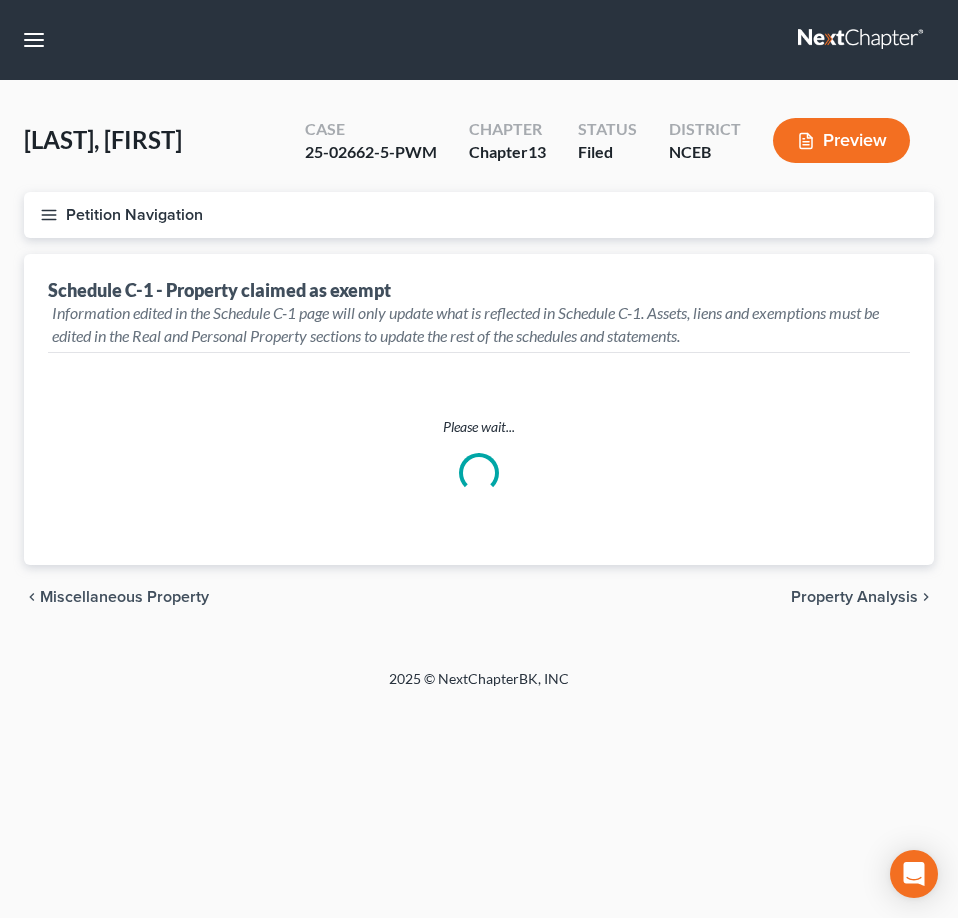 select on "Raleigh" 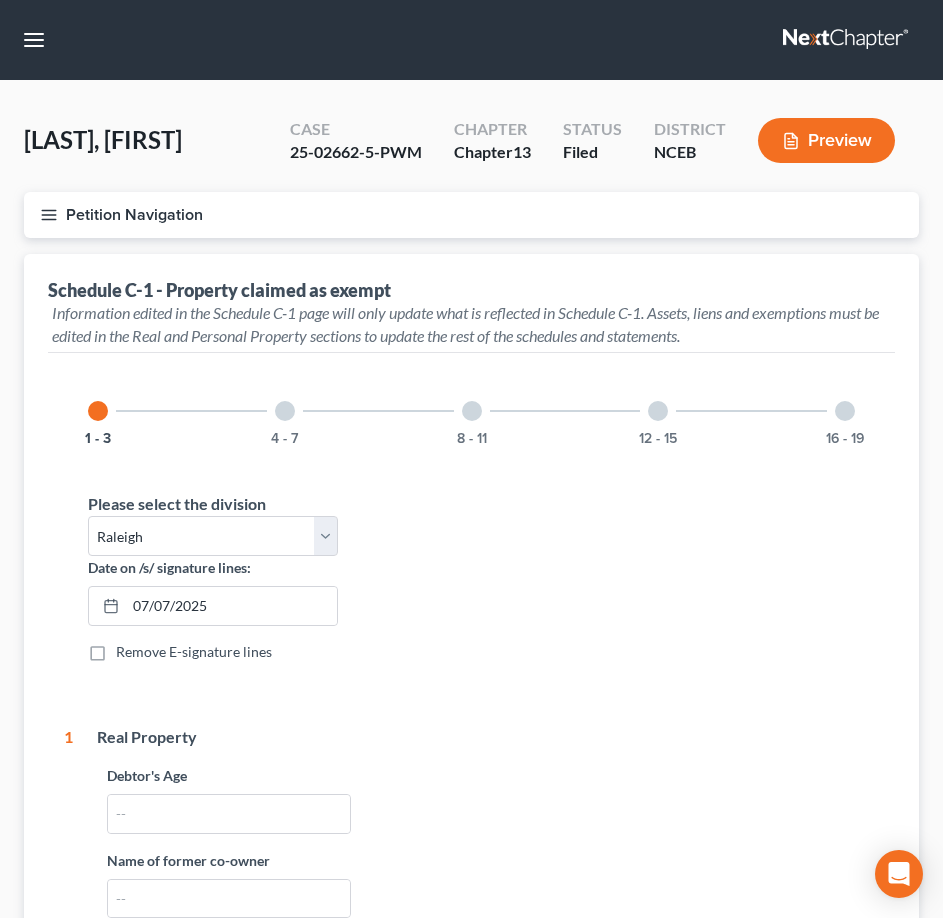 click on "12 - 15" at bounding box center (658, 411) 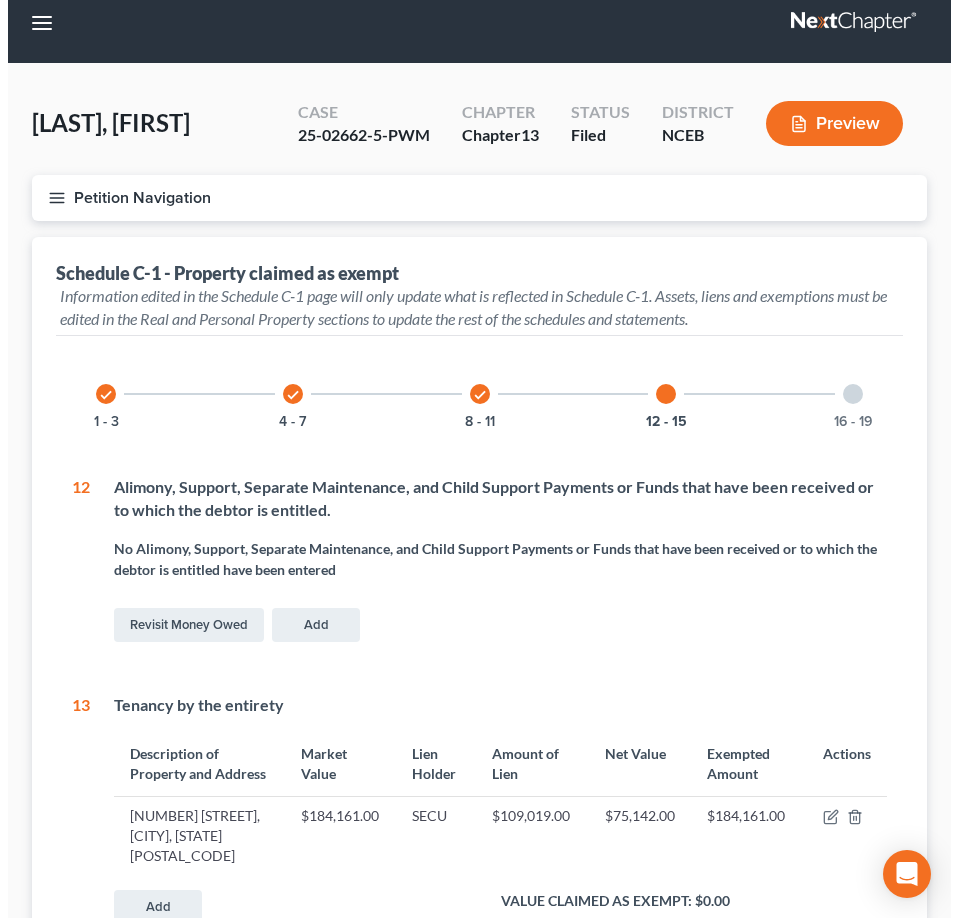 scroll, scrollTop: 0, scrollLeft: 0, axis: both 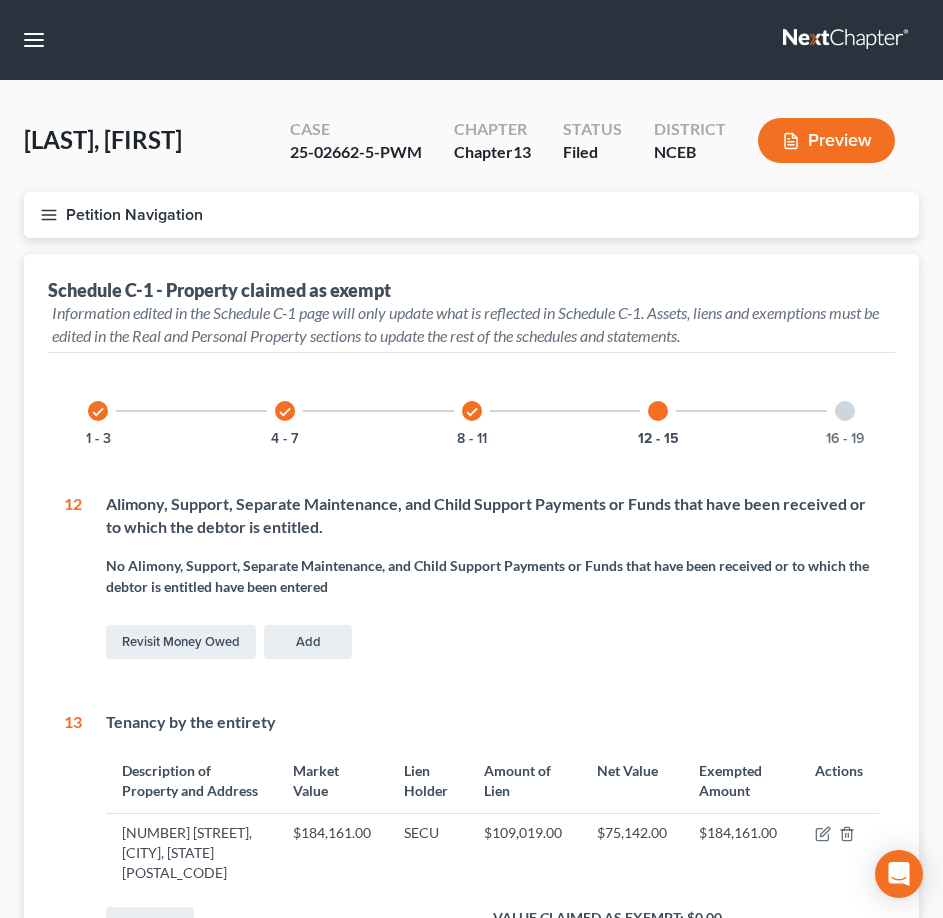 click 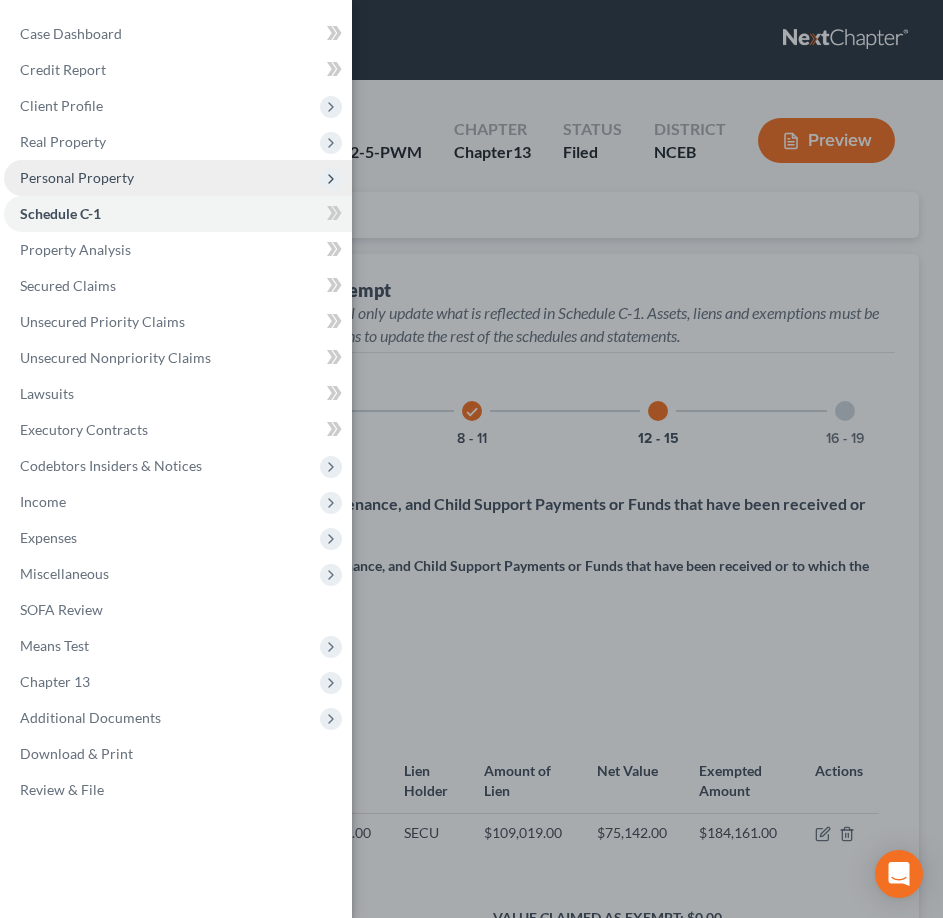 click on "Personal Property" at bounding box center (77, 177) 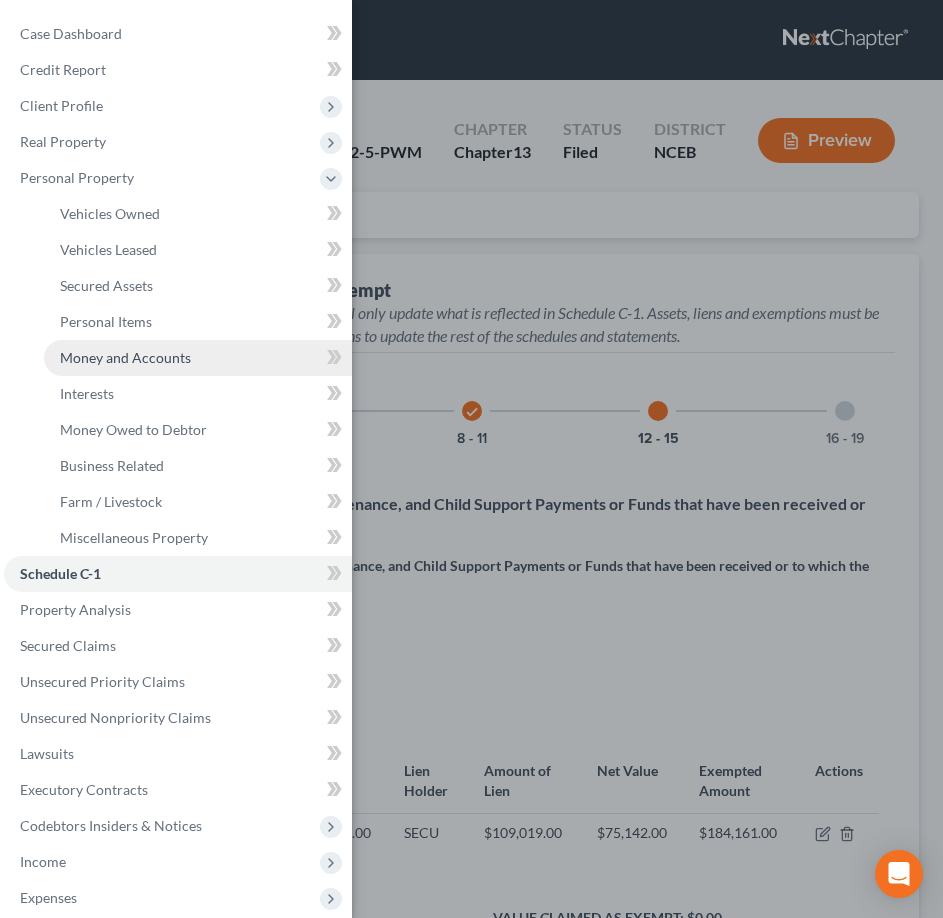 click on "Money and Accounts" at bounding box center [125, 357] 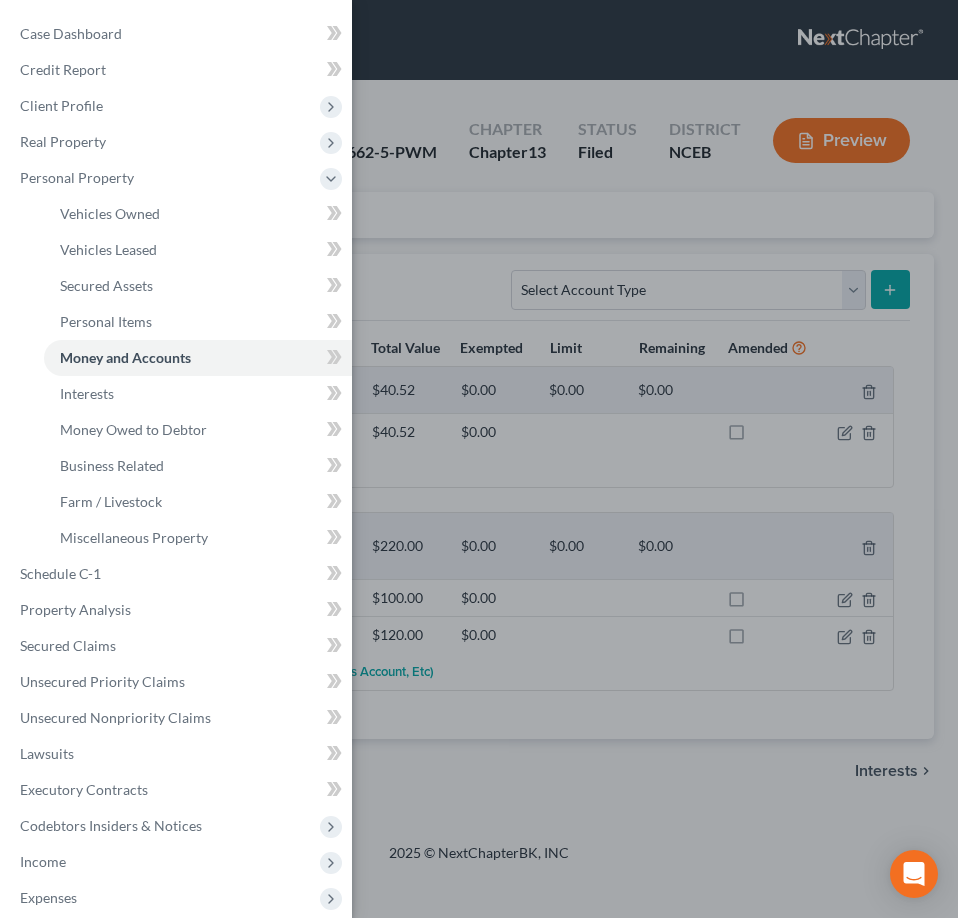 click on "Case Dashboard
Payments
Invoices
Payments
Payments
Credit Report
Client Profile" at bounding box center (479, 459) 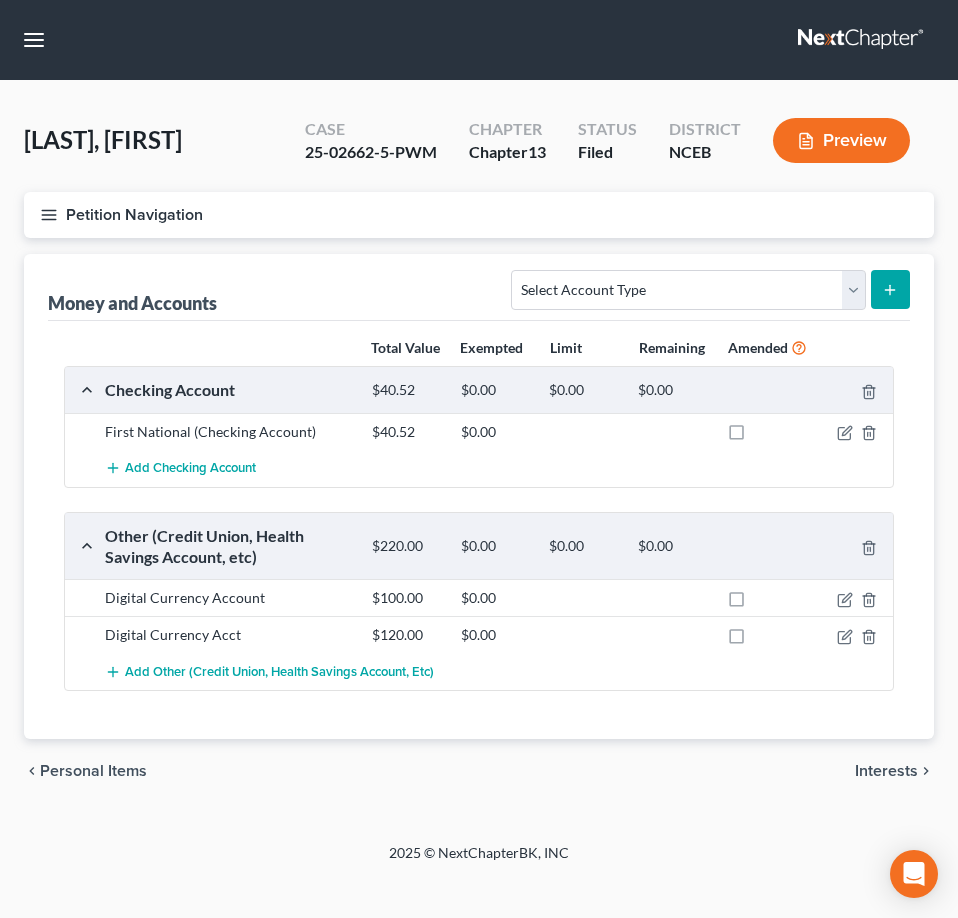 click 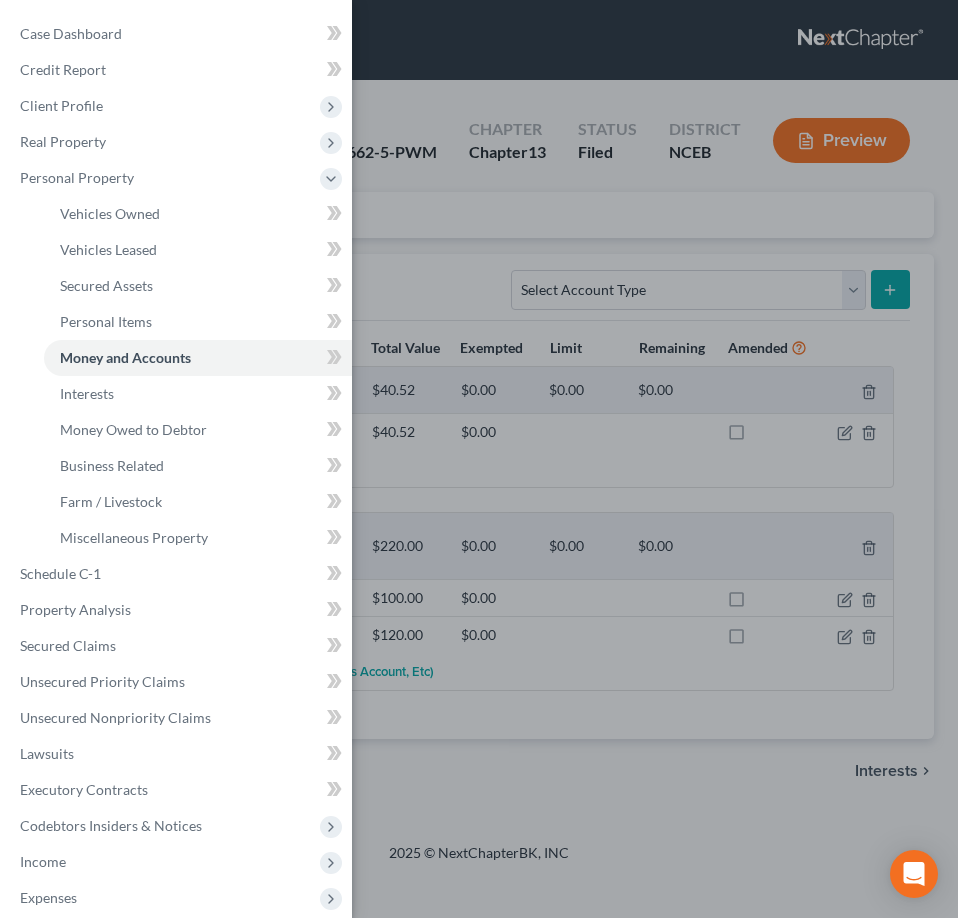 click on "Case Dashboard
Payments
Invoices
Payments
Payments
Credit Report
Client Profile" at bounding box center (479, 459) 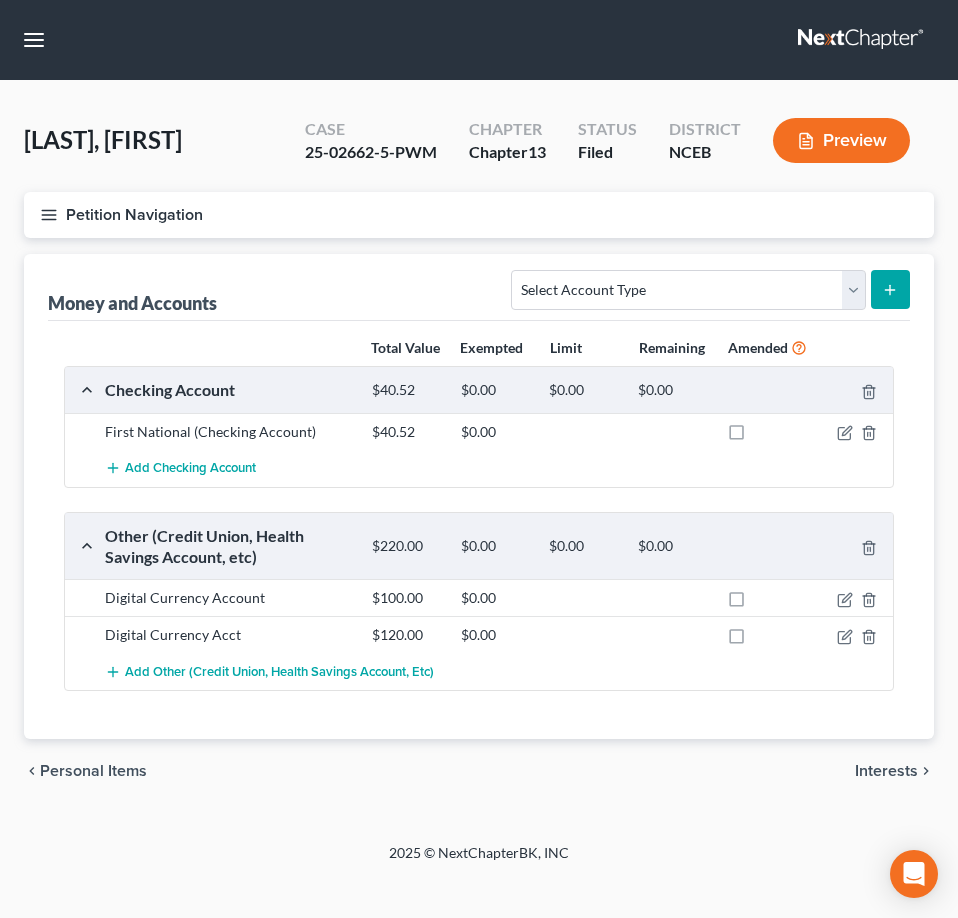 click 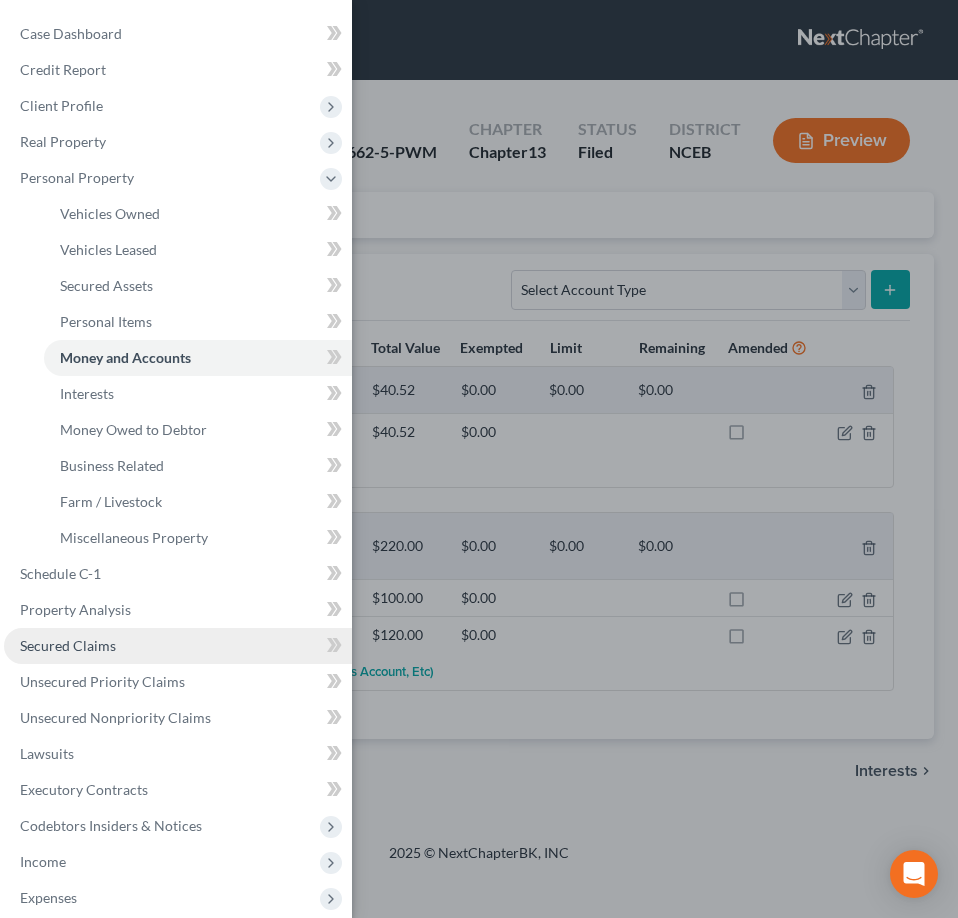 click on "Secured Claims" at bounding box center [178, 646] 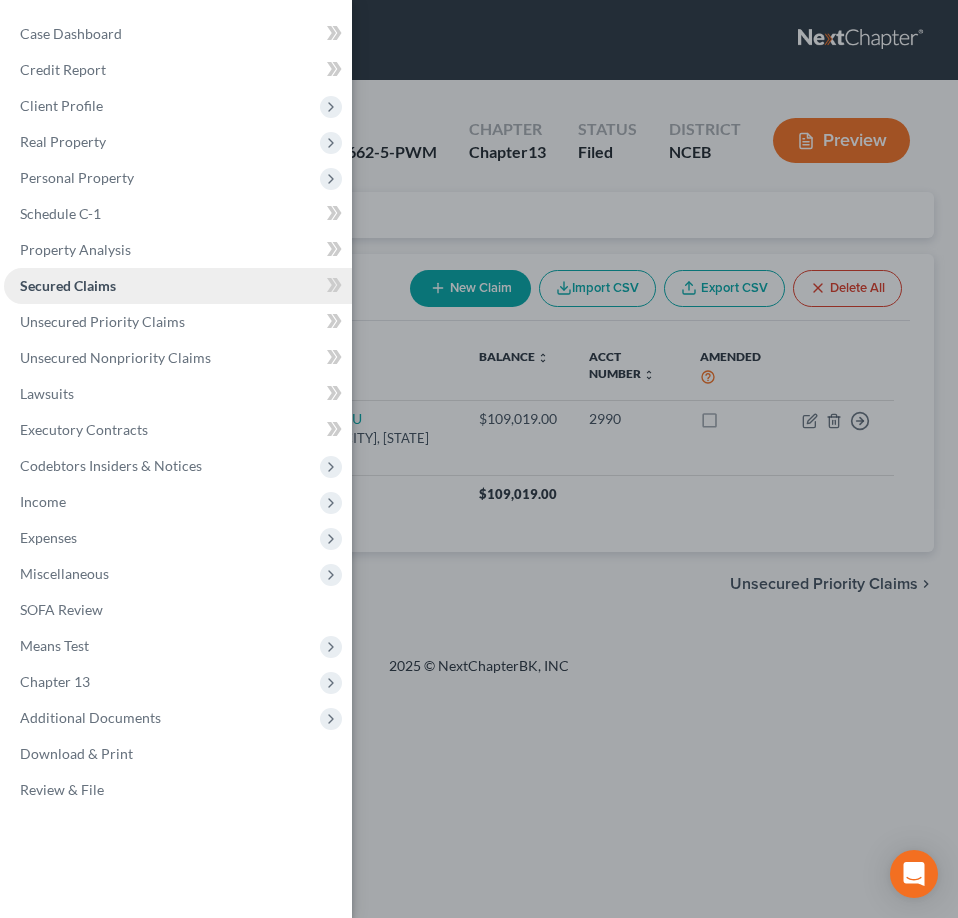 click on "Secured Claims" at bounding box center (178, 286) 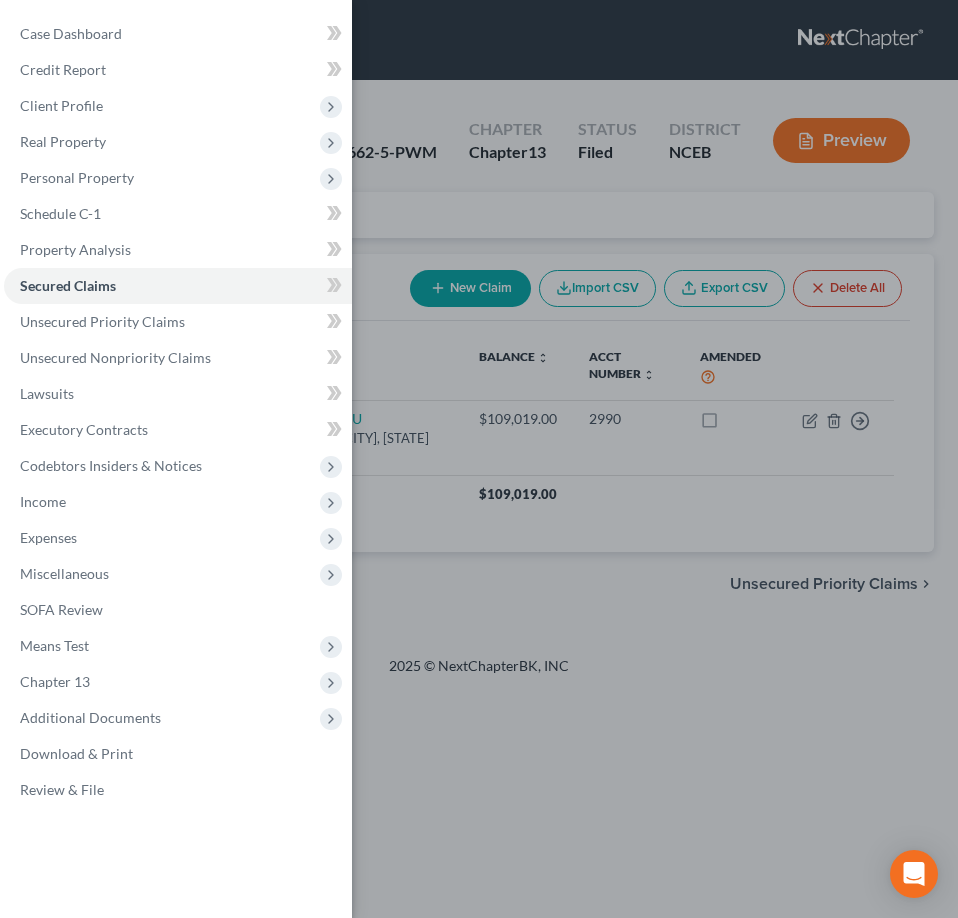 click on "Case Dashboard
Payments
Invoices
Payments
Payments
Credit Report
Client Profile" at bounding box center [479, 459] 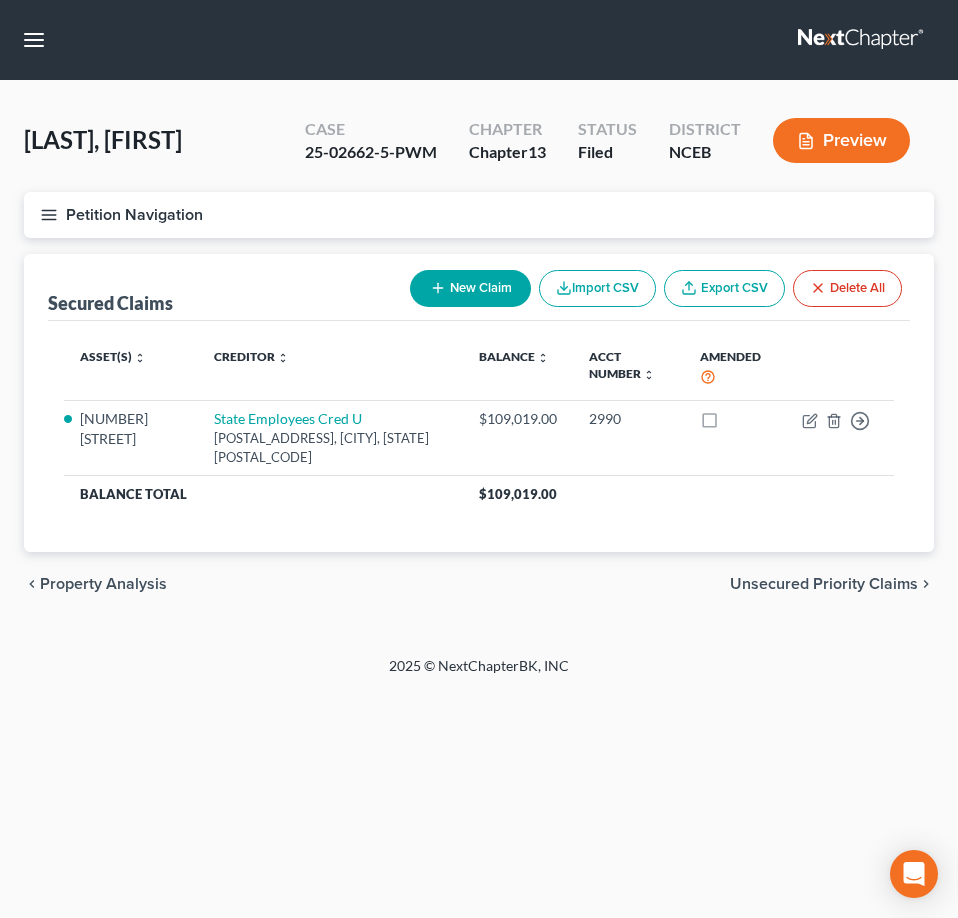 click on "Petition Navigation" at bounding box center [479, 215] 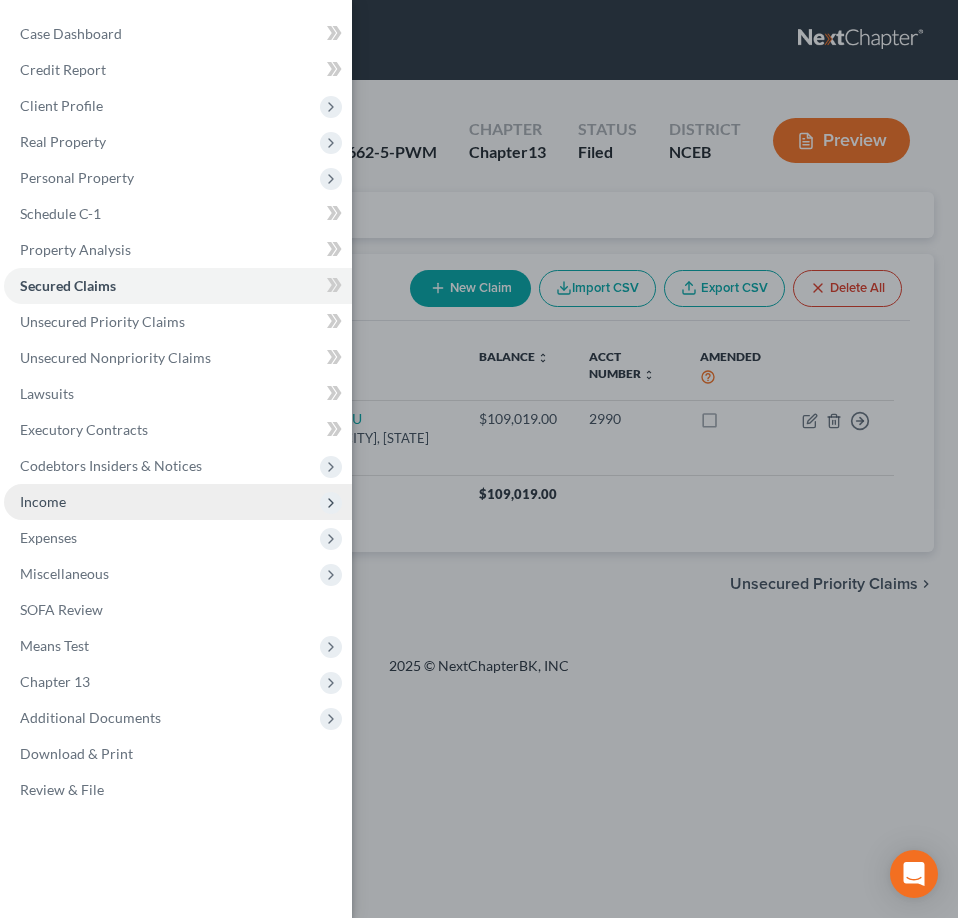 click on "Income" at bounding box center [178, 502] 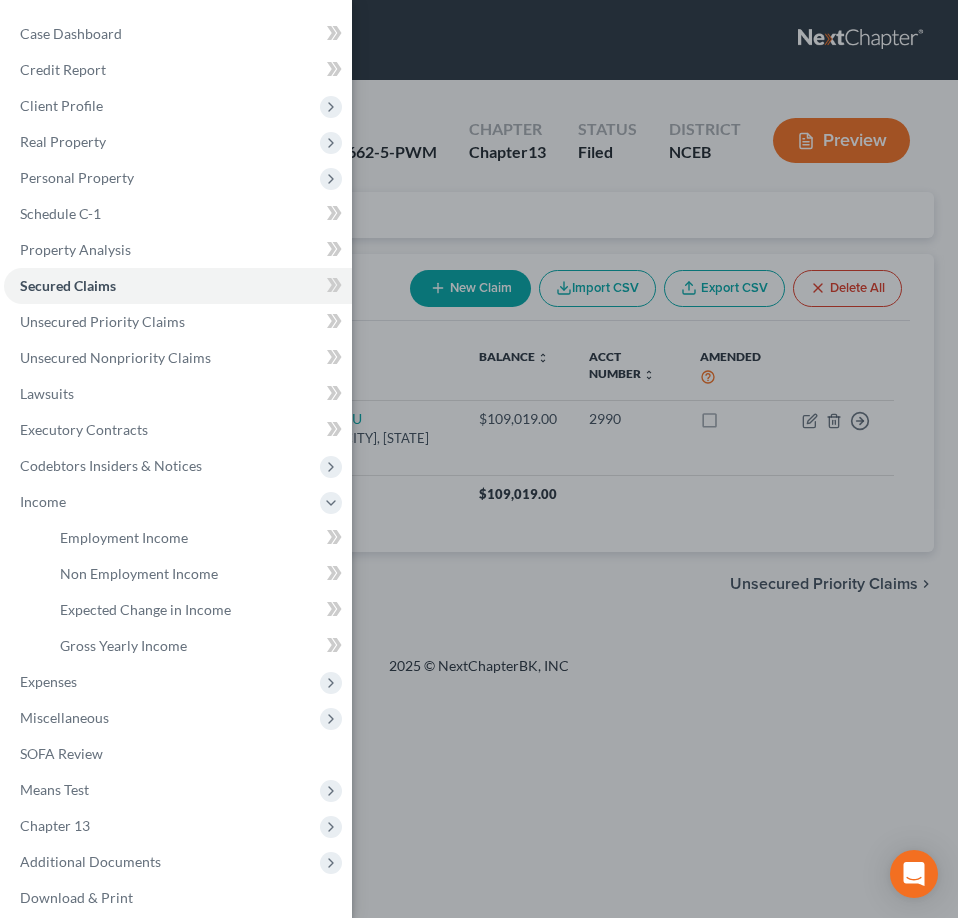 click on "Case Dashboard
Payments
Invoices
Payments
Payments
Credit Report
Client Profile" at bounding box center [479, 459] 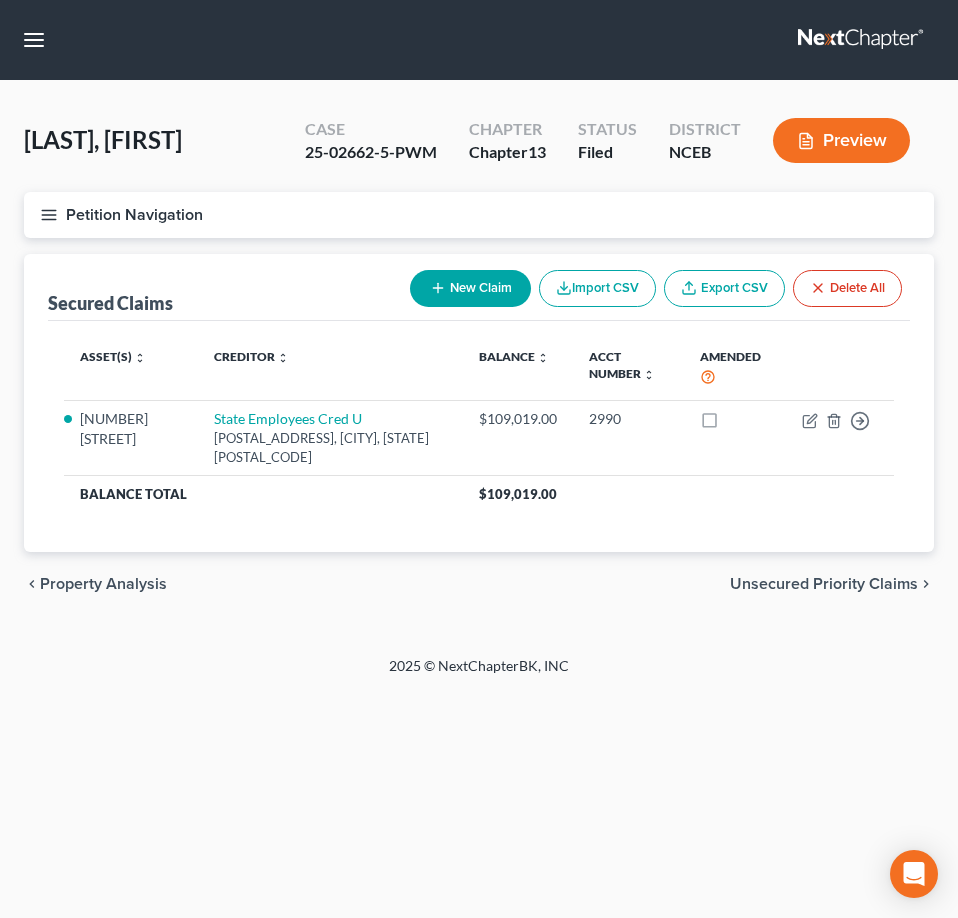 click 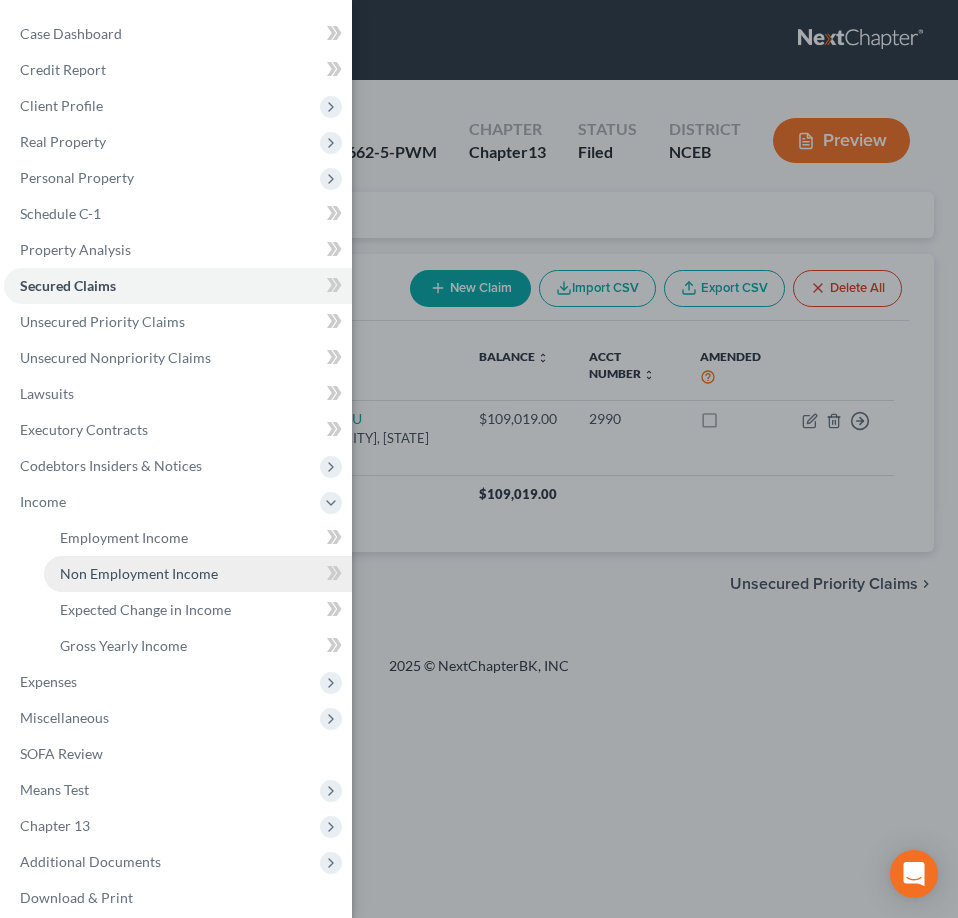 click on "Non Employment Income" at bounding box center [139, 573] 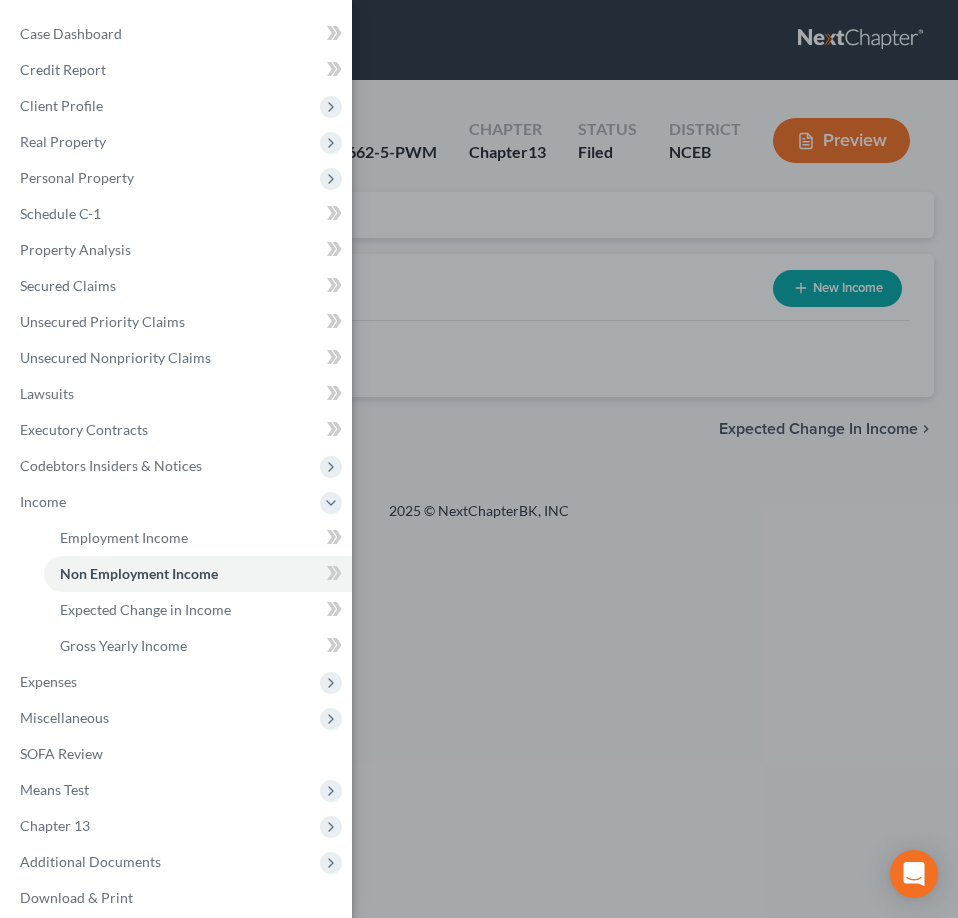 click on "Case Dashboard
Payments
Invoices
Payments
Payments
Credit Report
Client Profile" at bounding box center (479, 459) 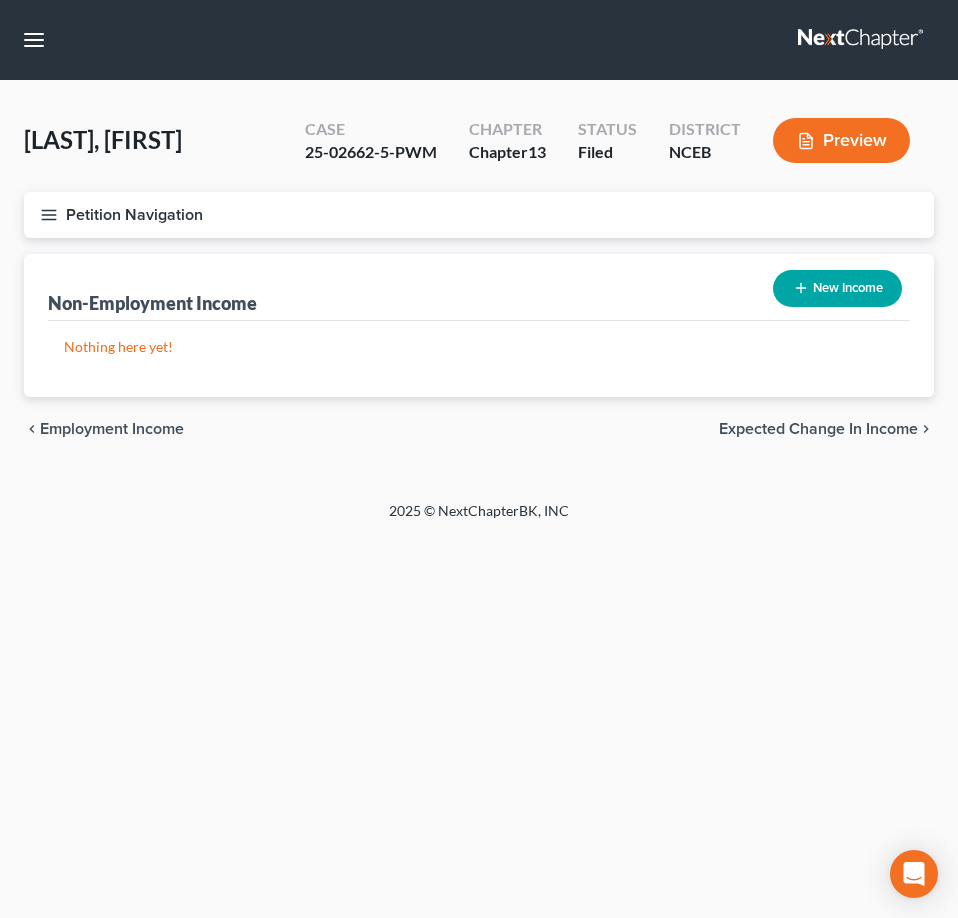 click 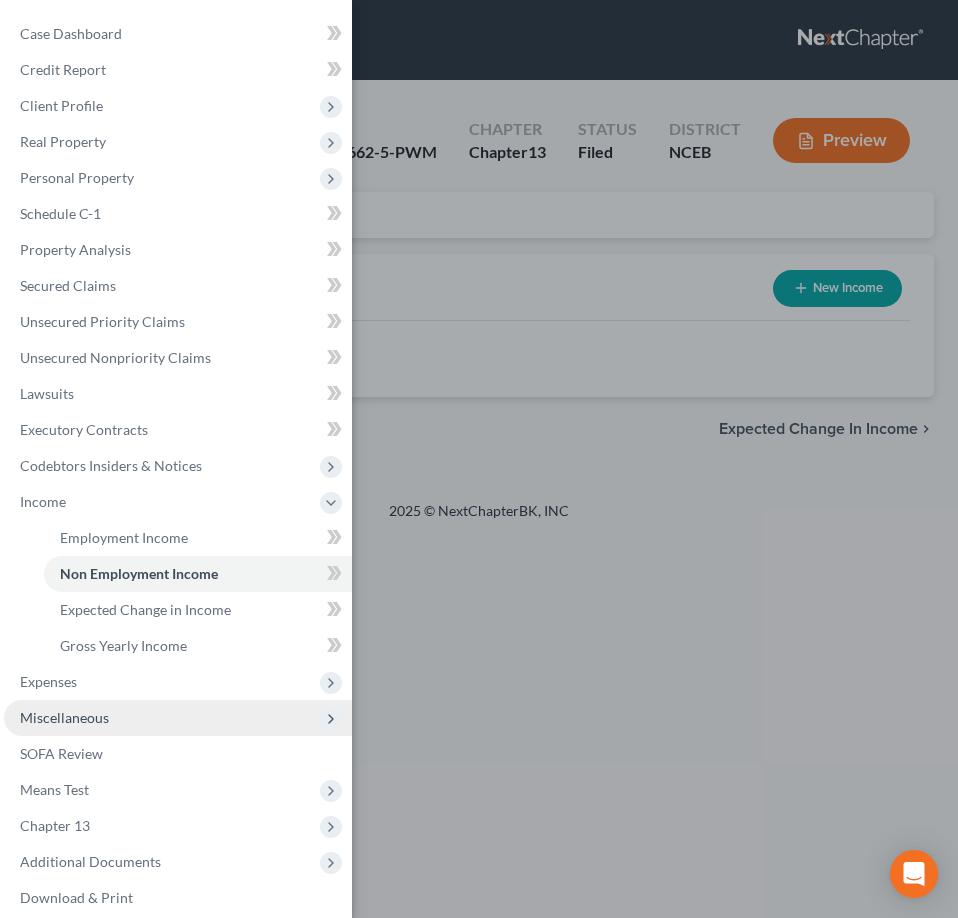 scroll, scrollTop: 50, scrollLeft: 0, axis: vertical 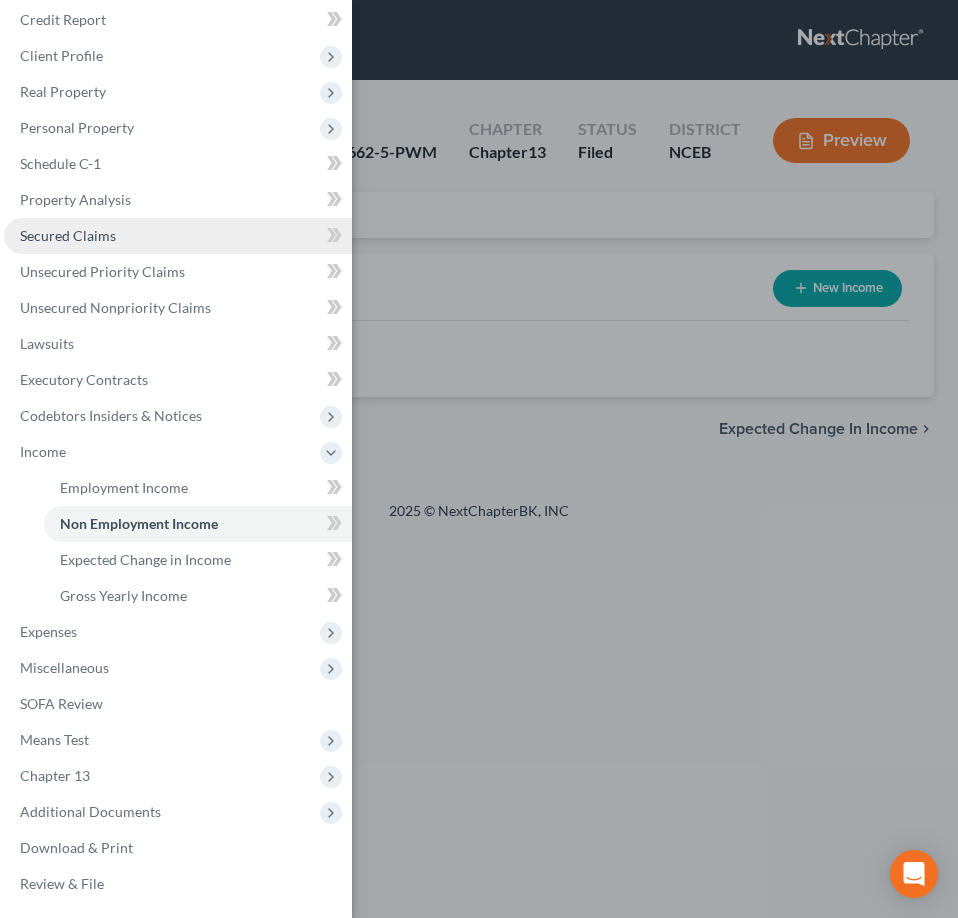 click on "Secured Claims" at bounding box center (178, 236) 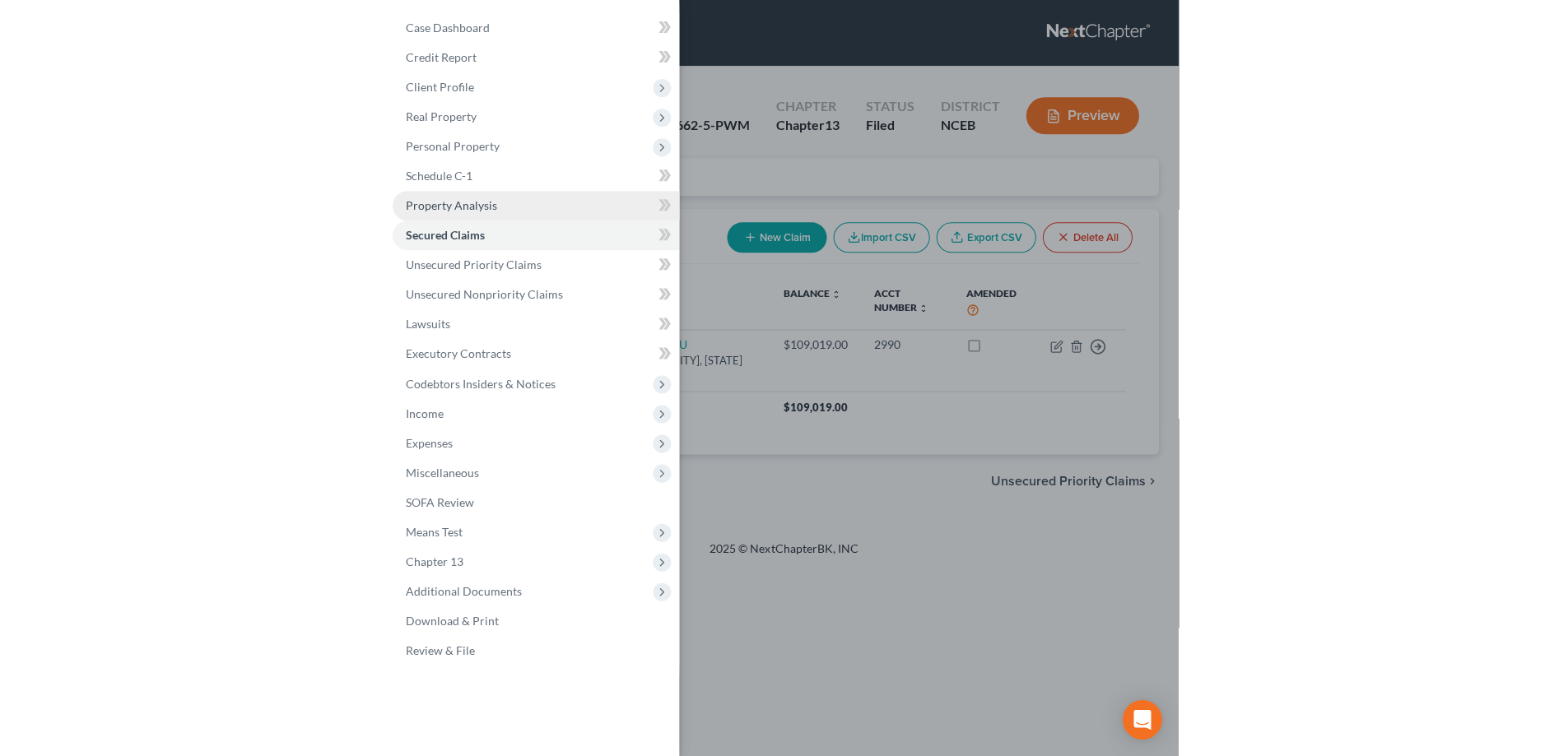 scroll, scrollTop: 0, scrollLeft: 0, axis: both 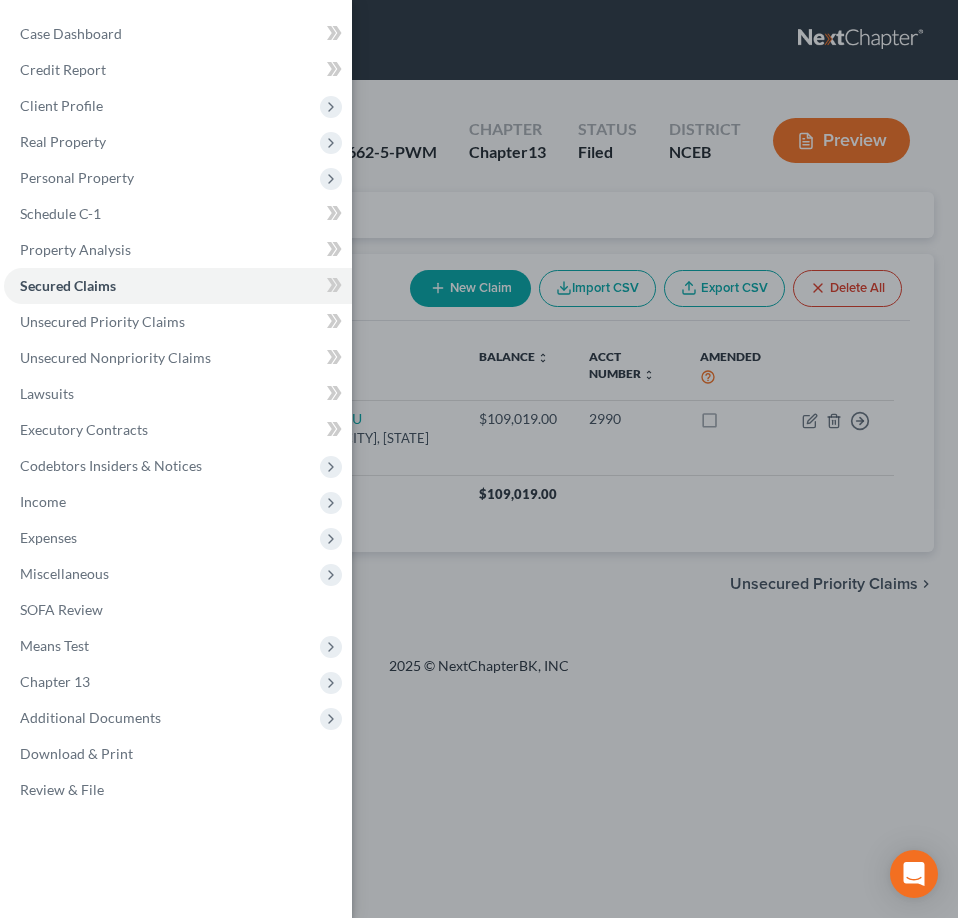 click on "Case Dashboard
Payments
Invoices
Payments
Payments
Credit Report
Client Profile" at bounding box center (479, 459) 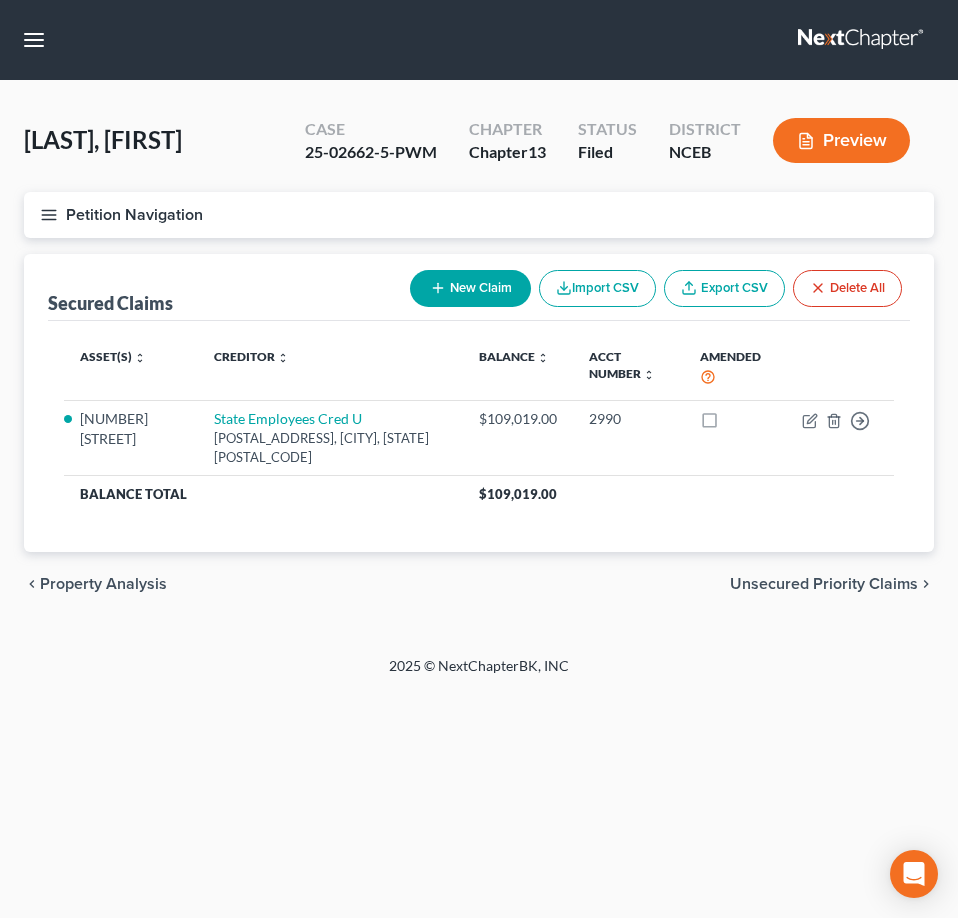 click 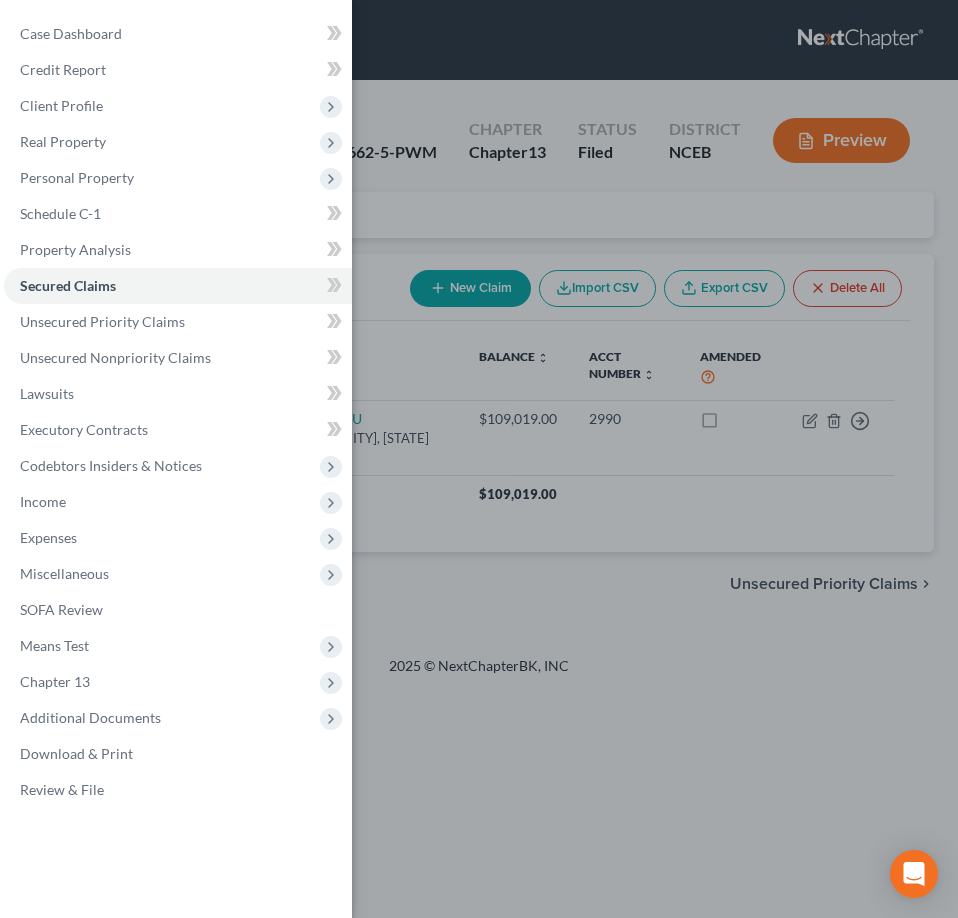 click on "Case Dashboard
Payments
Invoices
Payments
Payments
Credit Report
Client Profile" at bounding box center [479, 459] 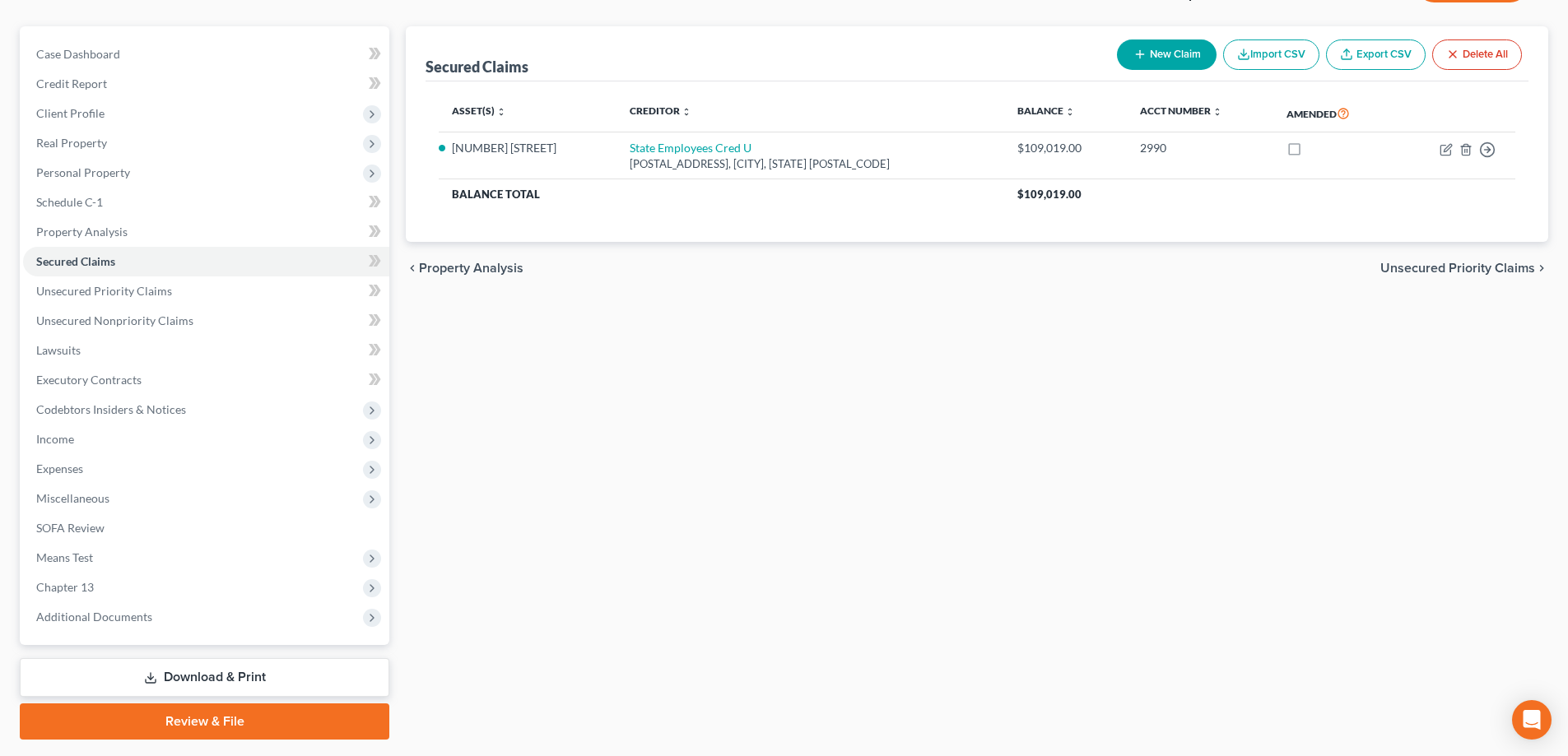 scroll, scrollTop: 165, scrollLeft: 0, axis: vertical 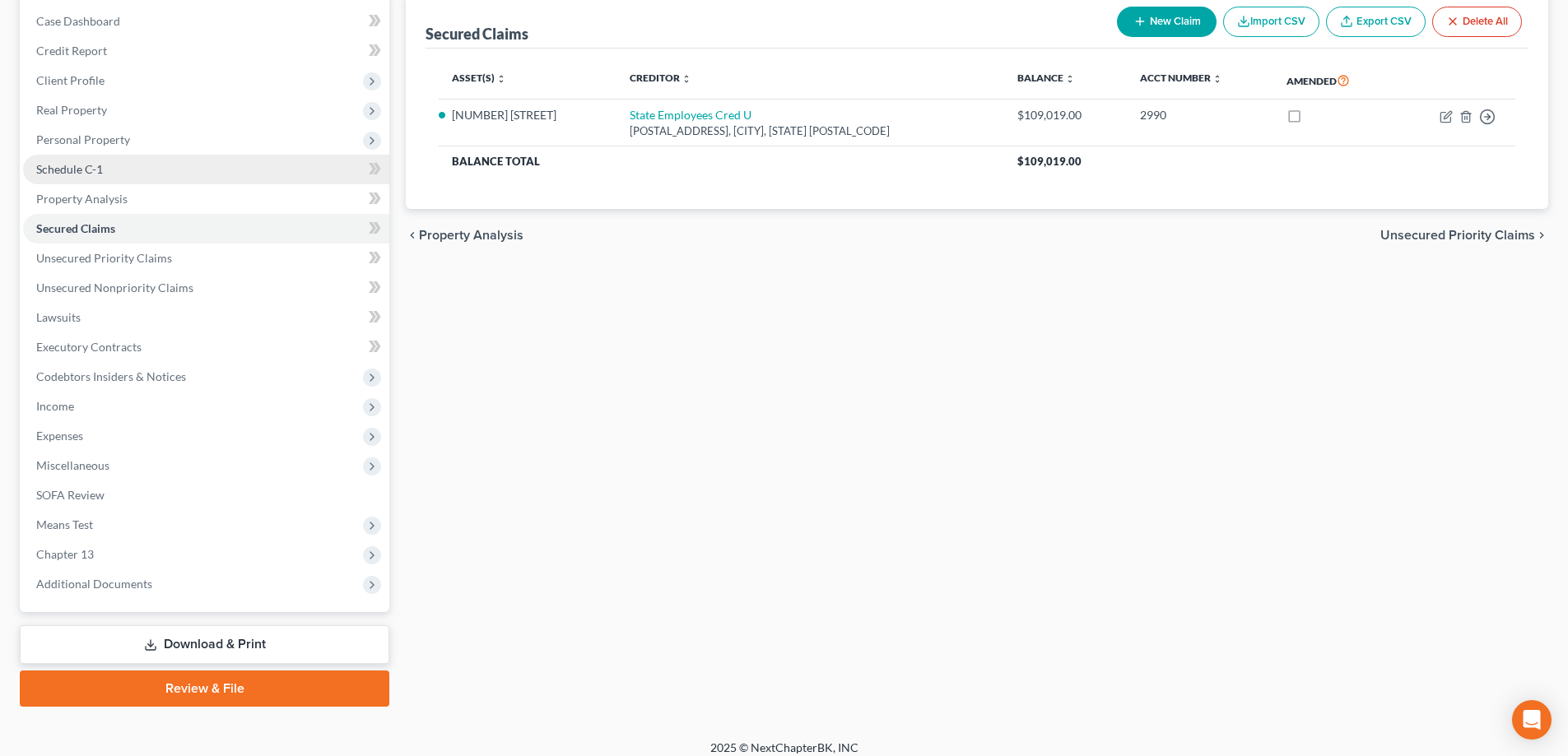 click on "Schedule C-1" at bounding box center [206, 169] 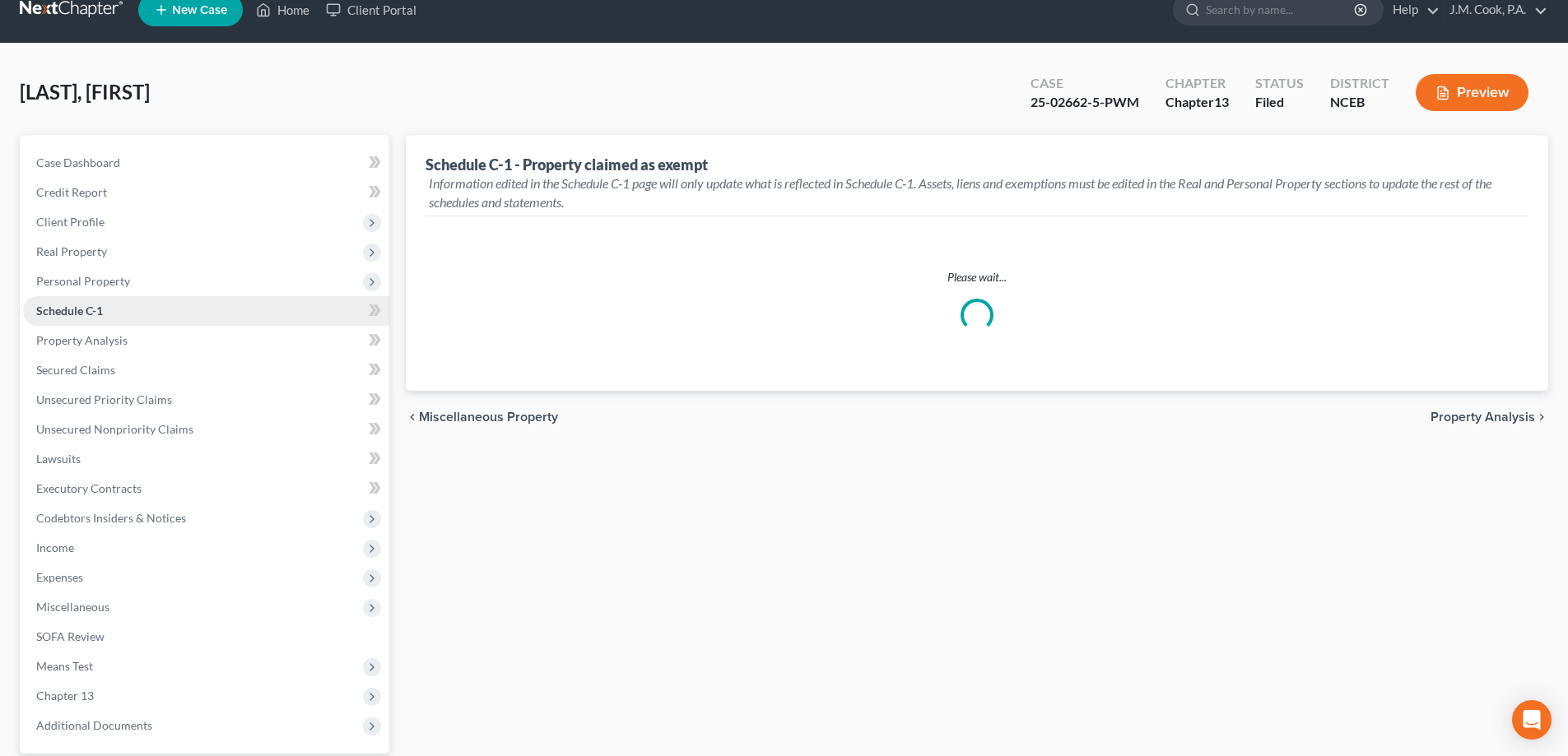 scroll, scrollTop: 0, scrollLeft: 0, axis: both 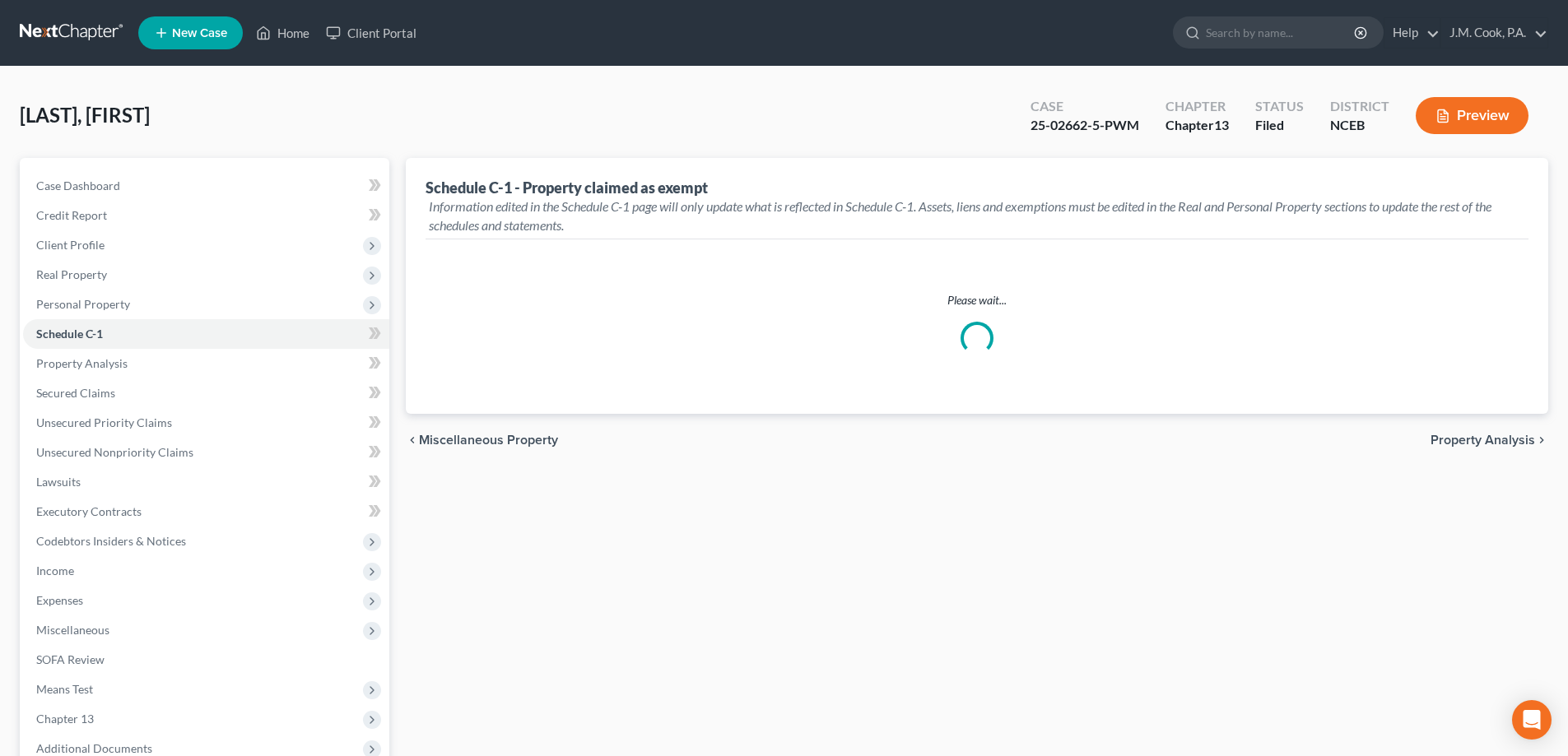 select on "Raleigh" 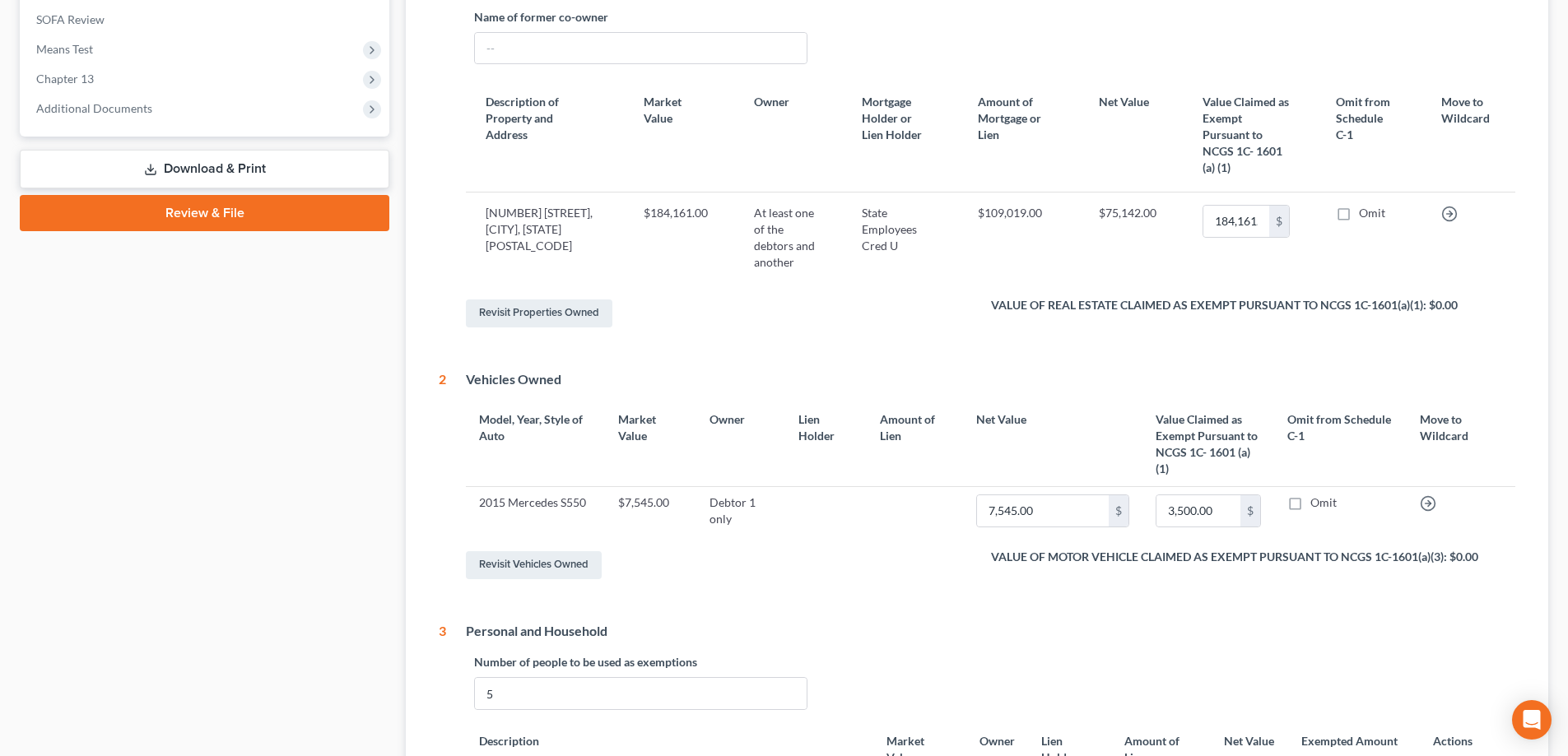 scroll, scrollTop: 146, scrollLeft: 0, axis: vertical 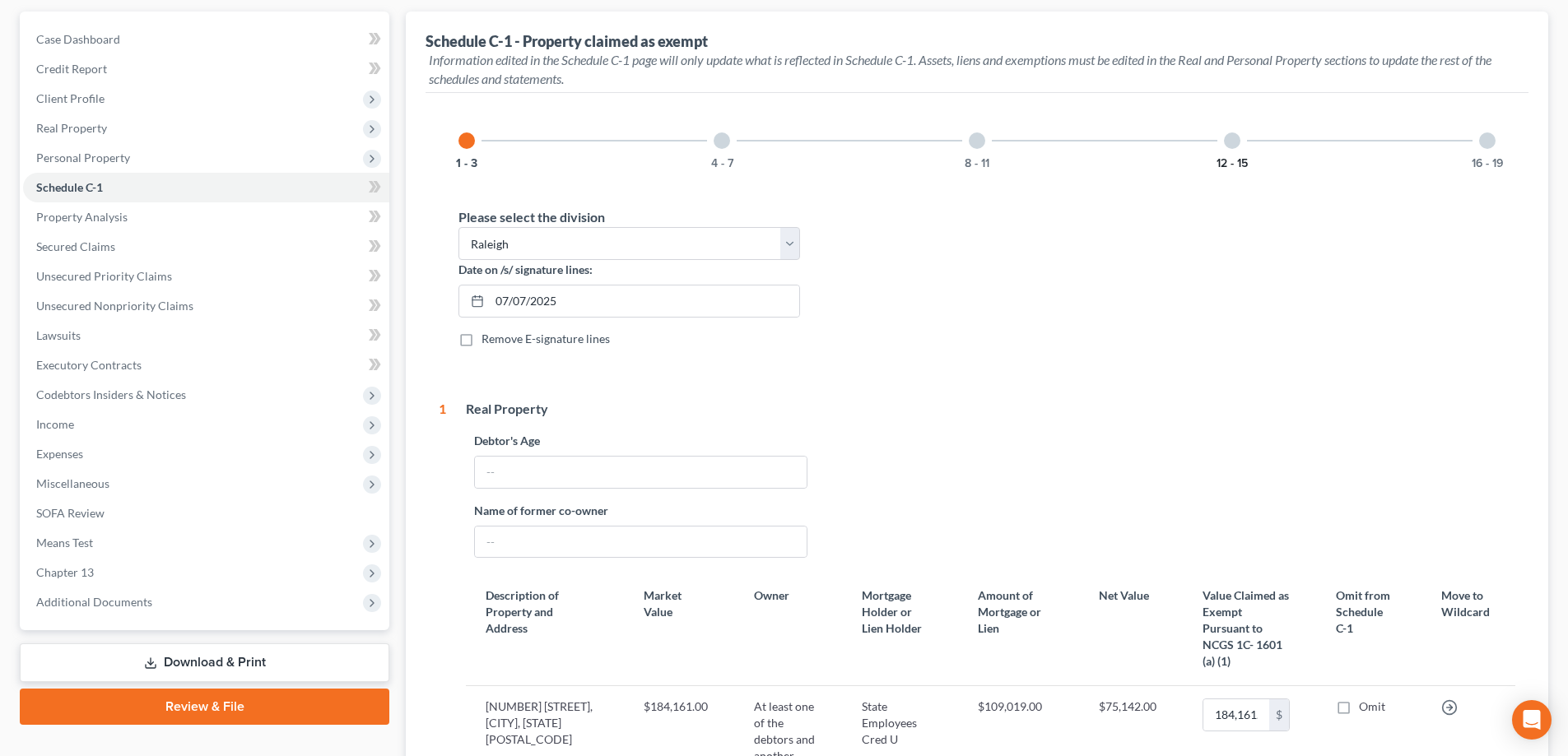 click on "12 - 15" at bounding box center [1232, 164] 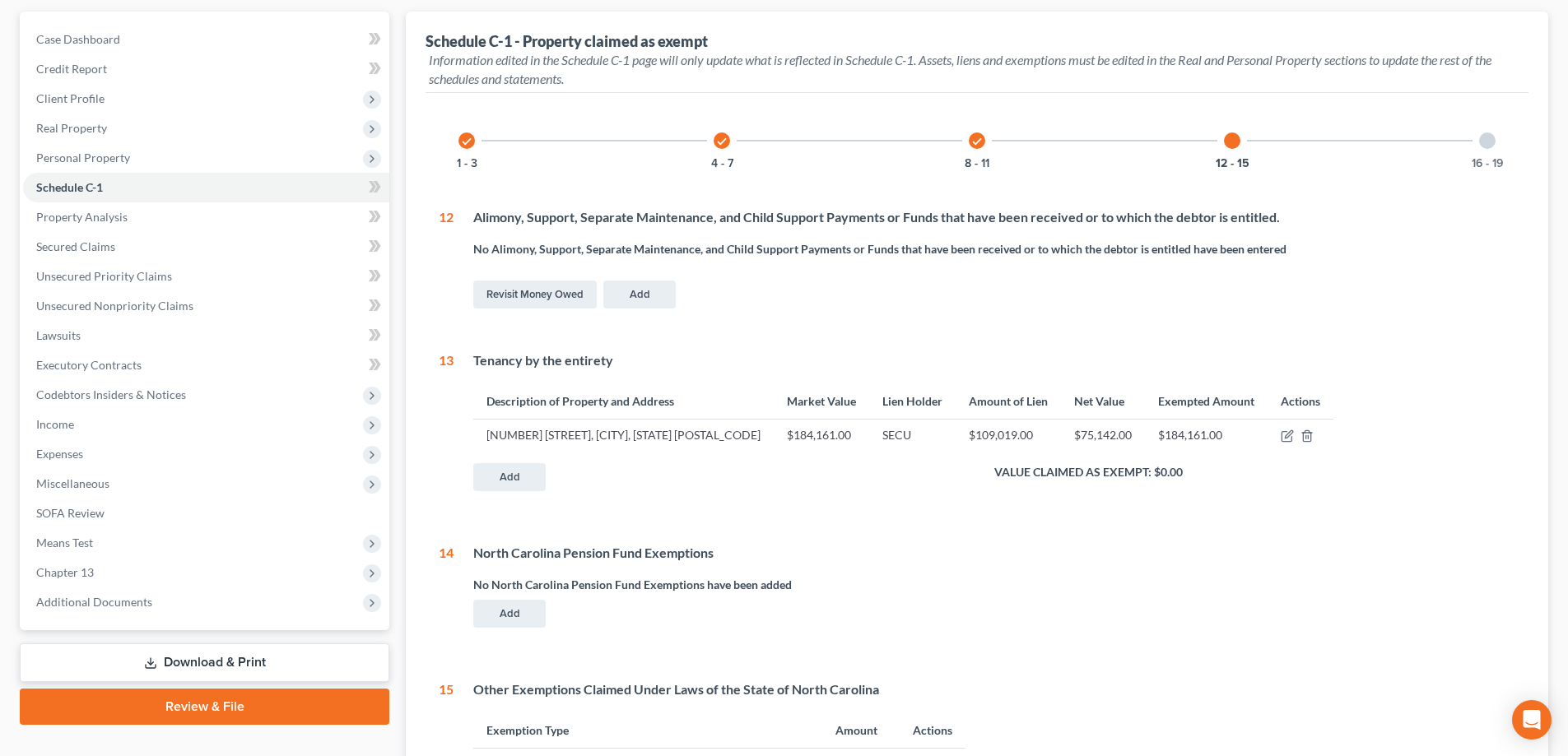 click on "16 - 19" at bounding box center (1487, 141) 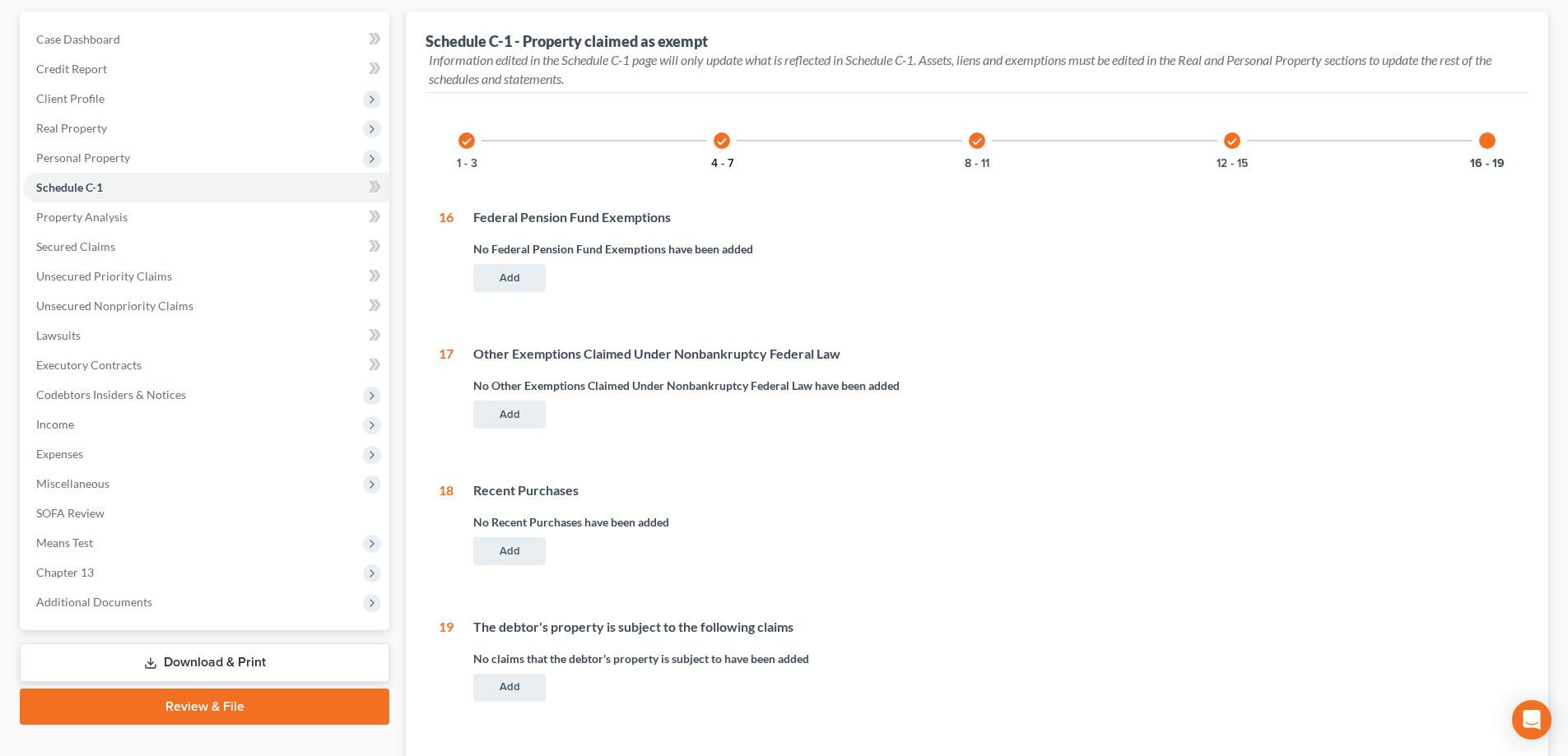 click on "4 - 7" at bounding box center [722, 164] 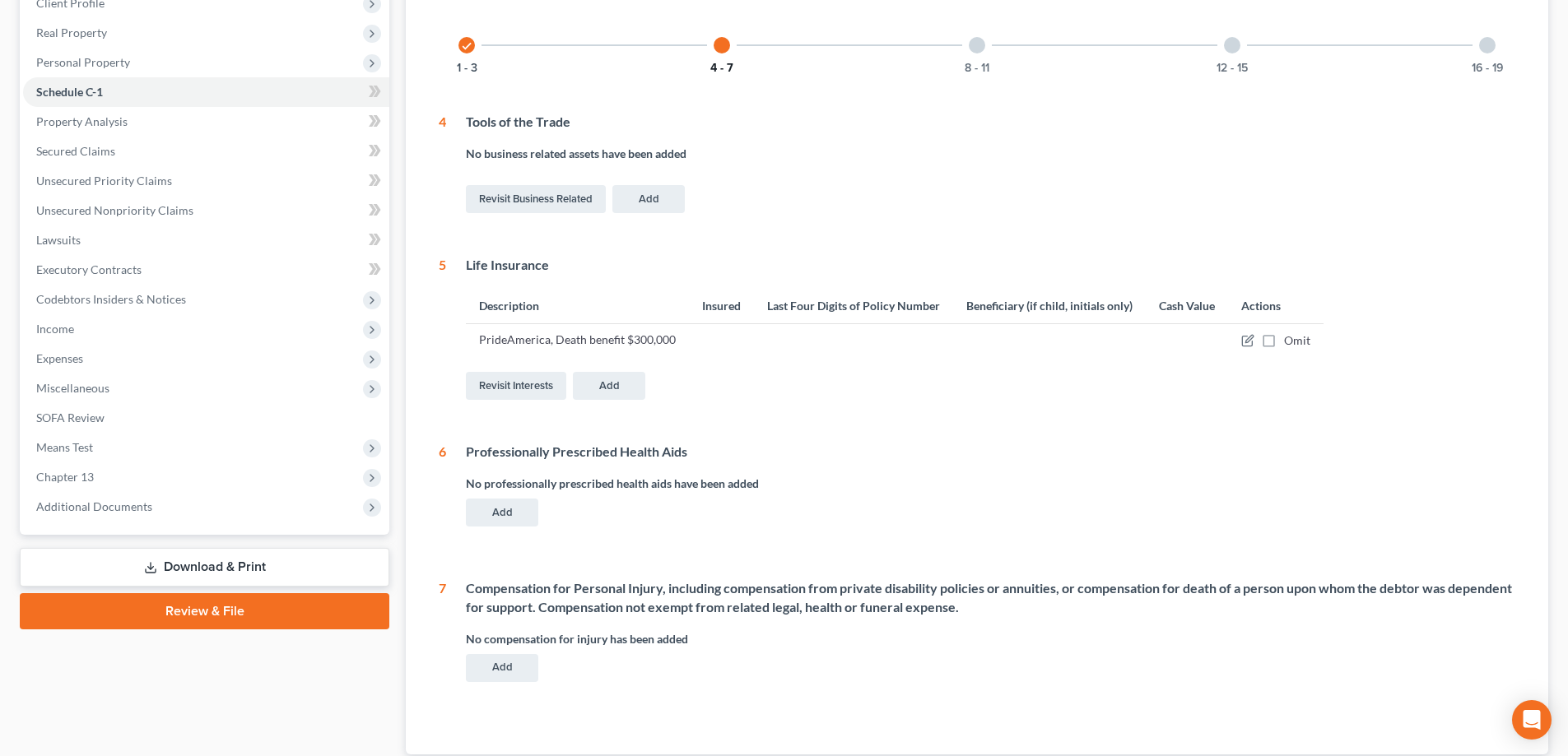 scroll, scrollTop: 26, scrollLeft: 0, axis: vertical 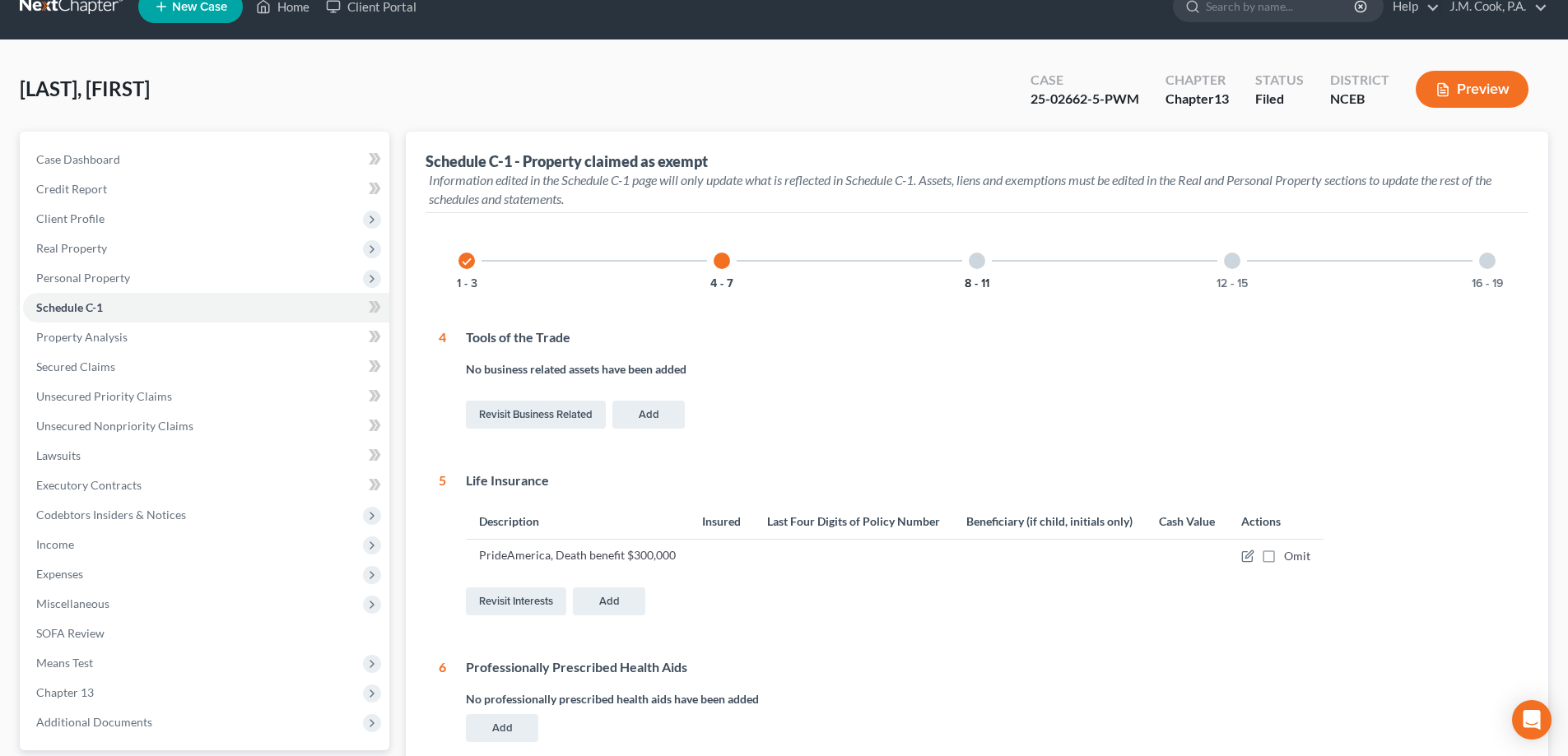 click on "8 - 11" at bounding box center [977, 284] 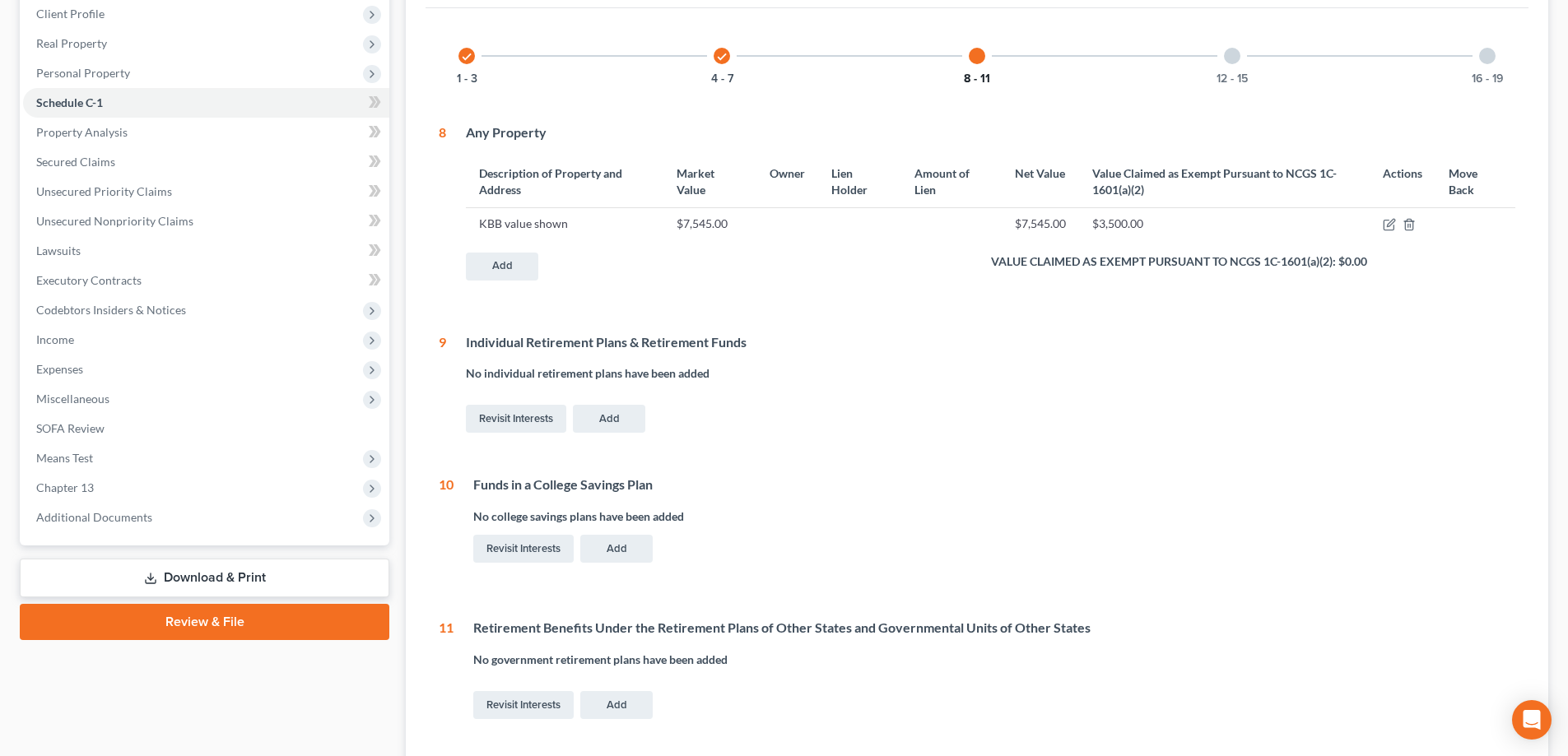scroll, scrollTop: 191, scrollLeft: 0, axis: vertical 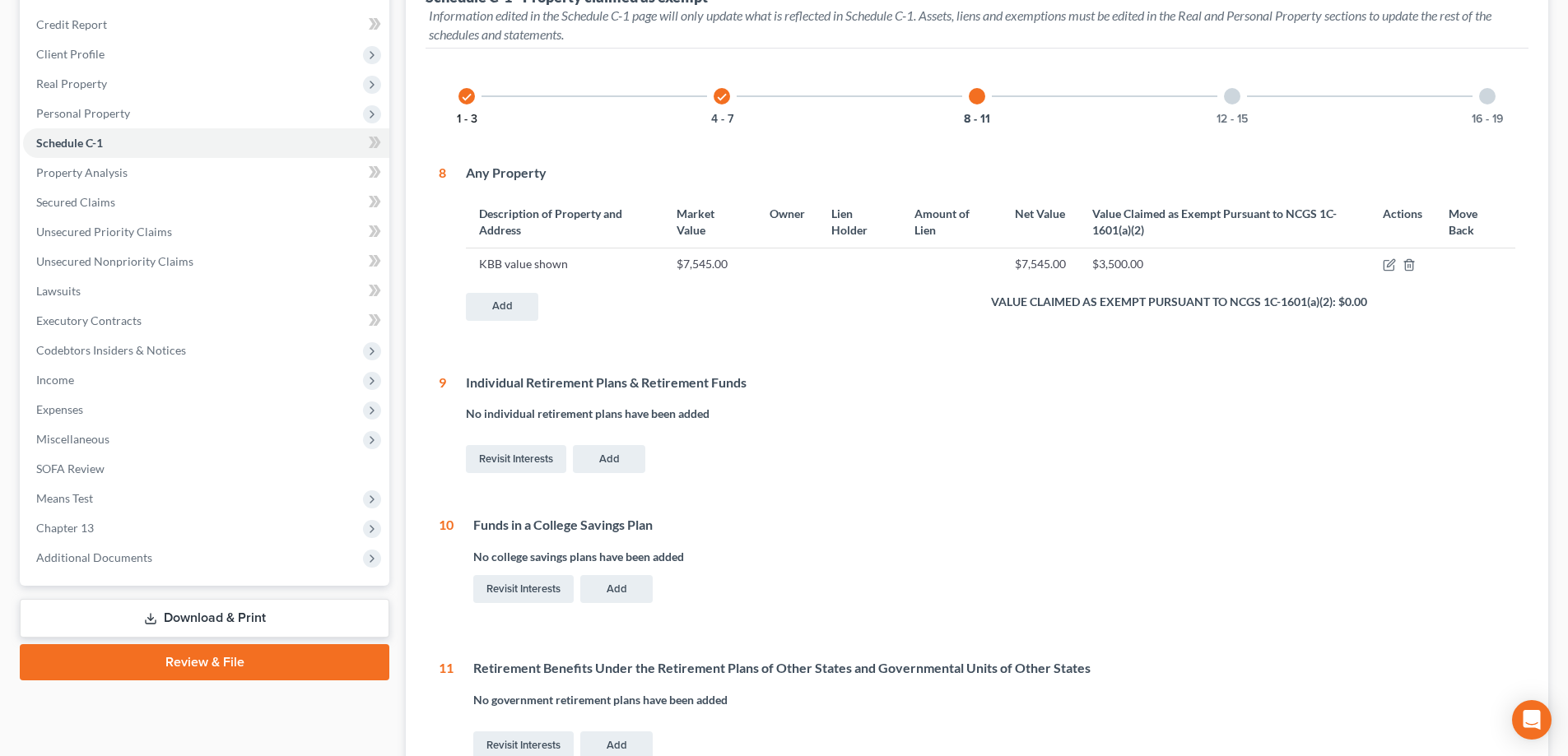 click on "1 - 3" at bounding box center (467, 119) 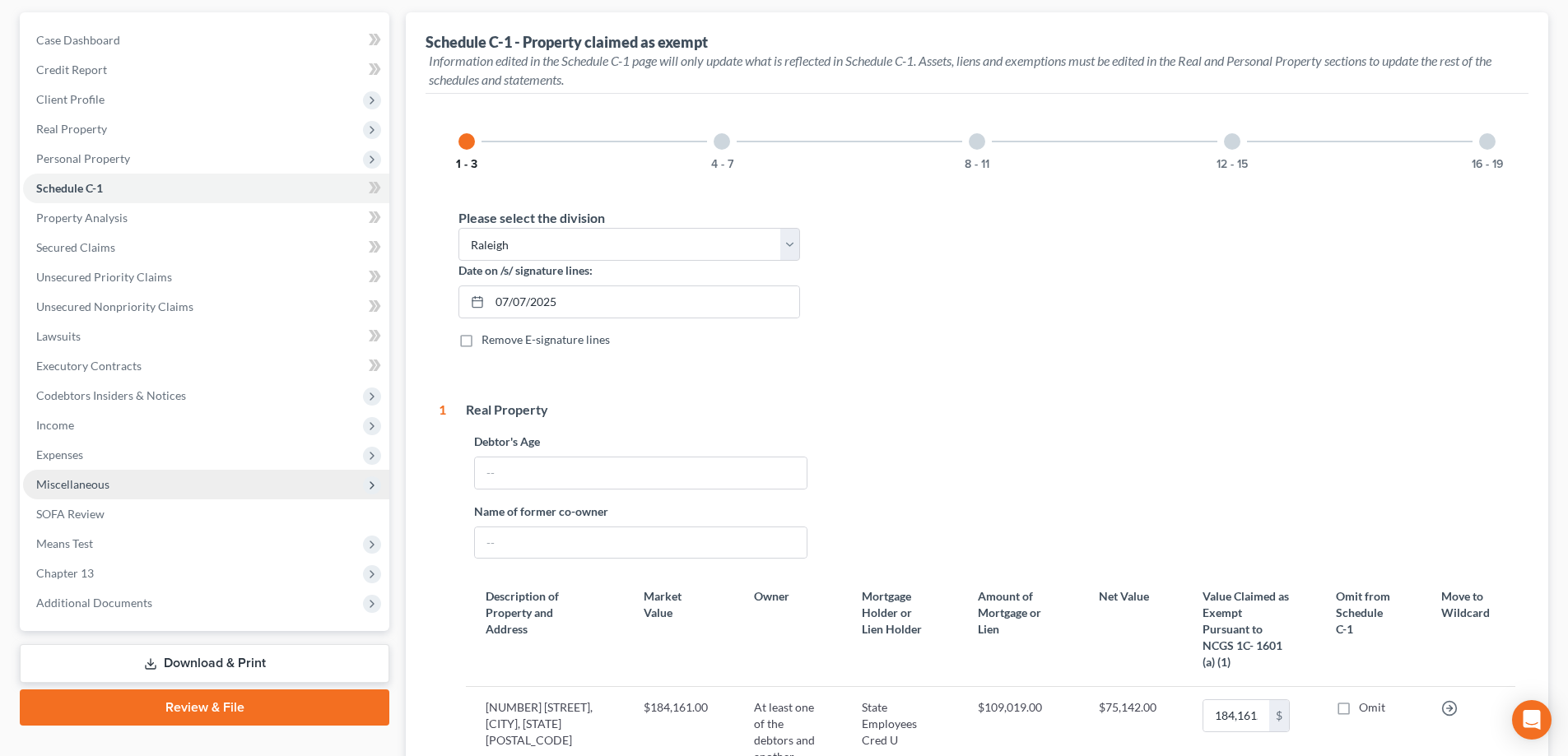 scroll, scrollTop: 329, scrollLeft: 0, axis: vertical 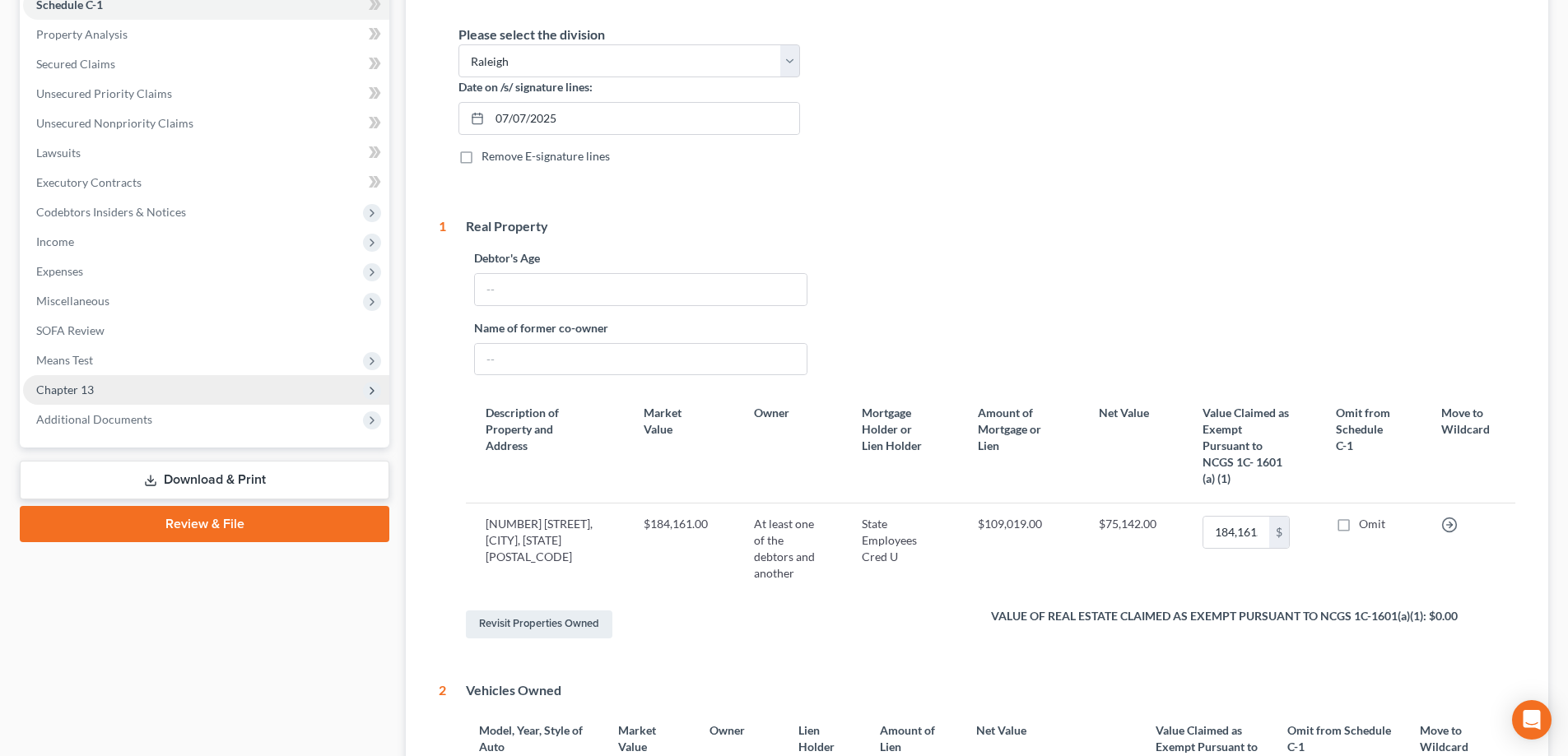 click on "Chapter 13" at bounding box center [206, 390] 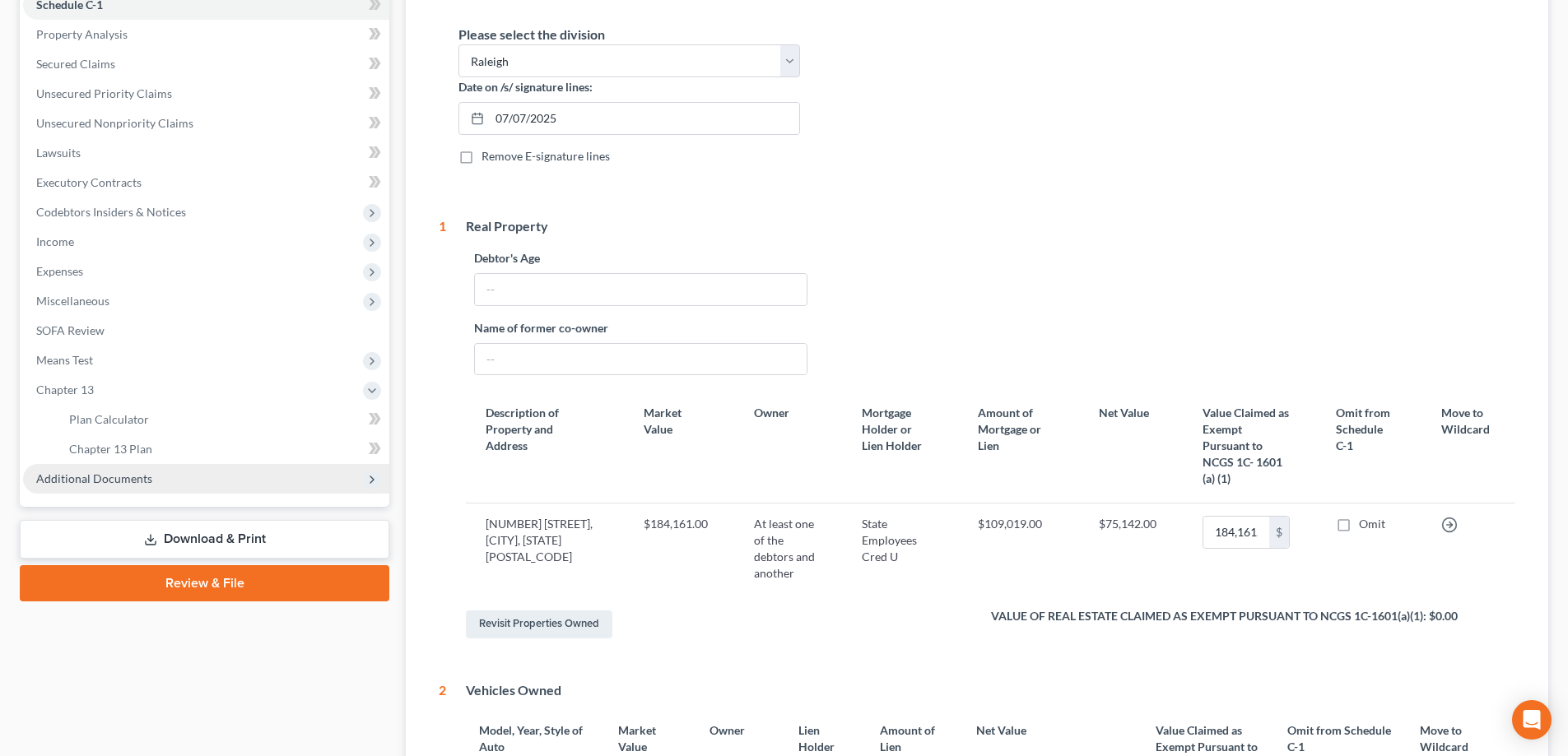 click on "Additional Documents" at bounding box center (206, 479) 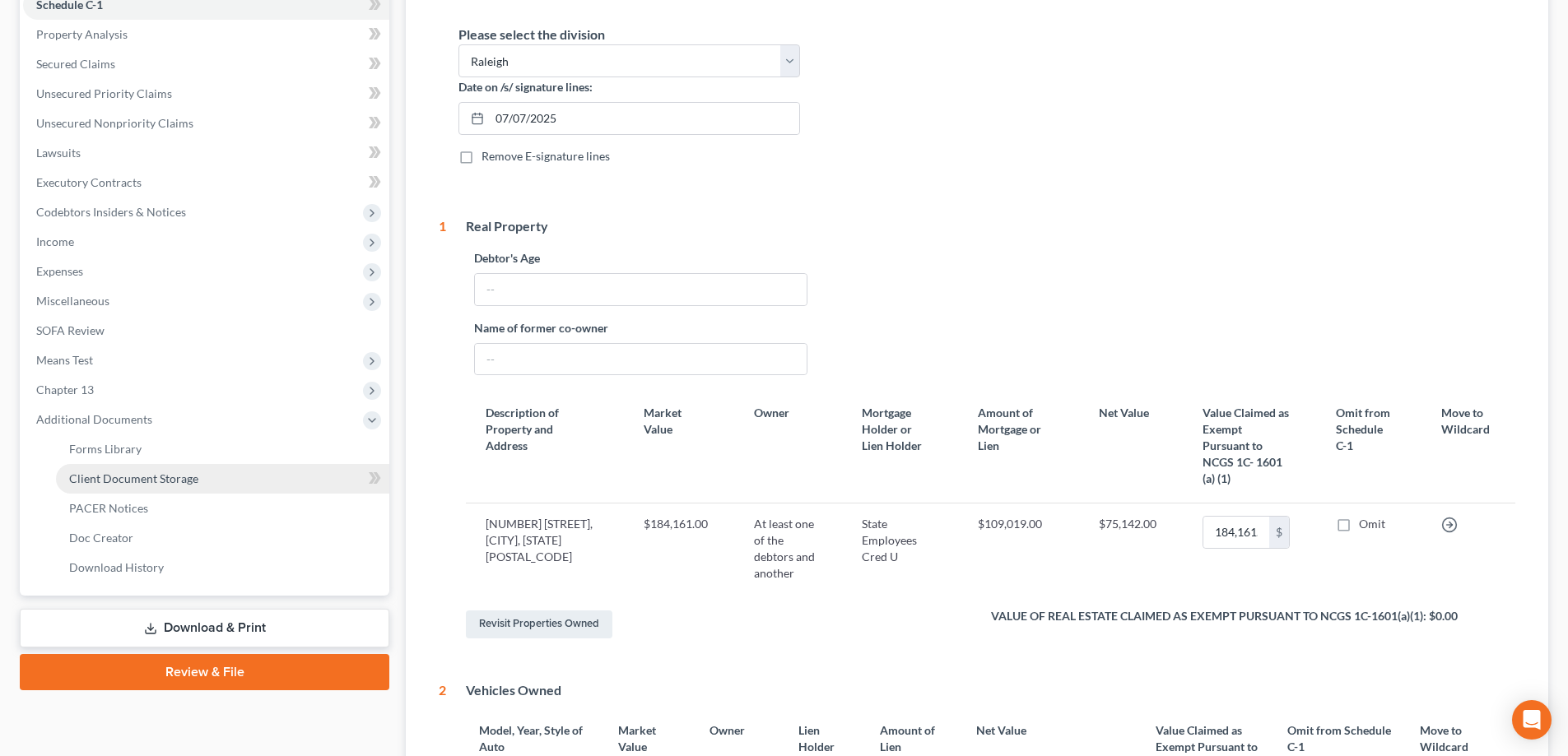 click on "Client Document Storage" at bounding box center (222, 479) 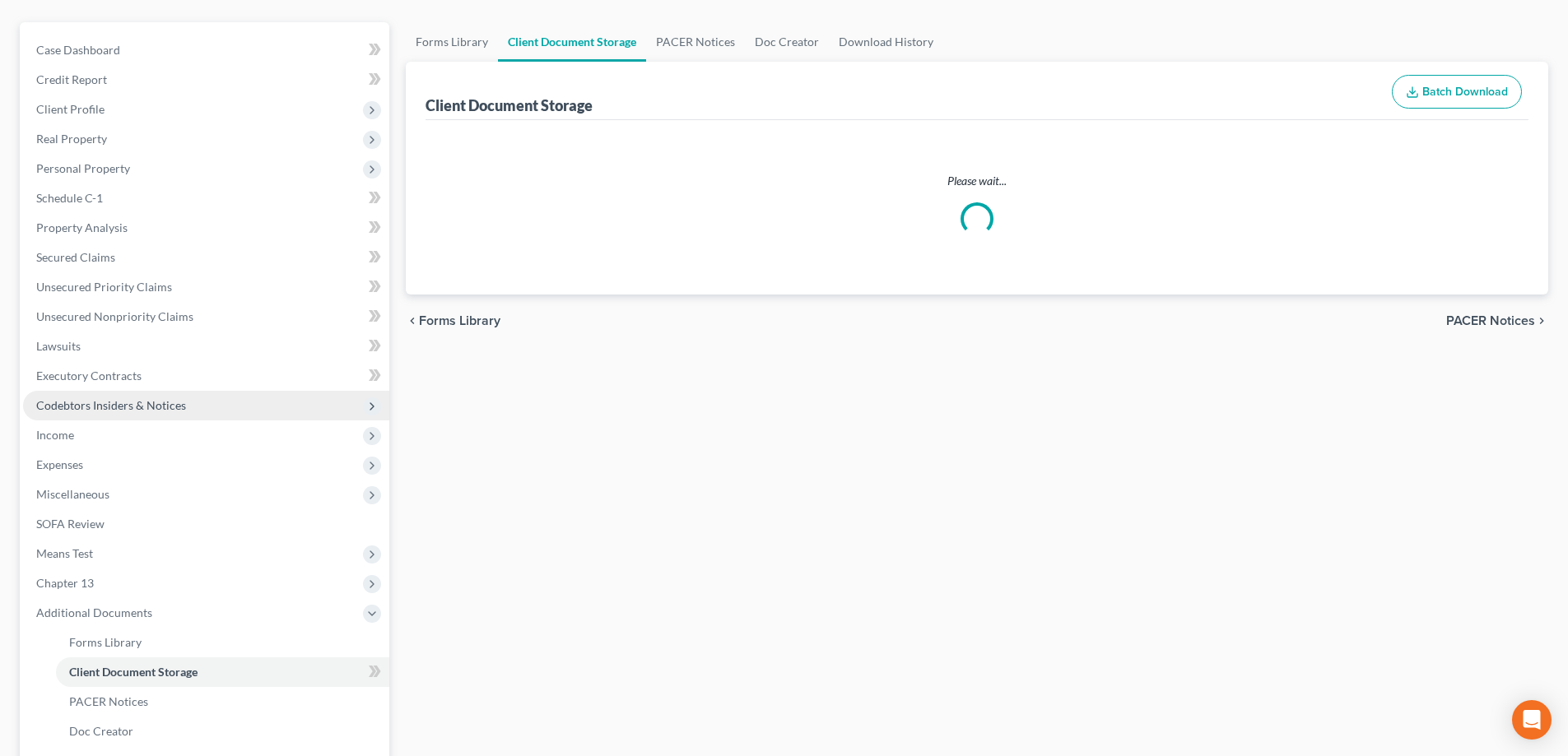 scroll, scrollTop: 44, scrollLeft: 0, axis: vertical 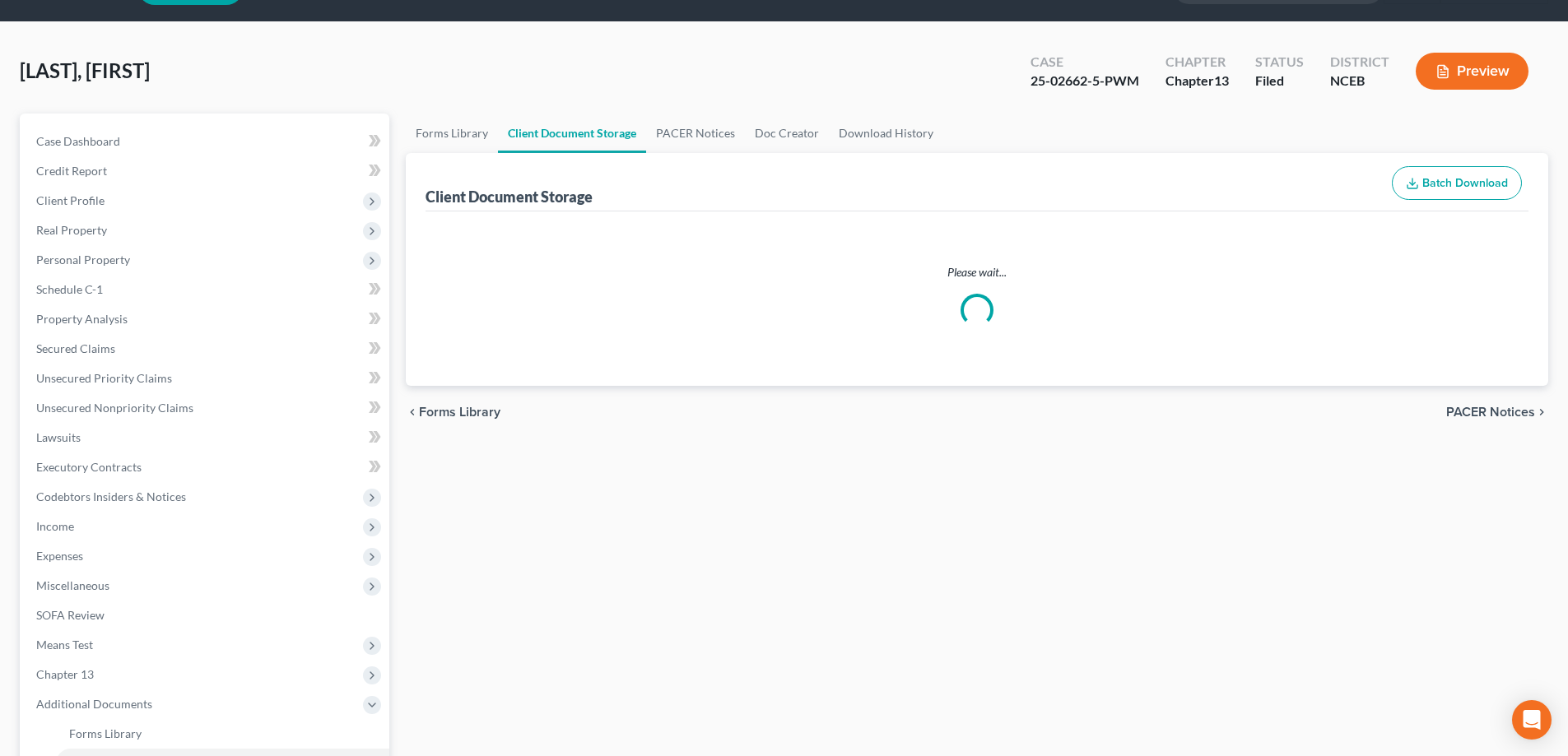 select on "0" 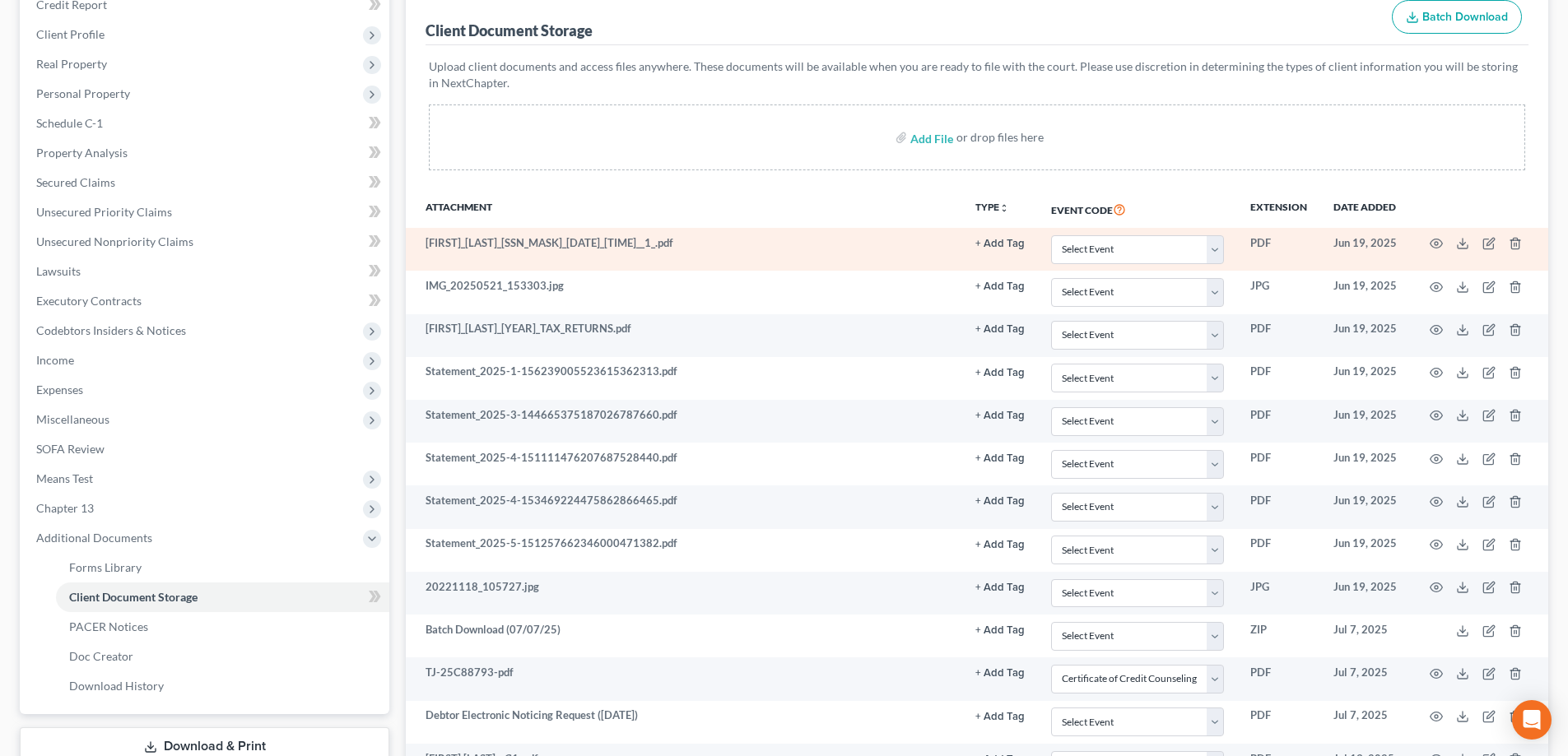 scroll, scrollTop: 369, scrollLeft: 0, axis: vertical 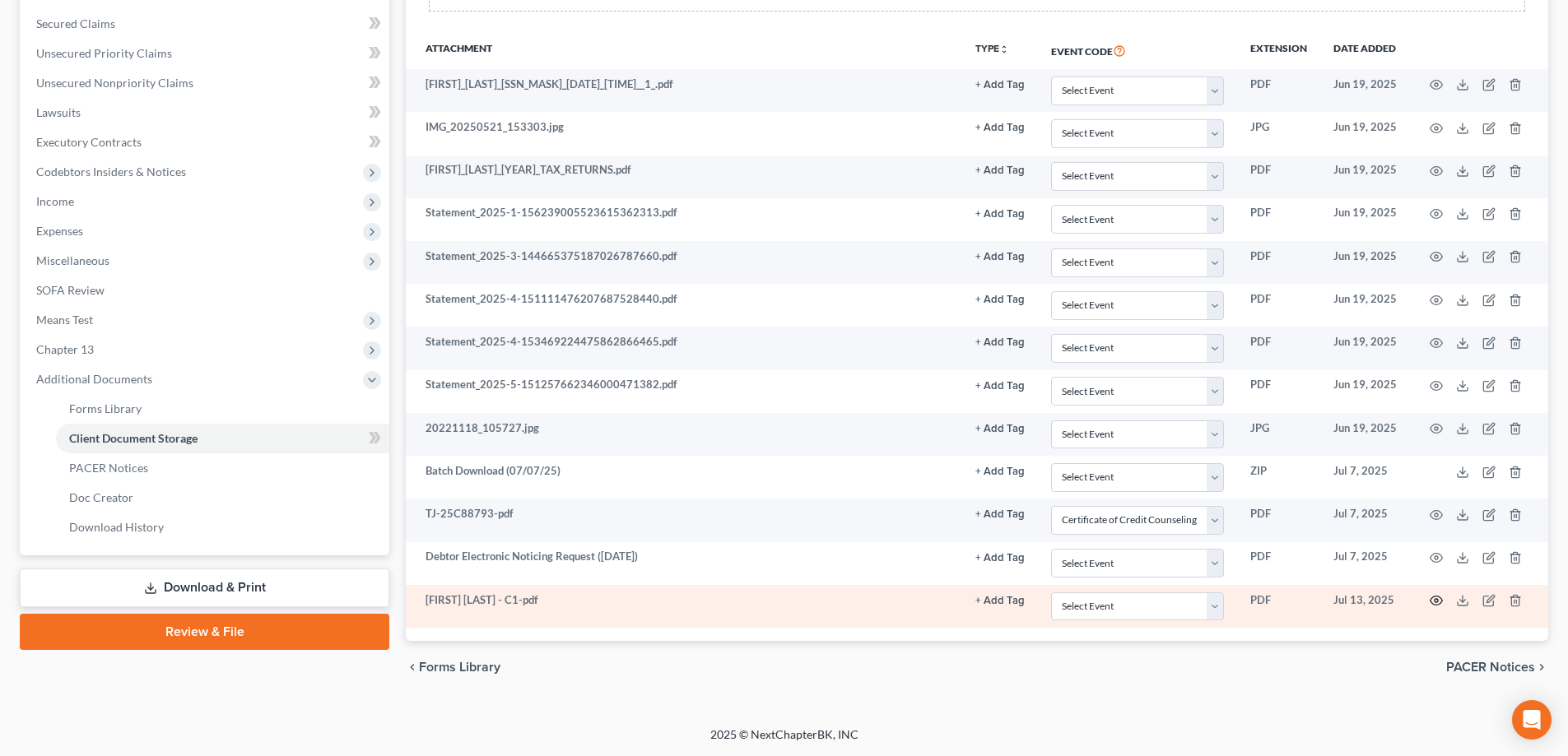 click 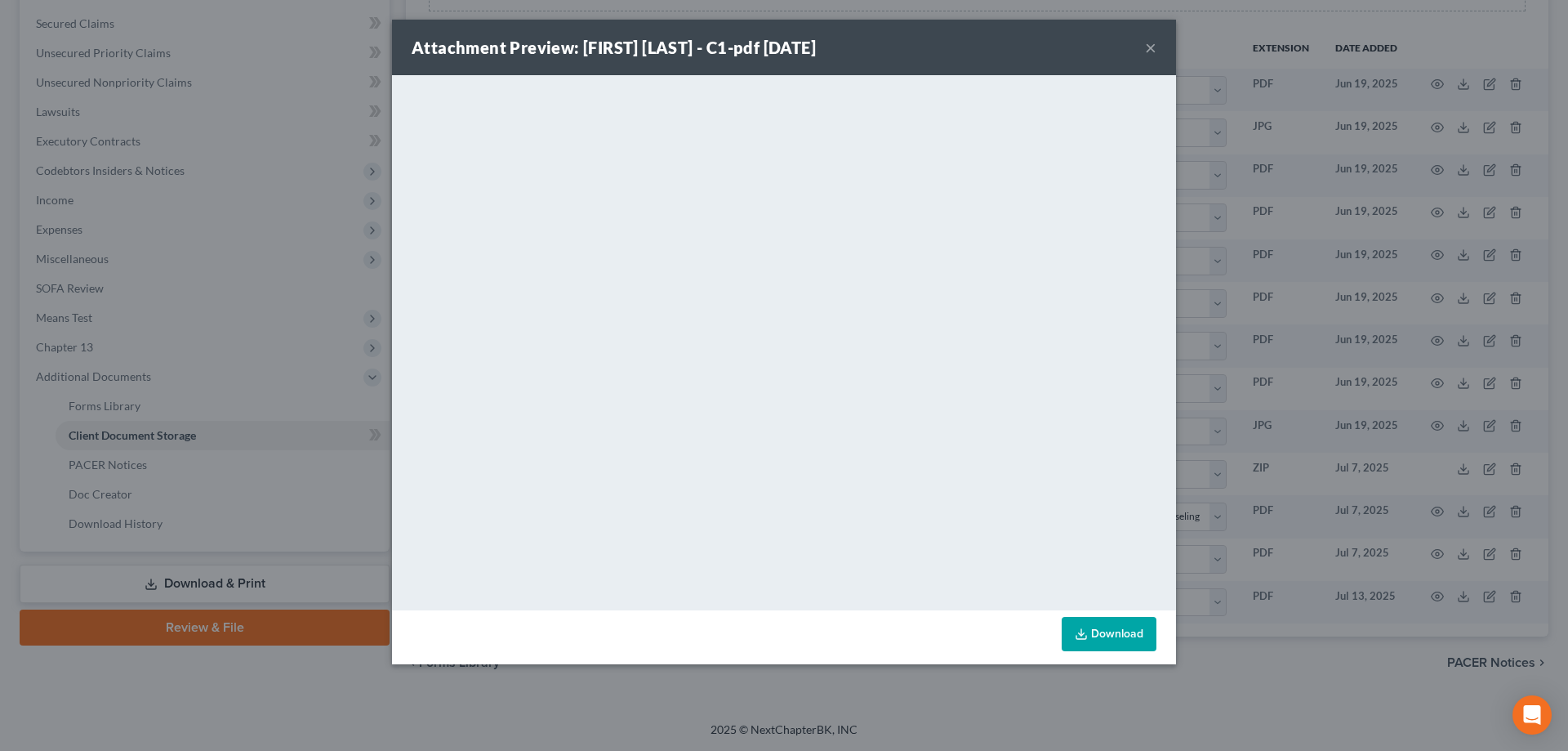 click on "×" at bounding box center [1151, 47] 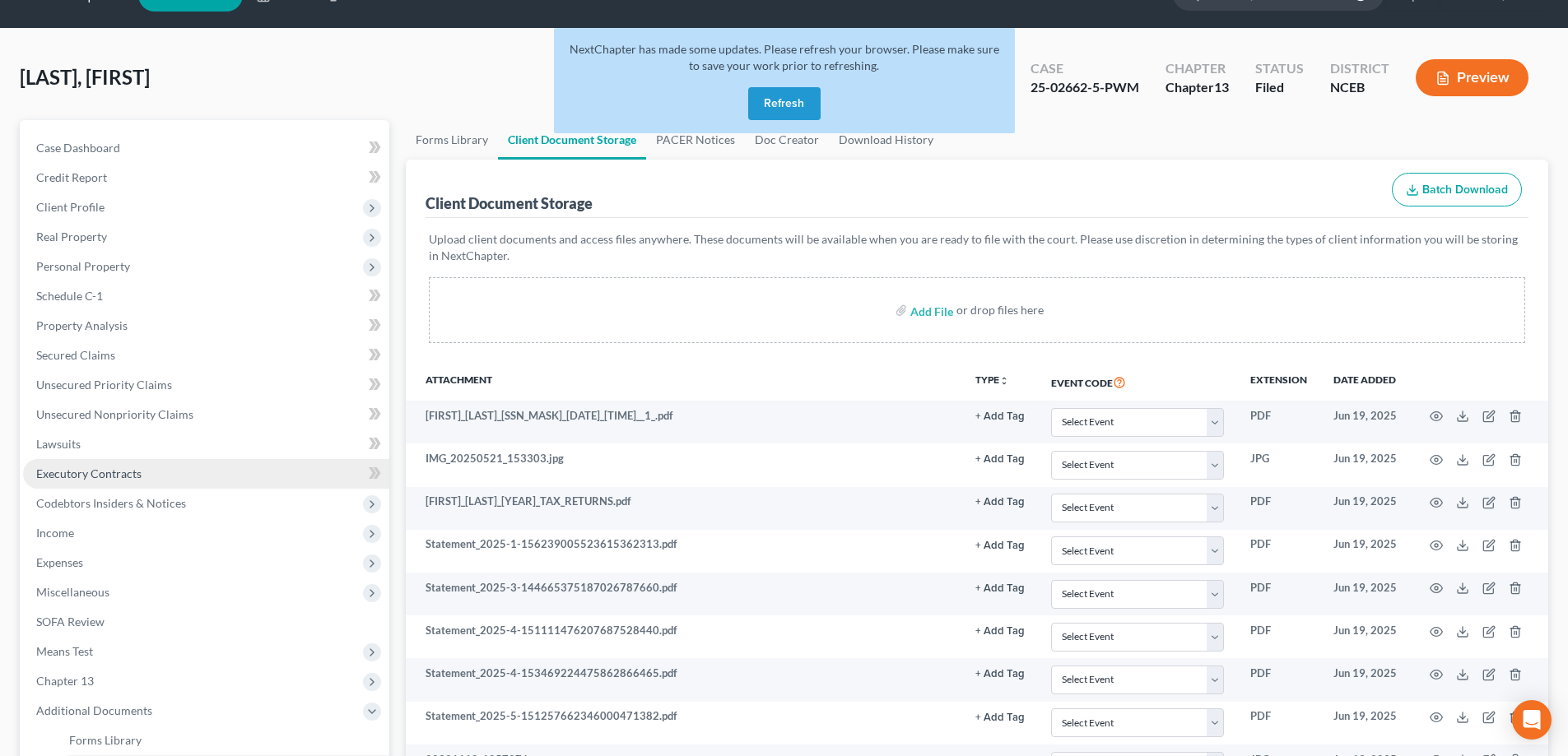 scroll, scrollTop: 0, scrollLeft: 0, axis: both 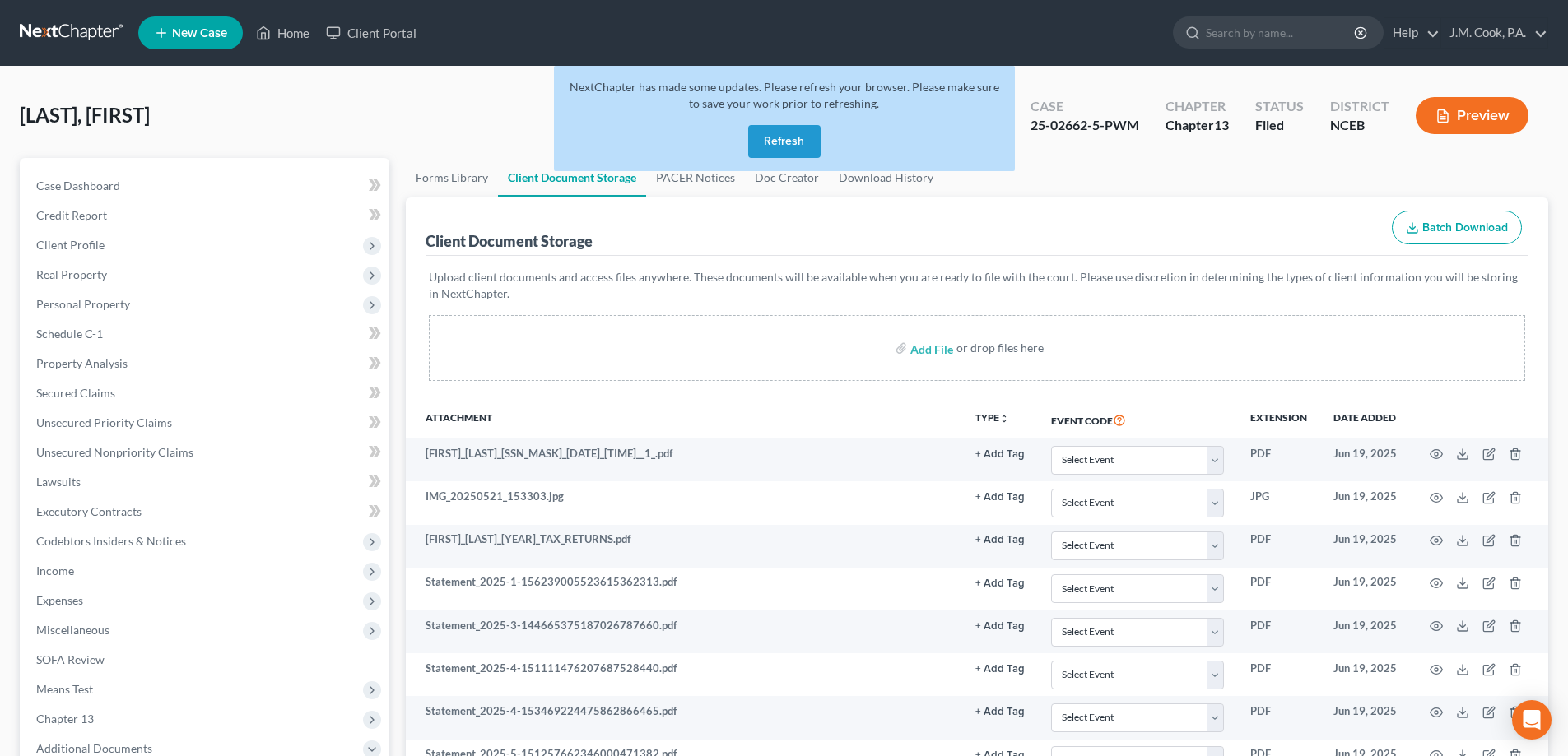 click at bounding box center [72, 33] 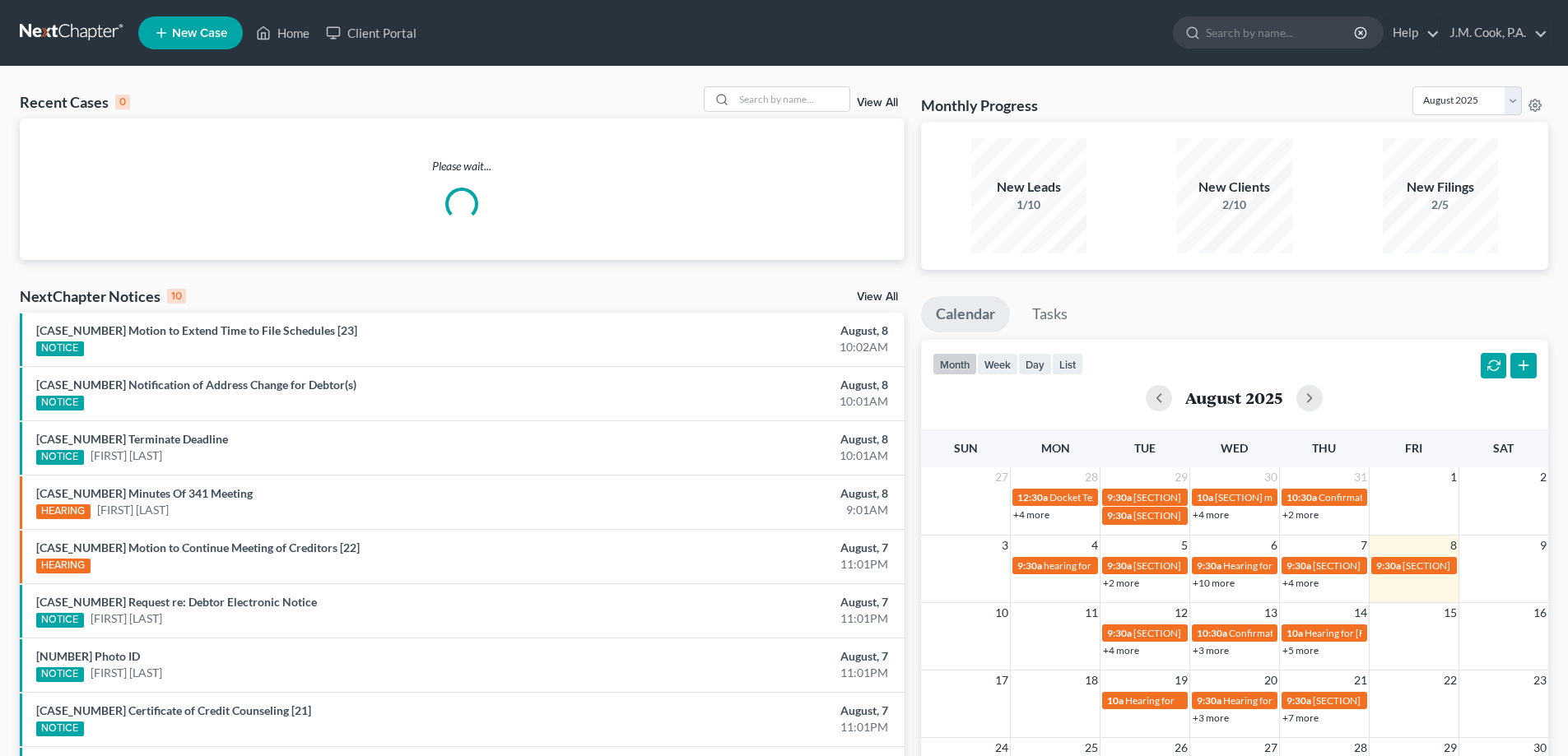 scroll, scrollTop: 0, scrollLeft: 0, axis: both 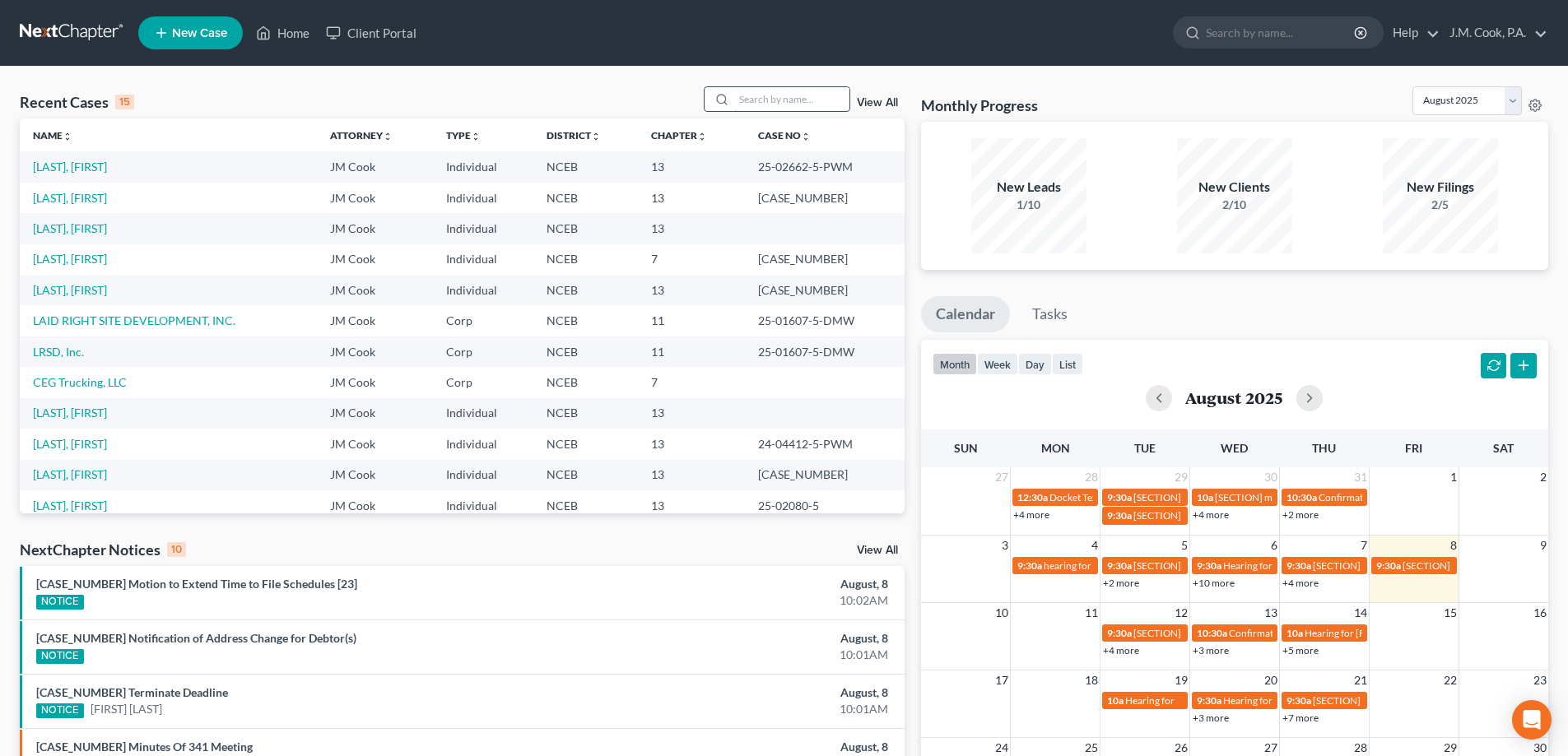click at bounding box center [792, 99] 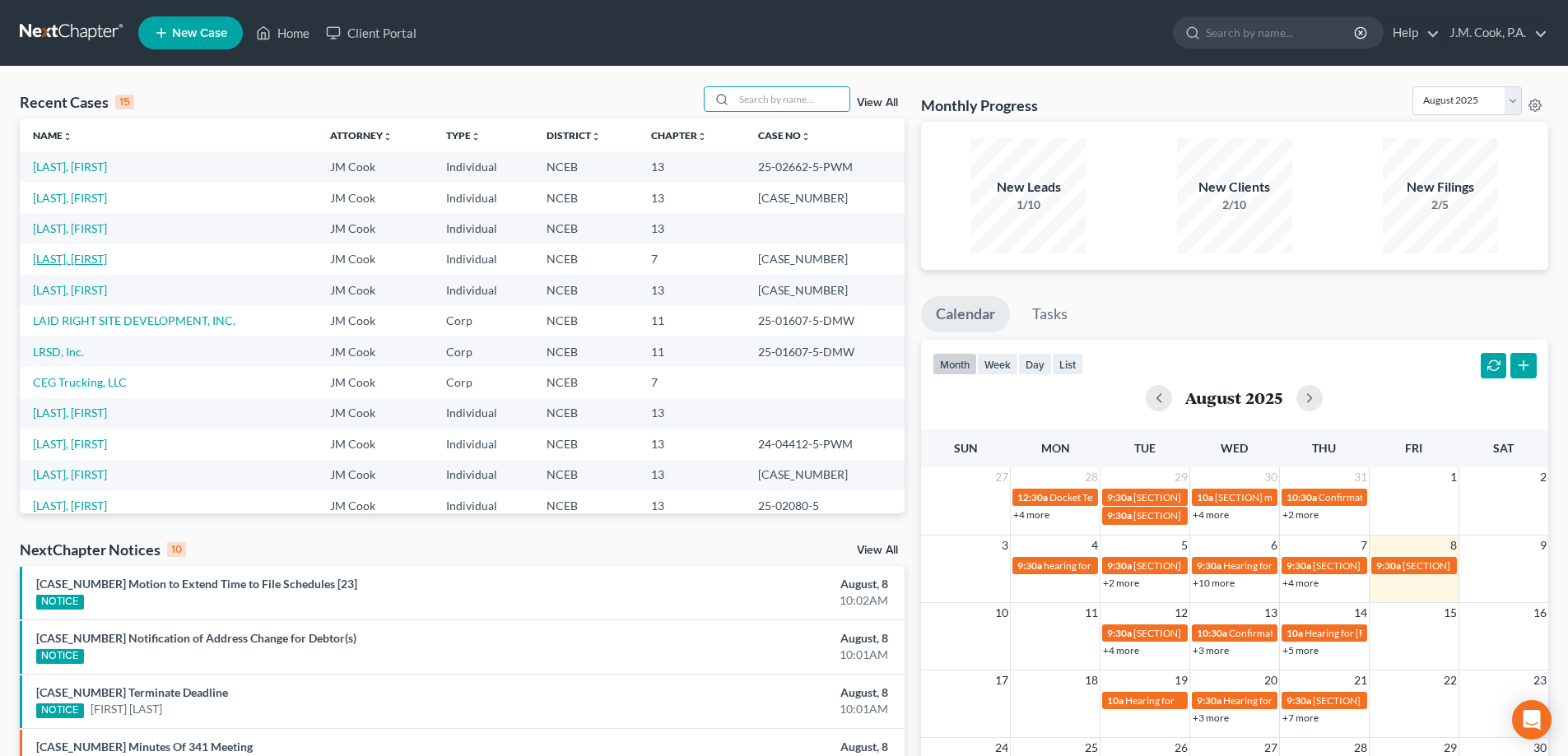 click on "[LAST], [FIRST]" at bounding box center [70, 258] 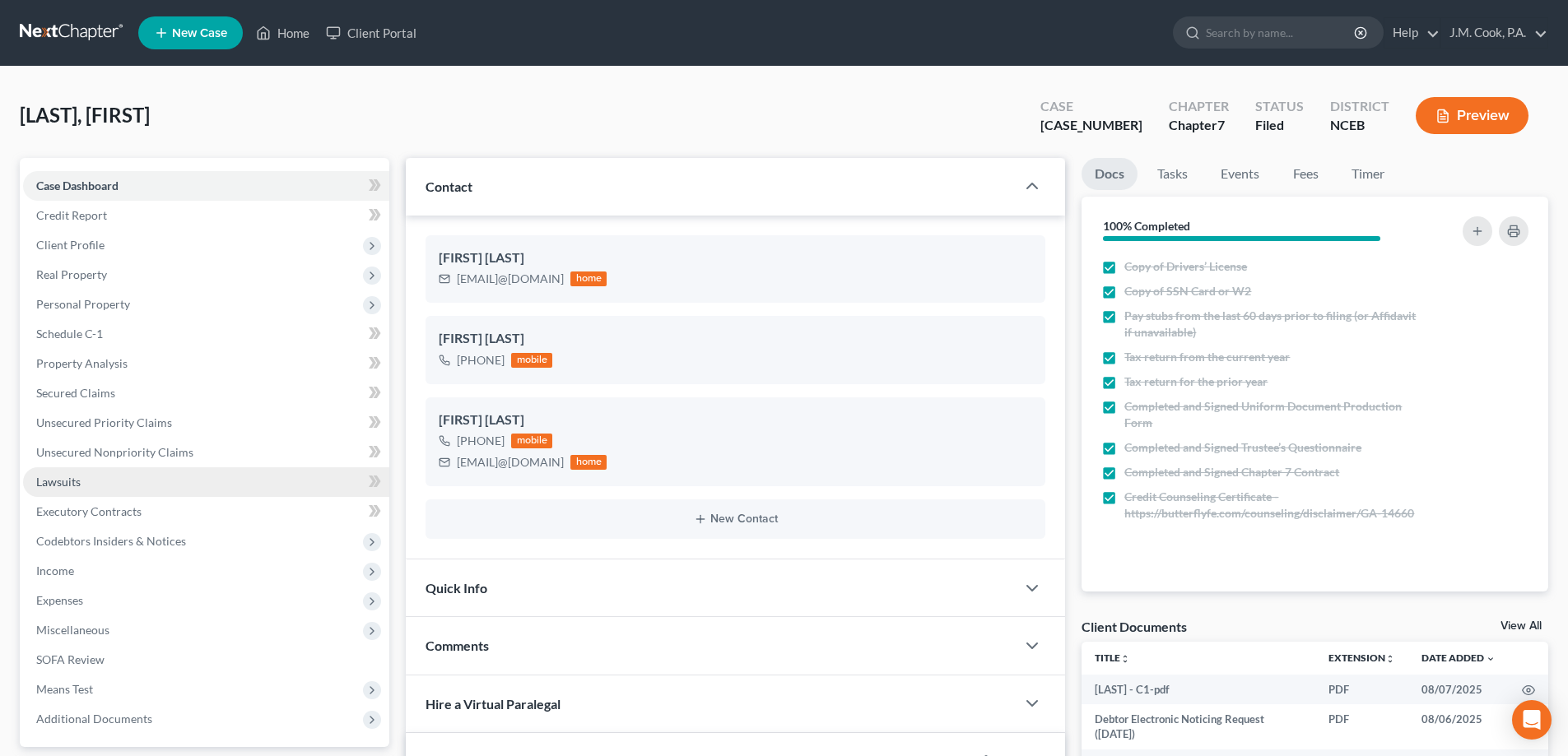 scroll, scrollTop: 304, scrollLeft: 0, axis: vertical 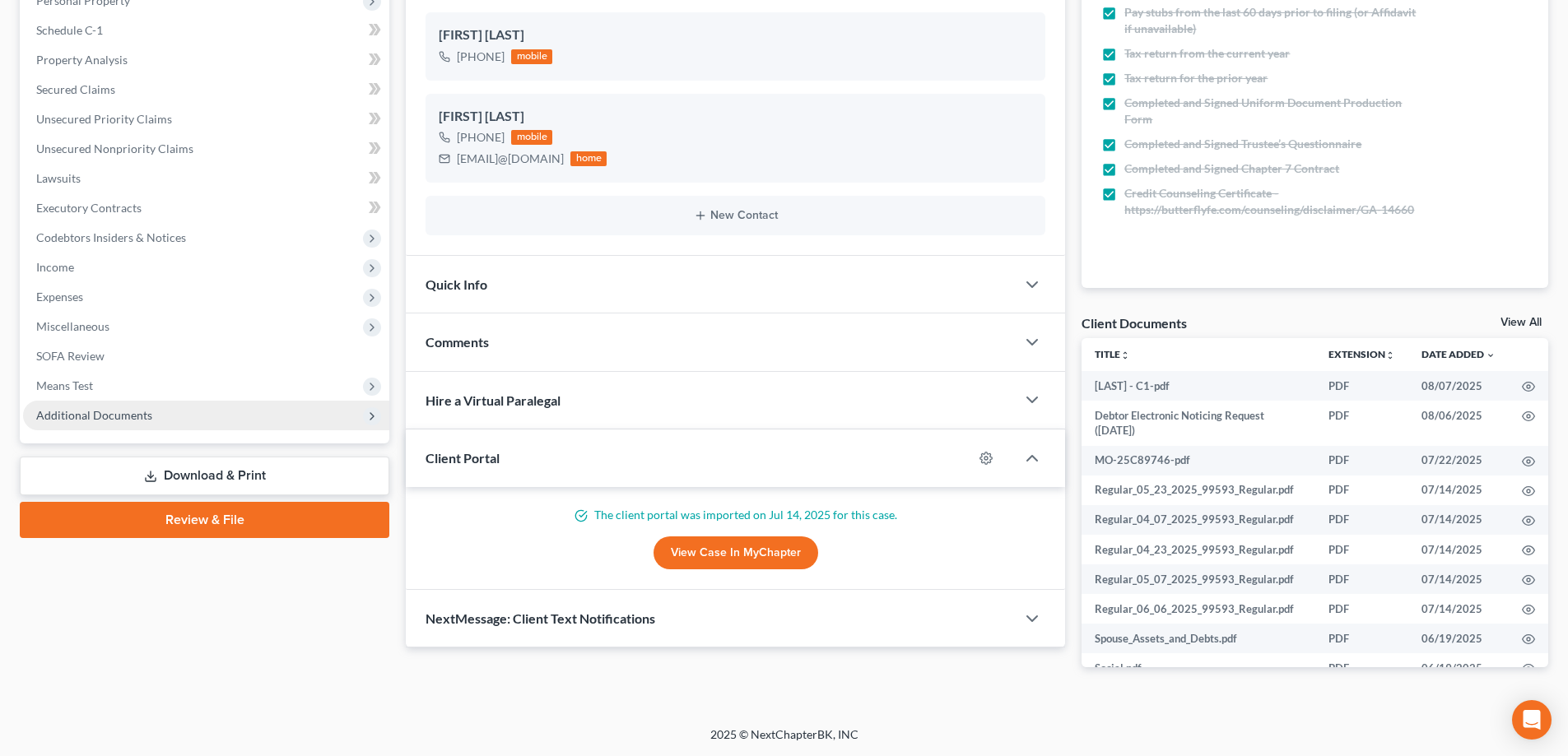 click on "Additional Documents" at bounding box center (206, 415) 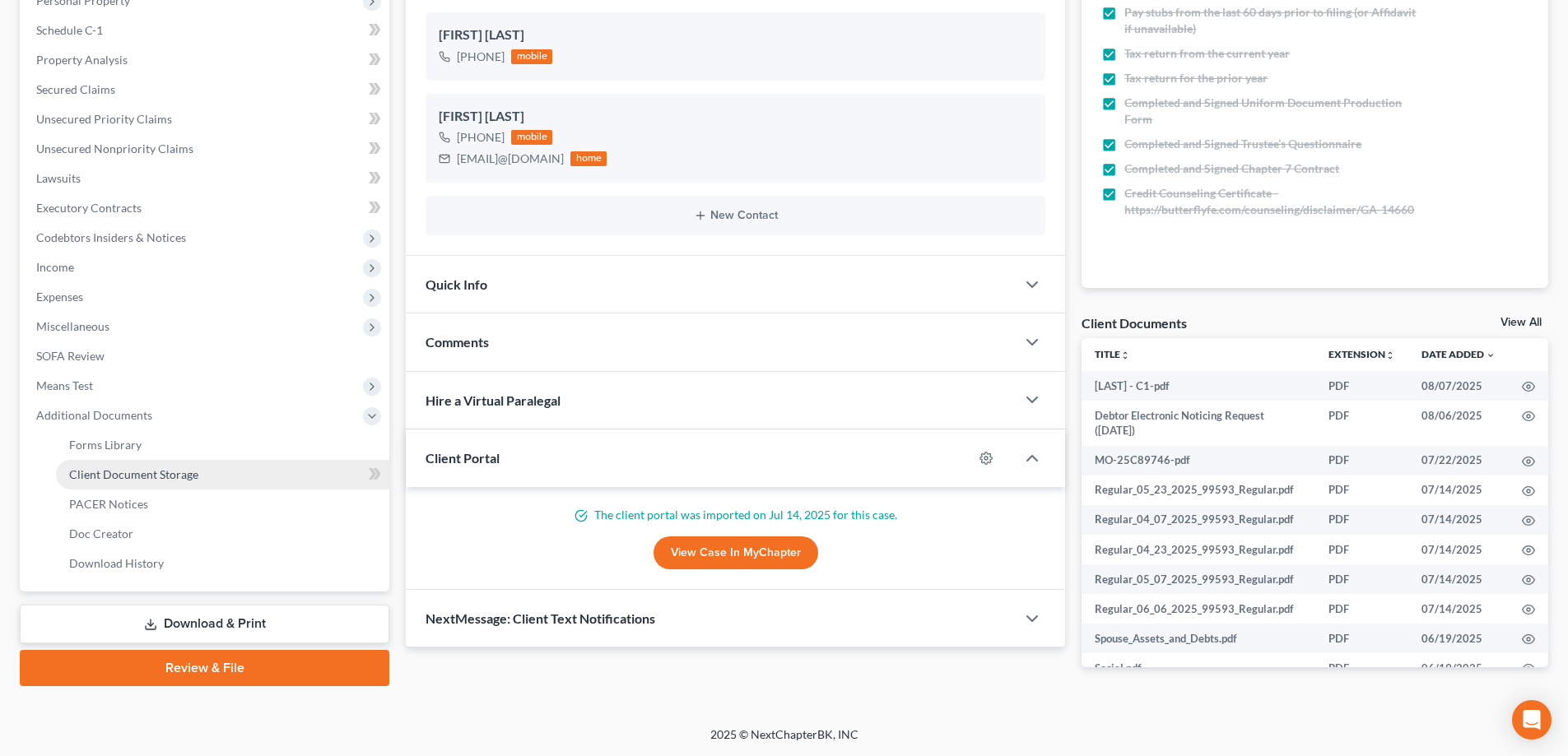 click on "Client Document Storage" at bounding box center (222, 475) 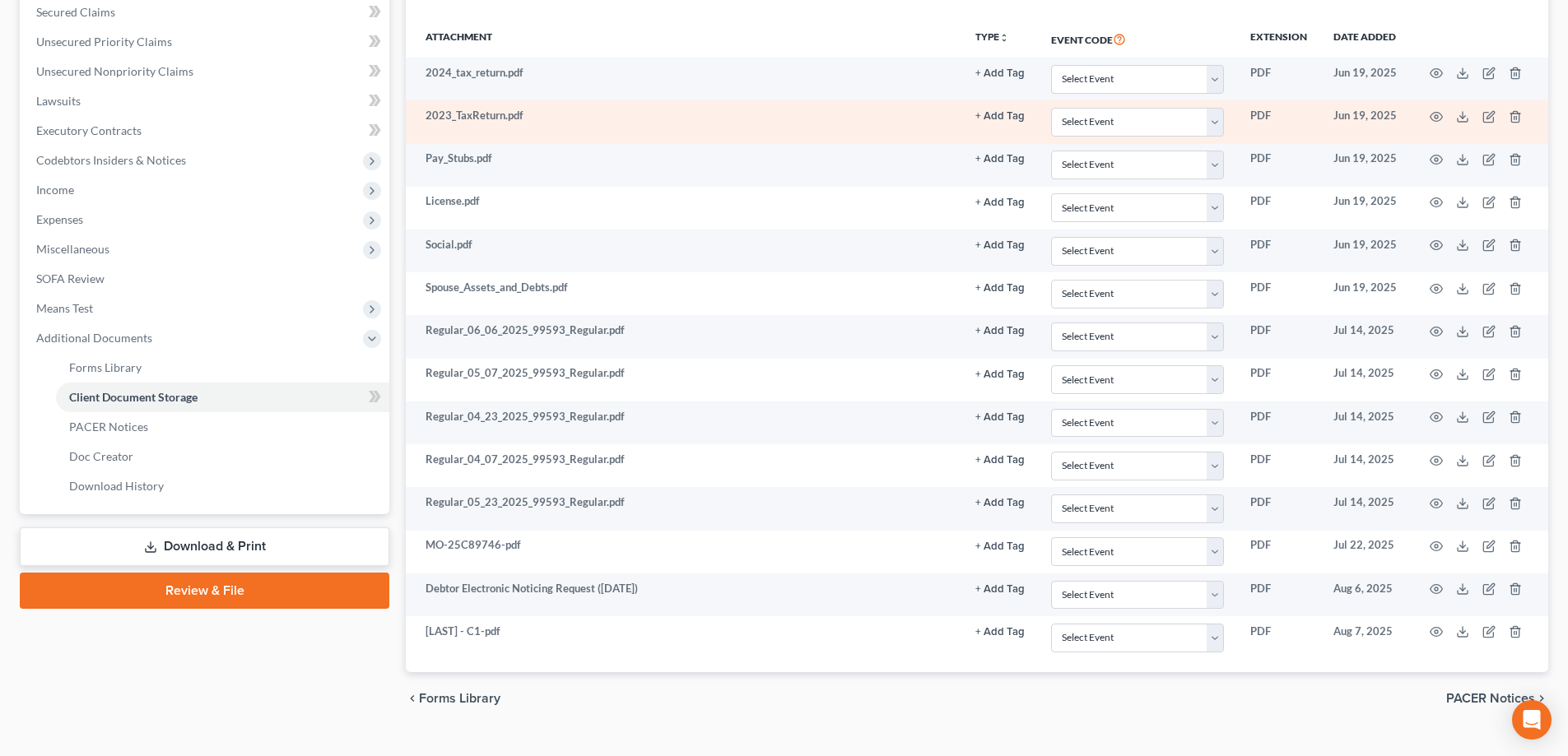 scroll, scrollTop: 412, scrollLeft: 0, axis: vertical 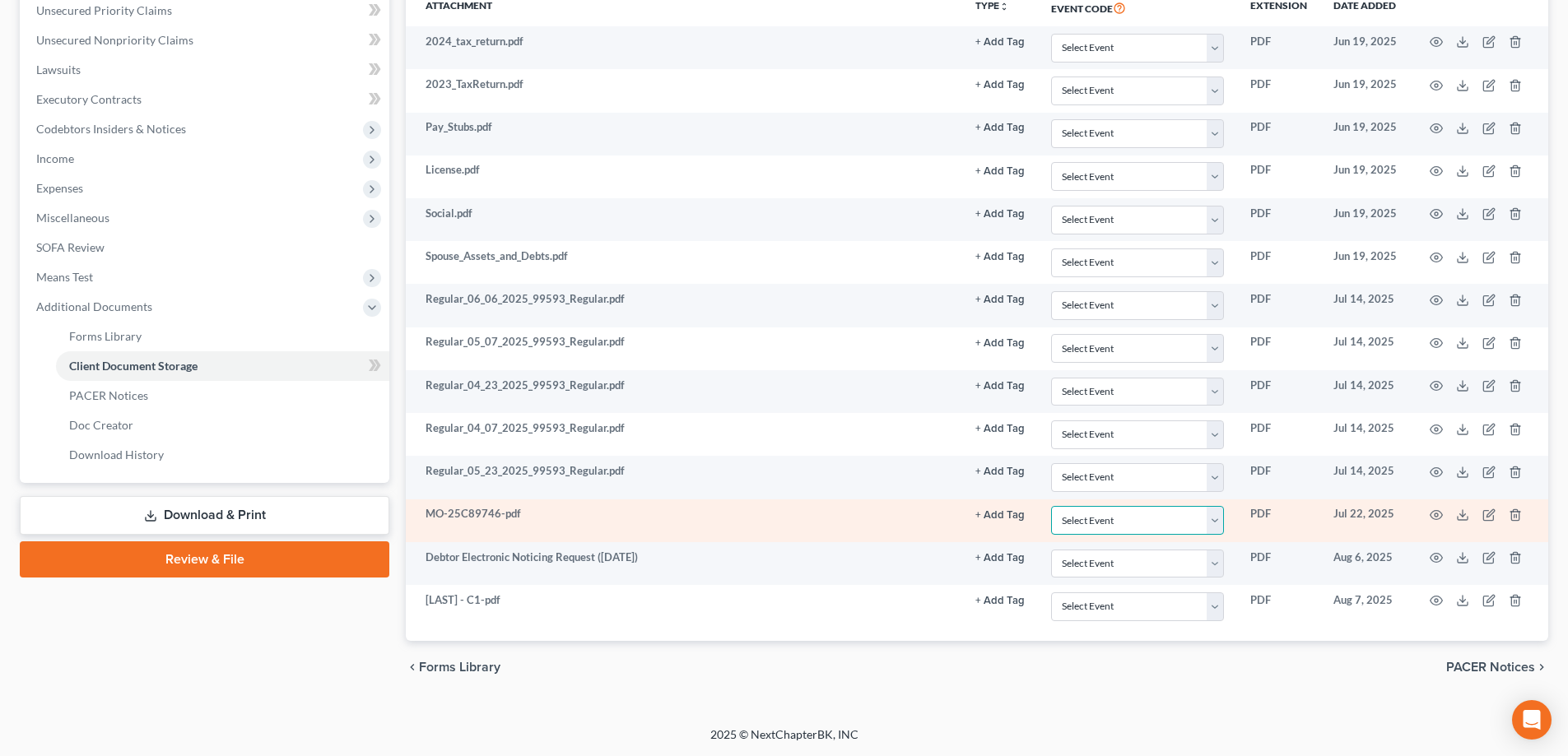 click on "Select Event Certificate of Credit Counseling" at bounding box center (1138, 520) 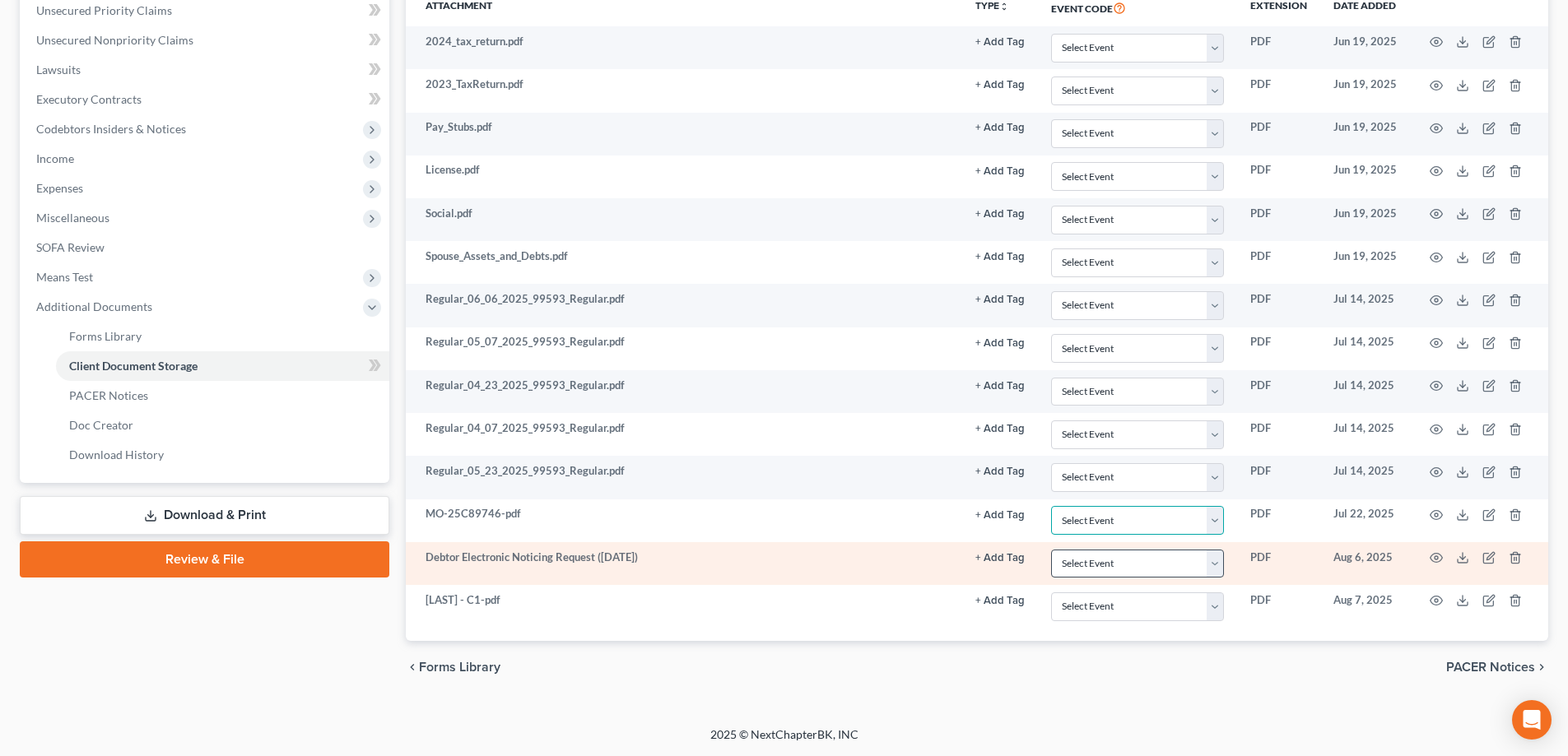select on "0" 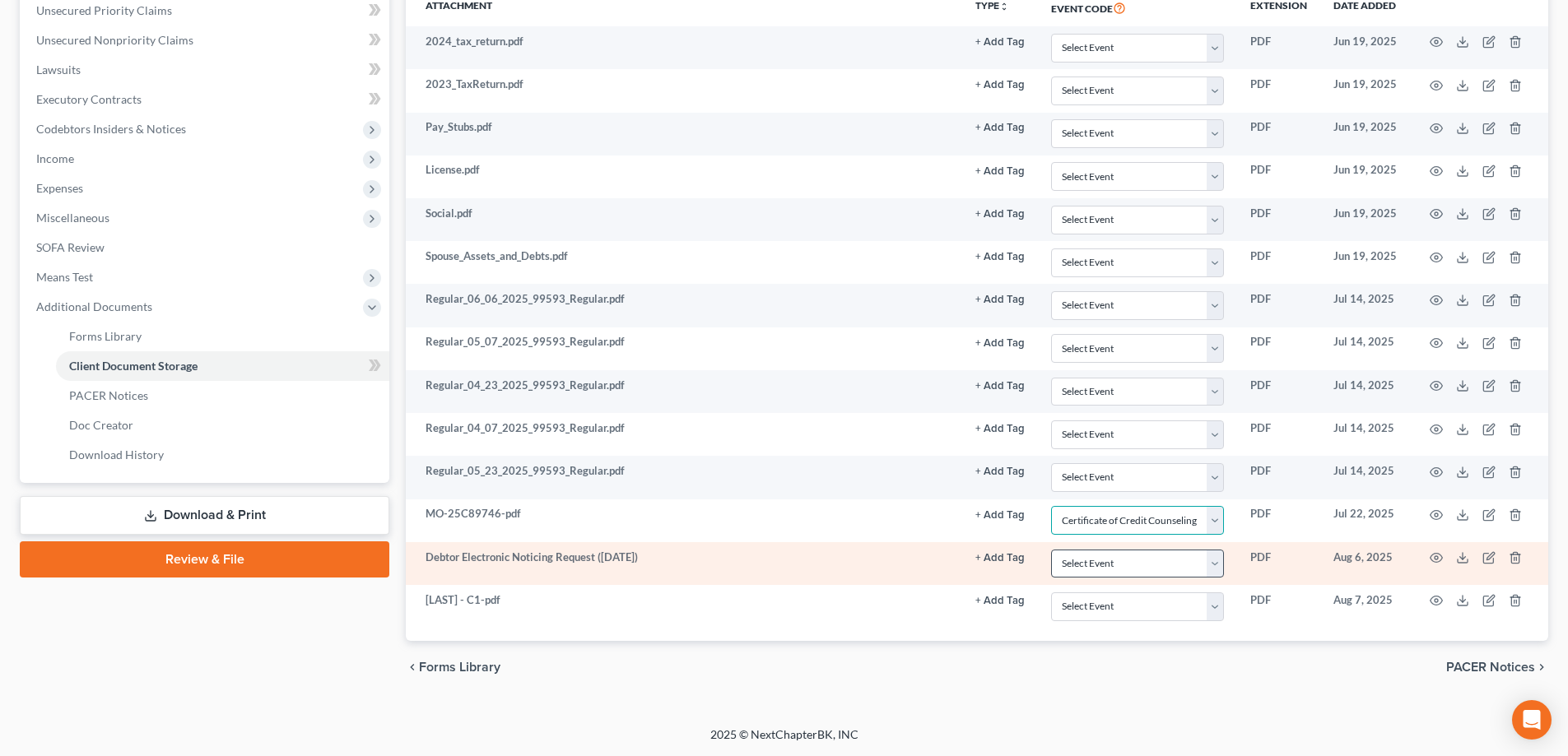 click on "Select Event Certificate of Credit Counseling" at bounding box center [1138, 520] 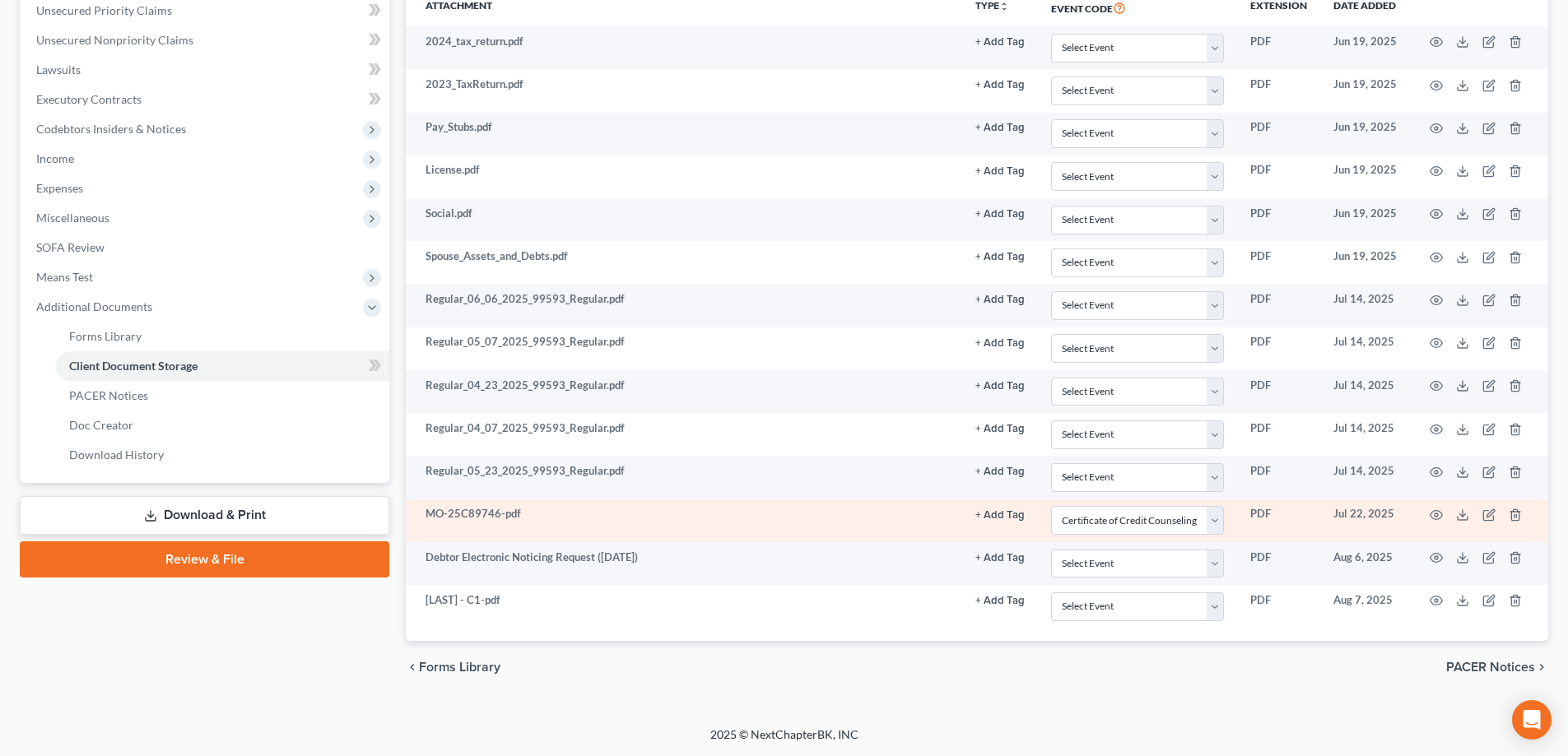 click on "MO-25C89746-pdf" at bounding box center (684, 521) 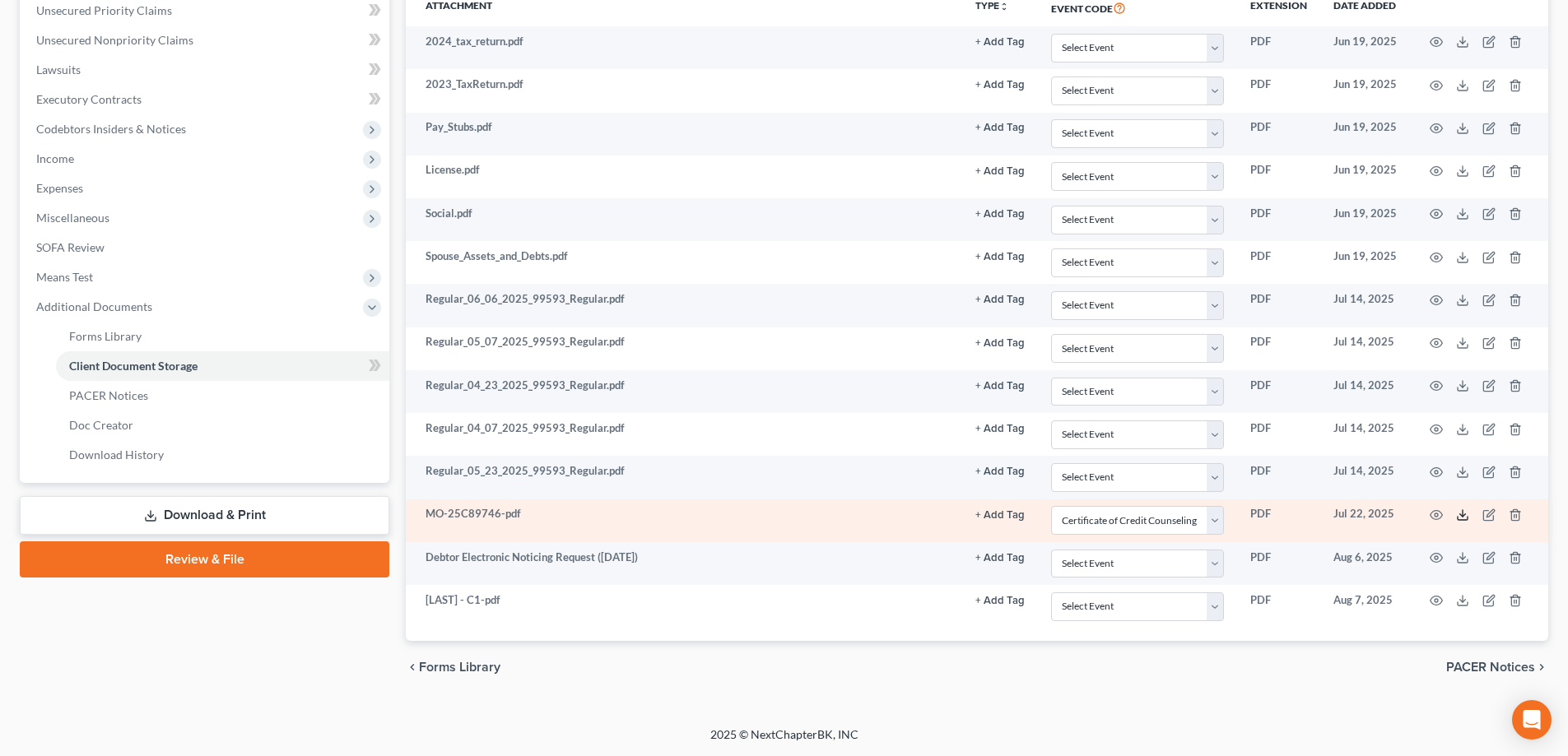 click 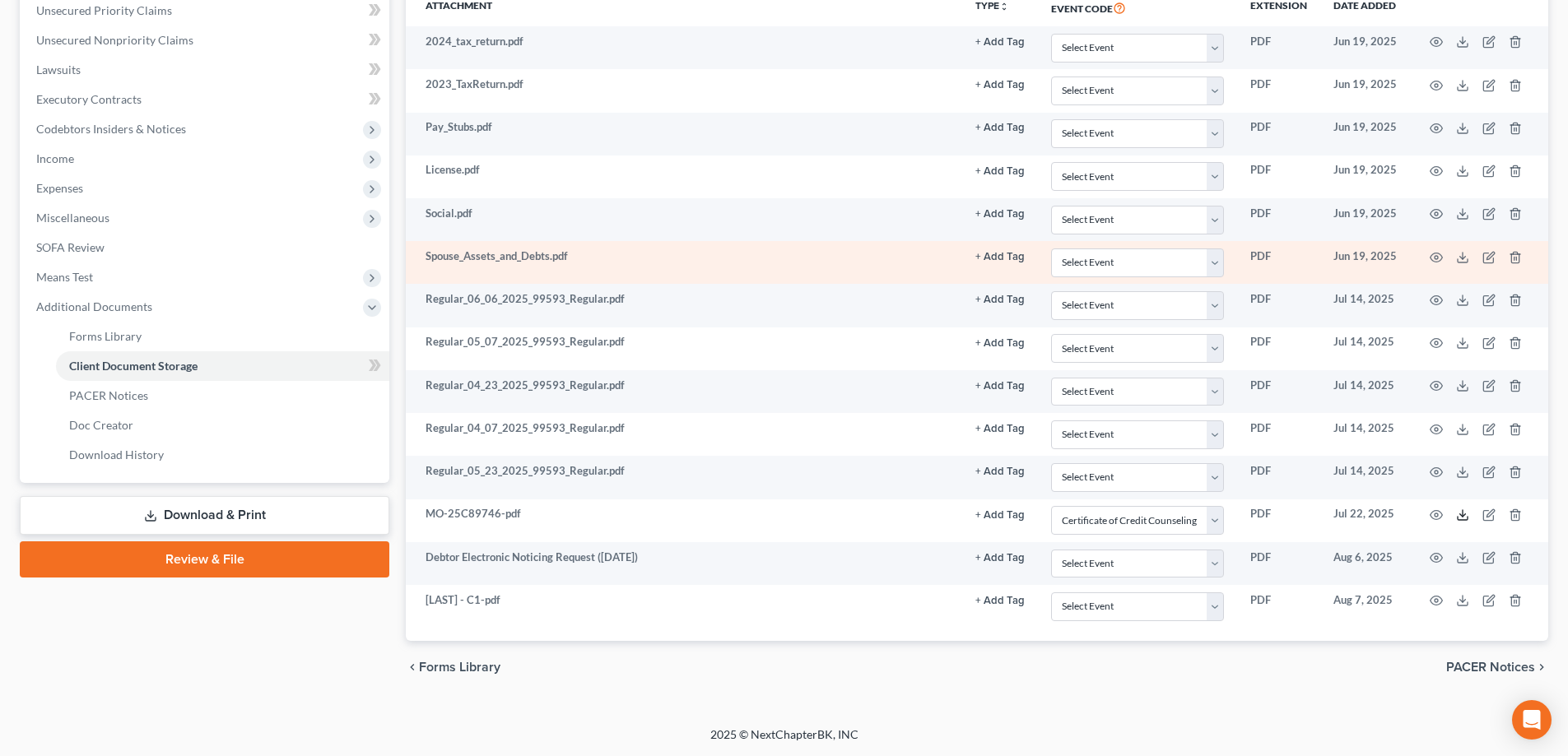 scroll, scrollTop: 0, scrollLeft: 0, axis: both 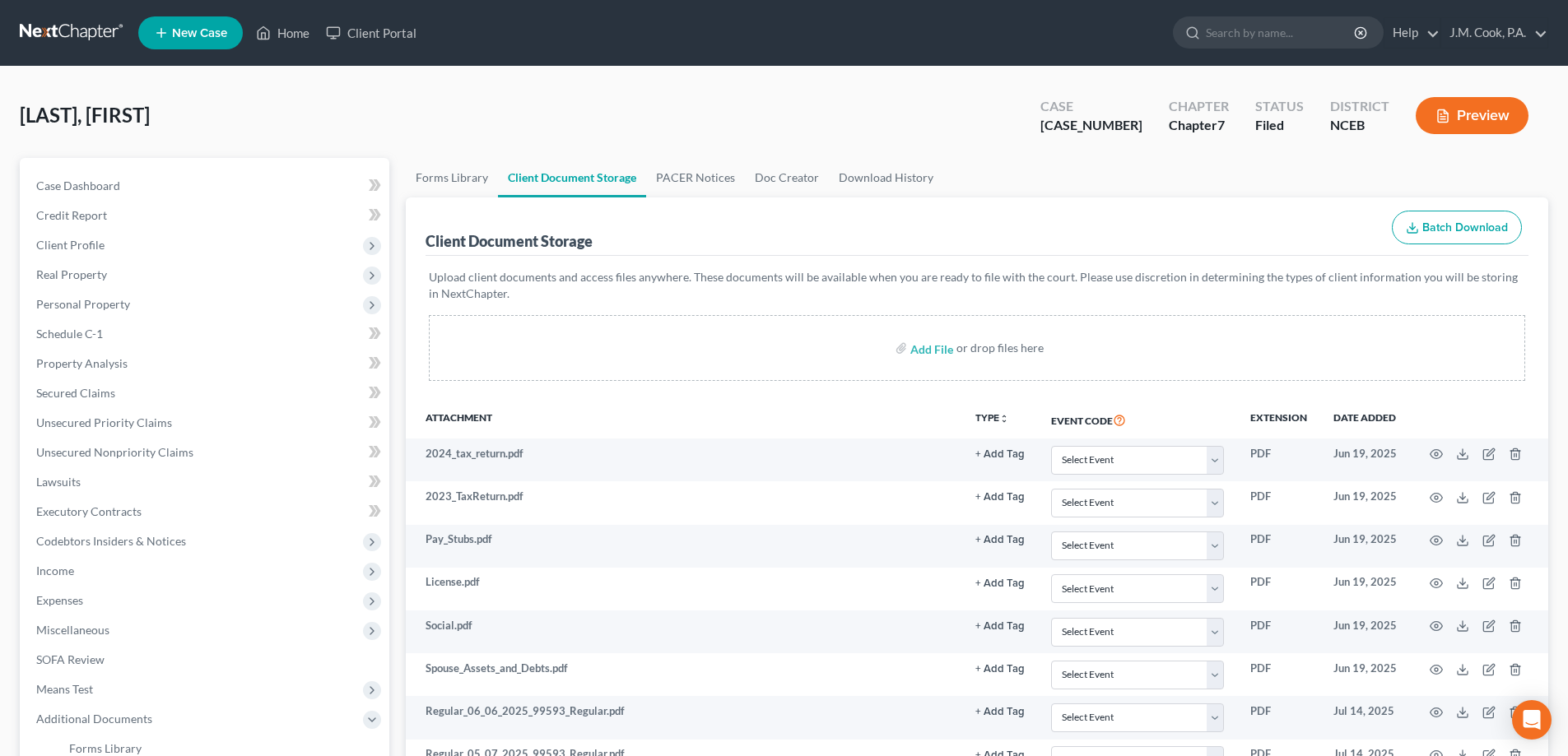 click at bounding box center (72, 33) 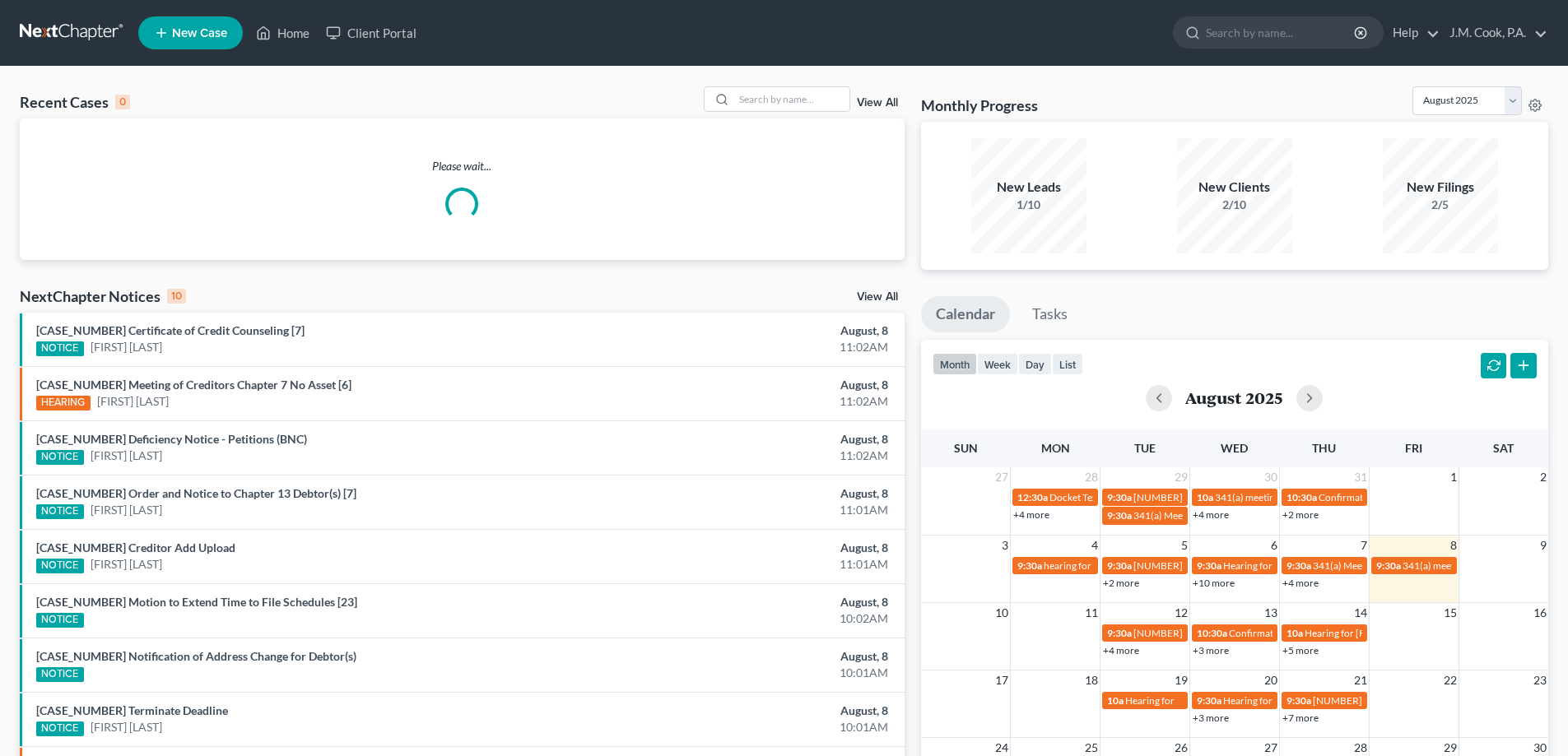 scroll, scrollTop: 0, scrollLeft: 0, axis: both 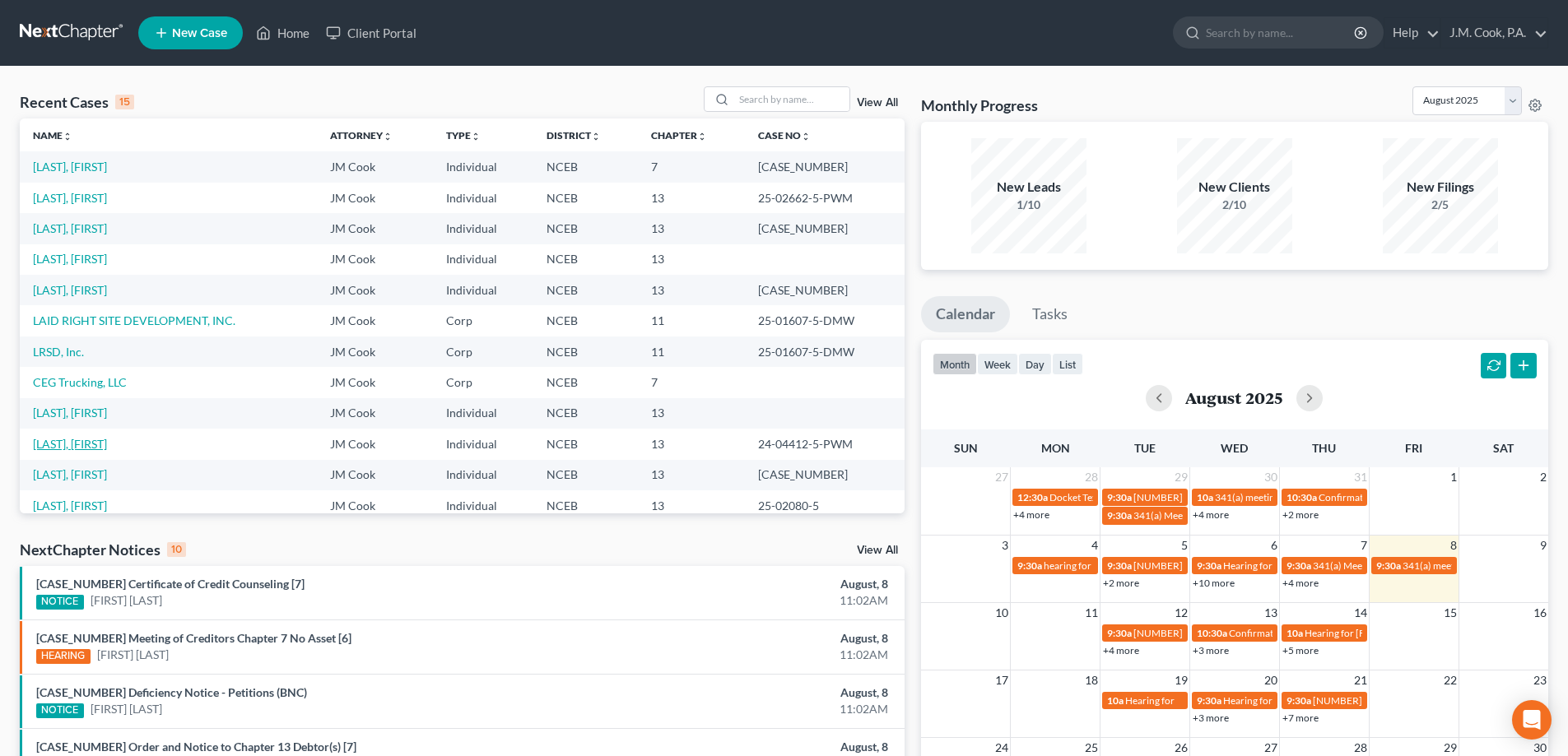 click on "[LAST], [FIRST]" at bounding box center [70, 443] 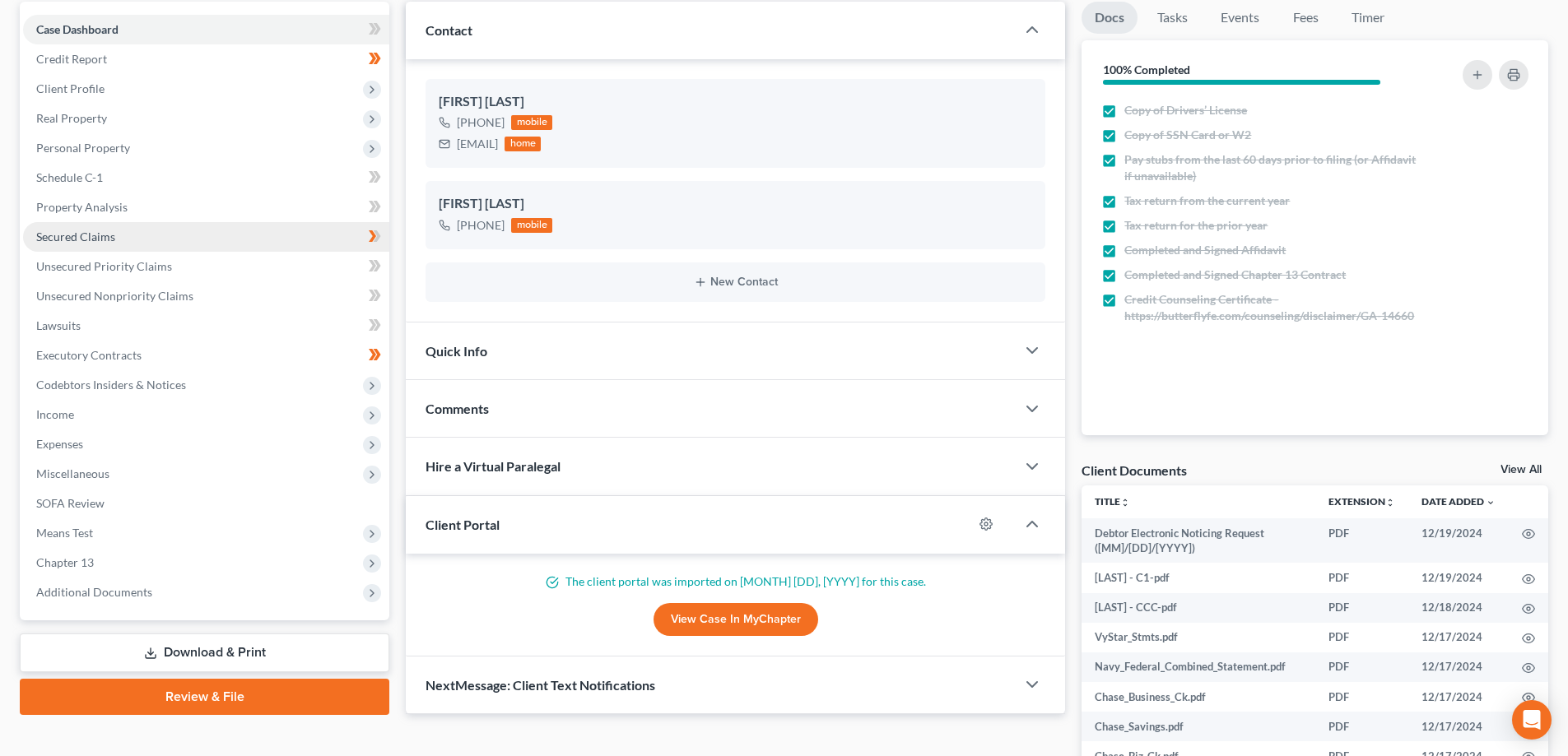 scroll, scrollTop: 304, scrollLeft: 0, axis: vertical 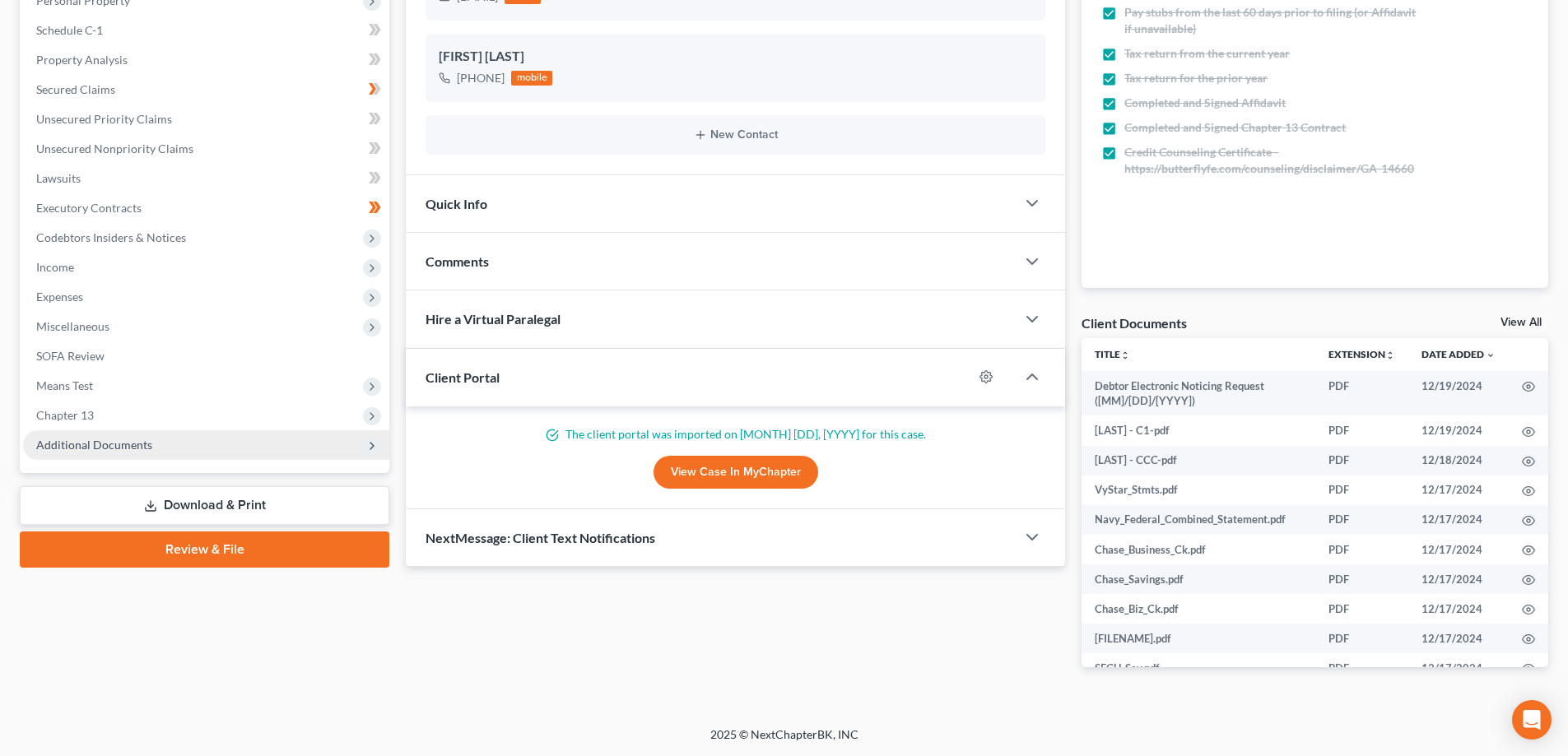 click on "Additional Documents" at bounding box center [206, 445] 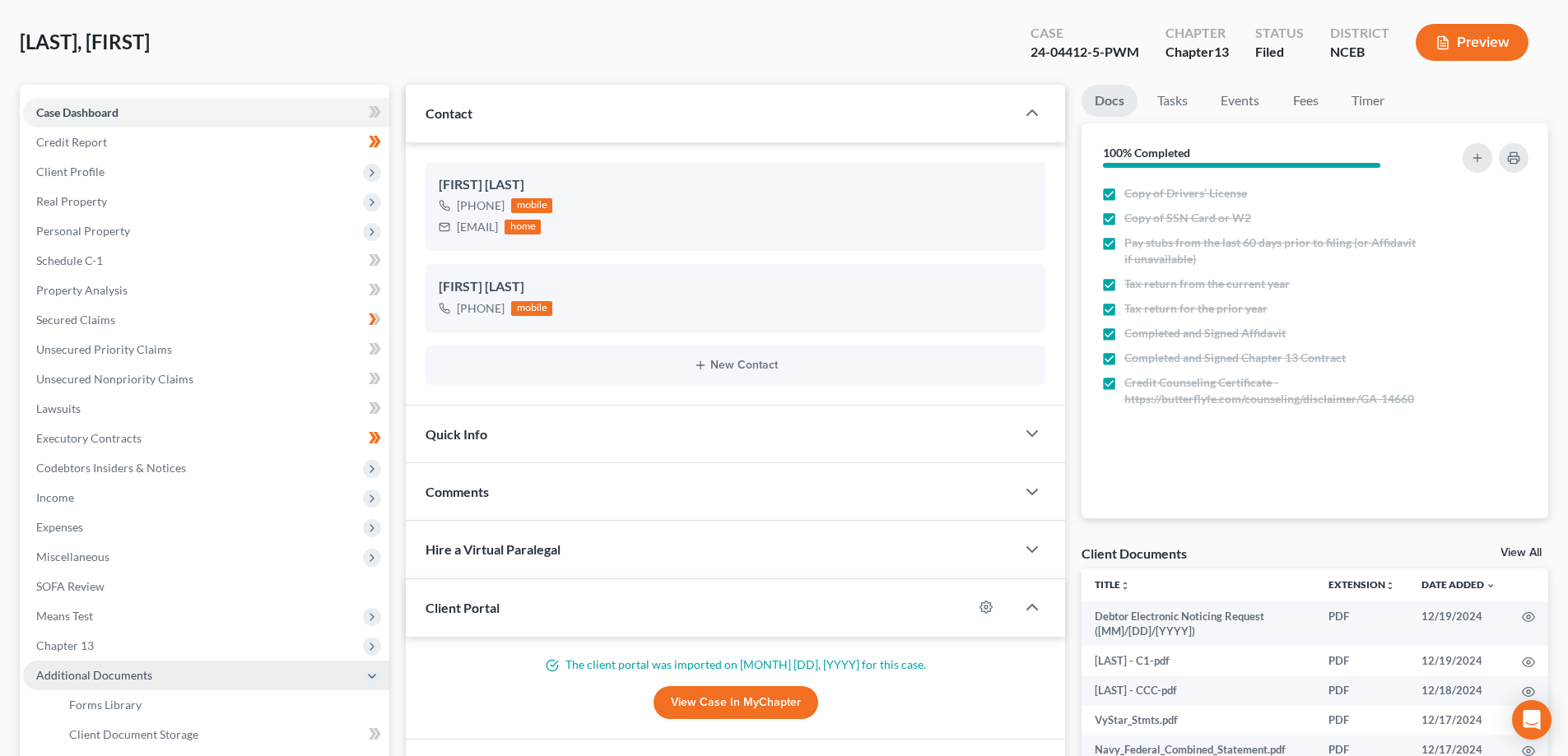 scroll, scrollTop: 0, scrollLeft: 0, axis: both 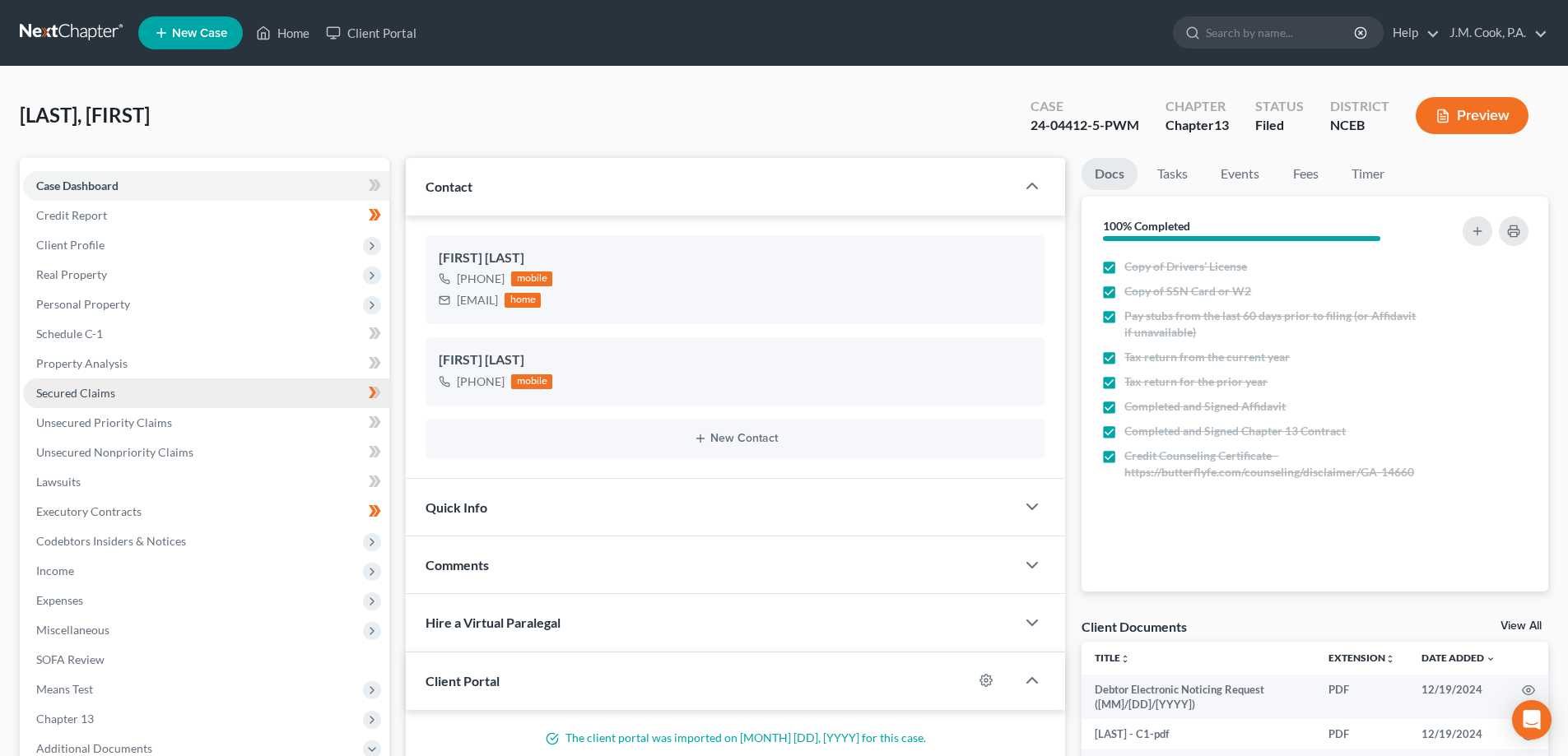 click on "Secured Claims" at bounding box center [206, 393] 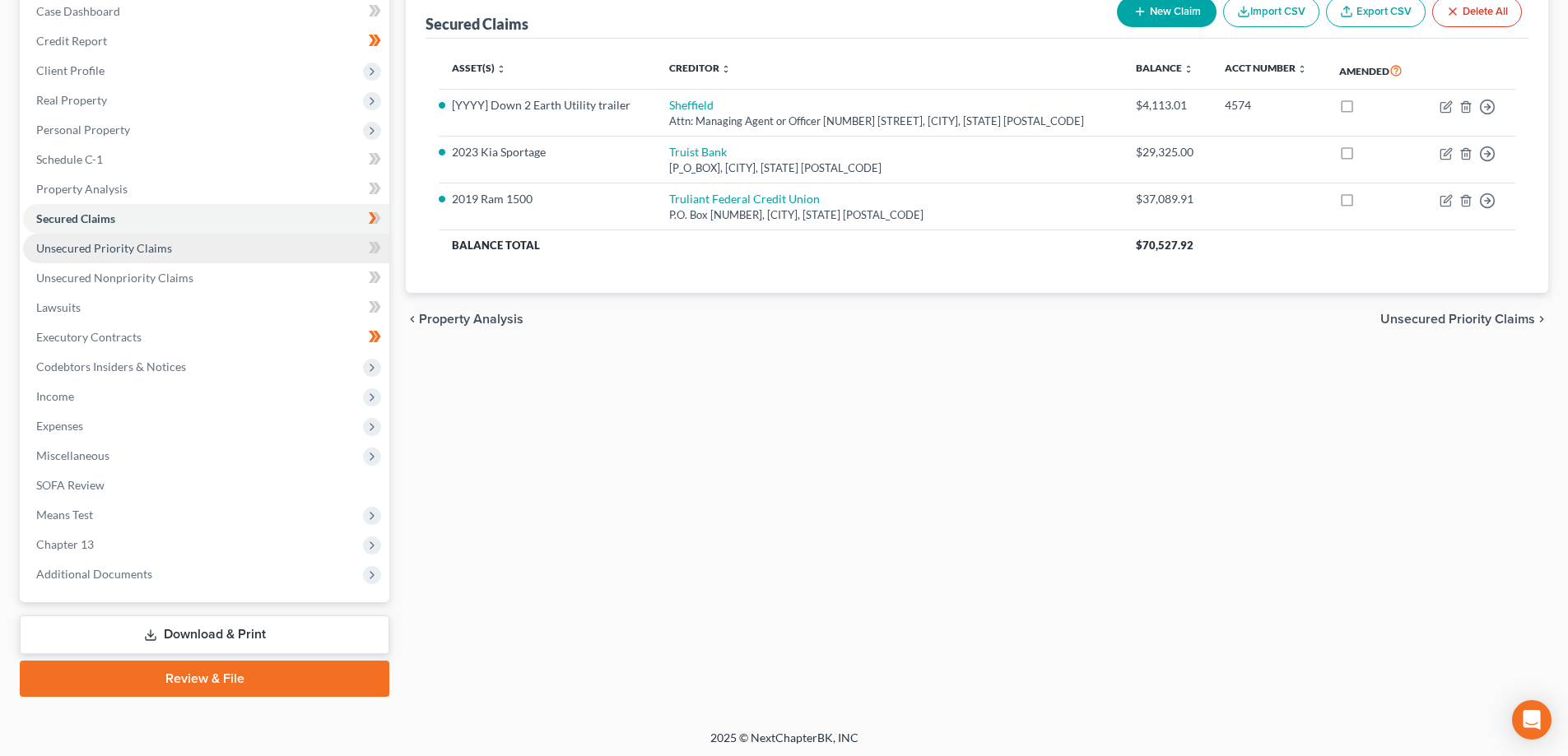 scroll, scrollTop: 178, scrollLeft: 0, axis: vertical 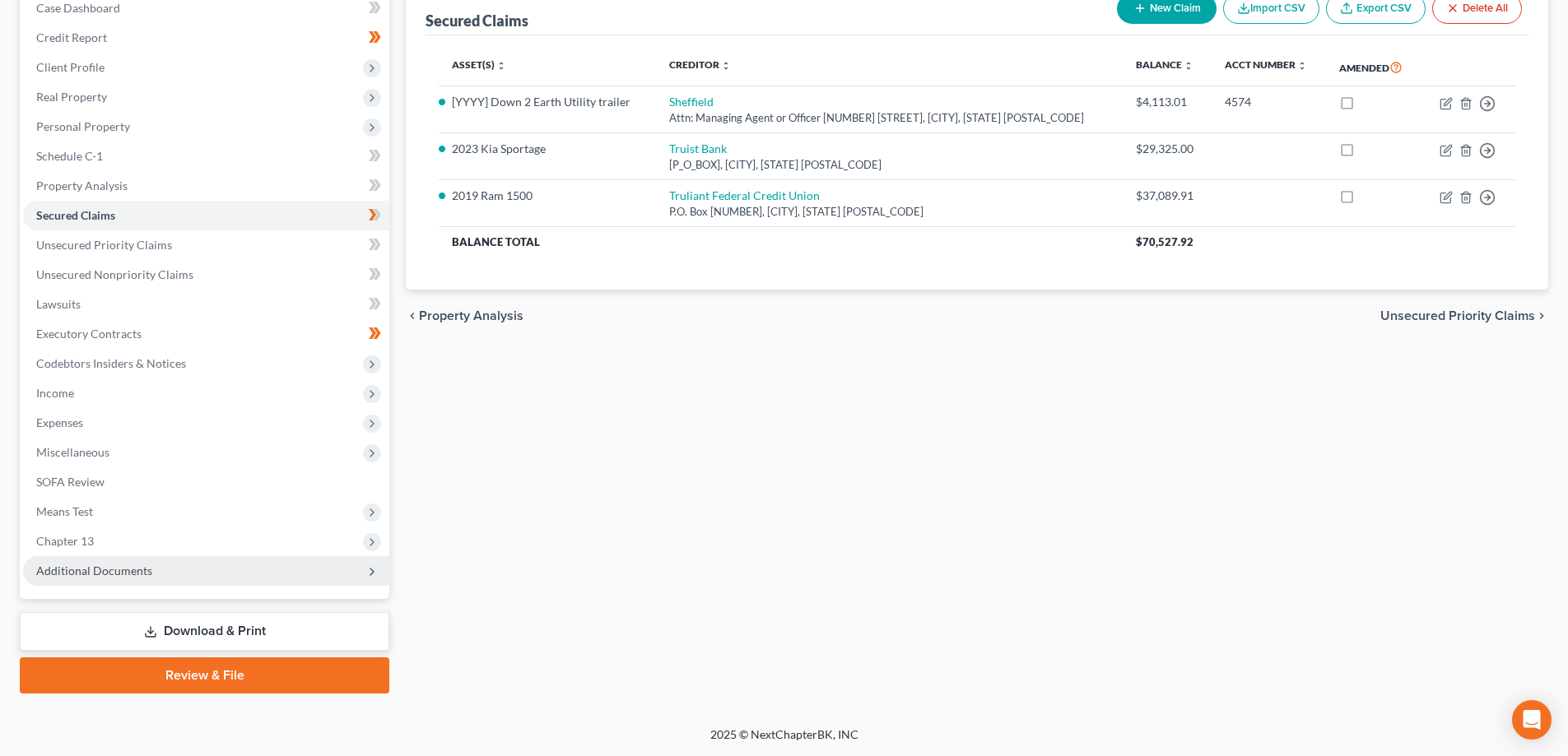 click on "Additional Documents" at bounding box center (206, 571) 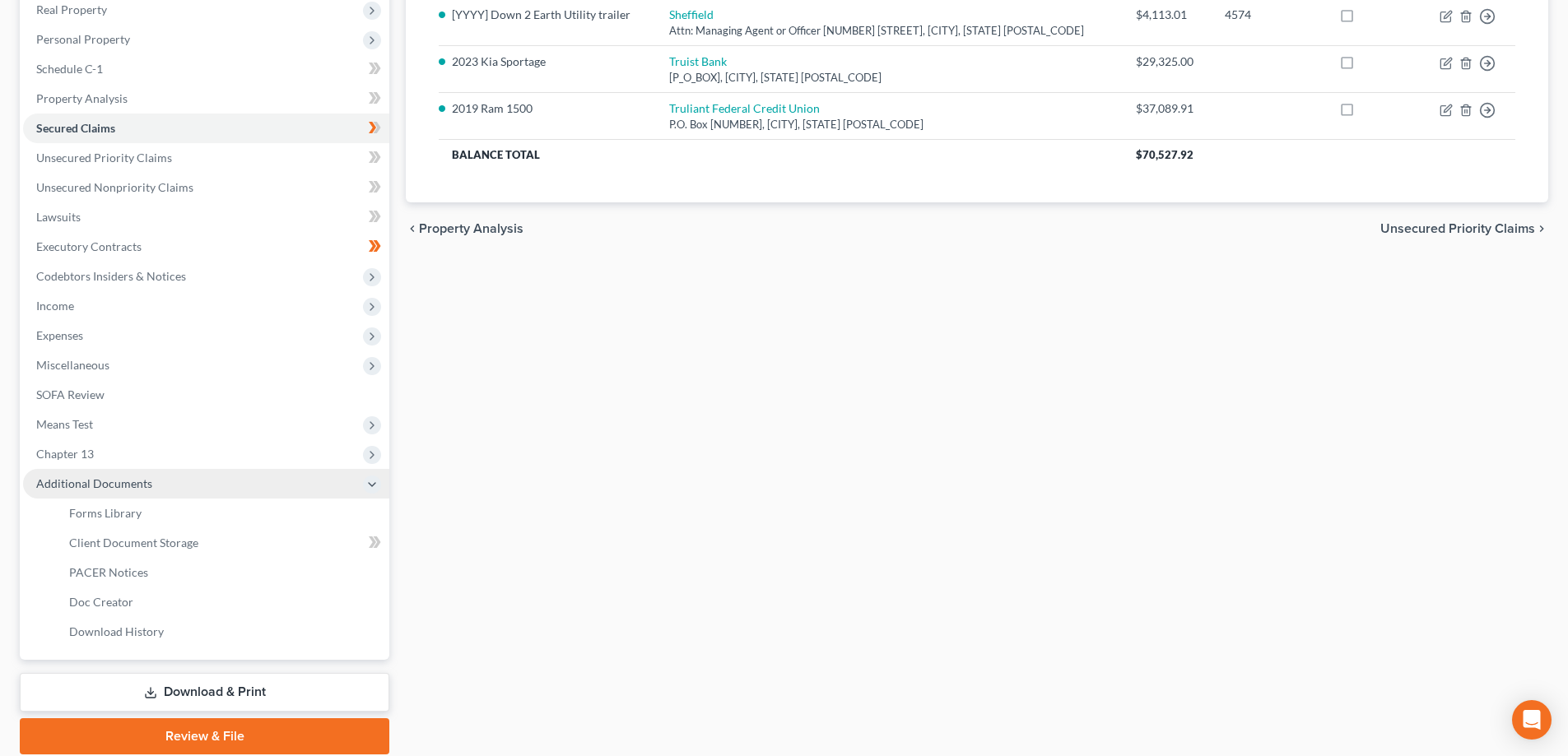 scroll, scrollTop: 326, scrollLeft: 0, axis: vertical 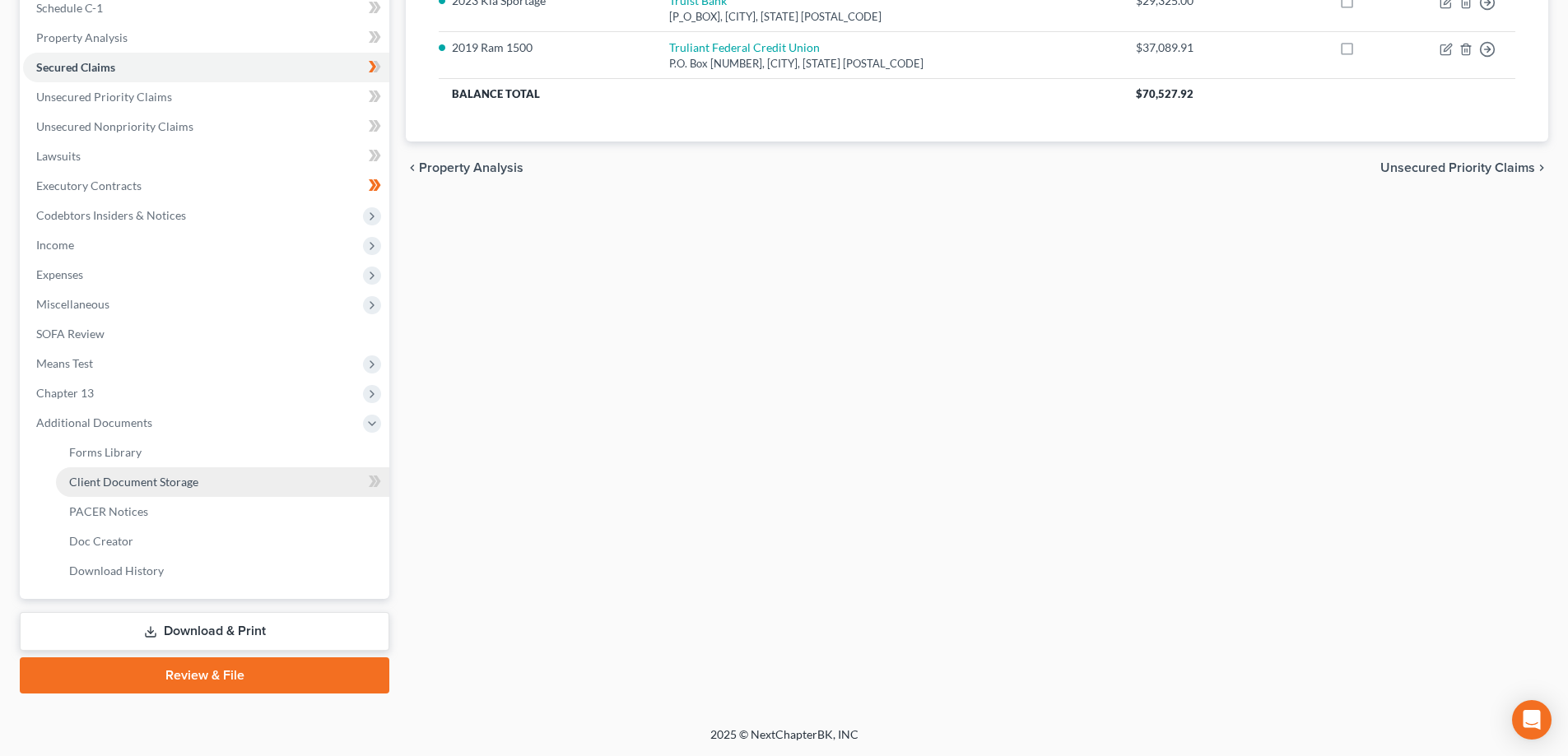 click on "Client Document Storage" at bounding box center [222, 482] 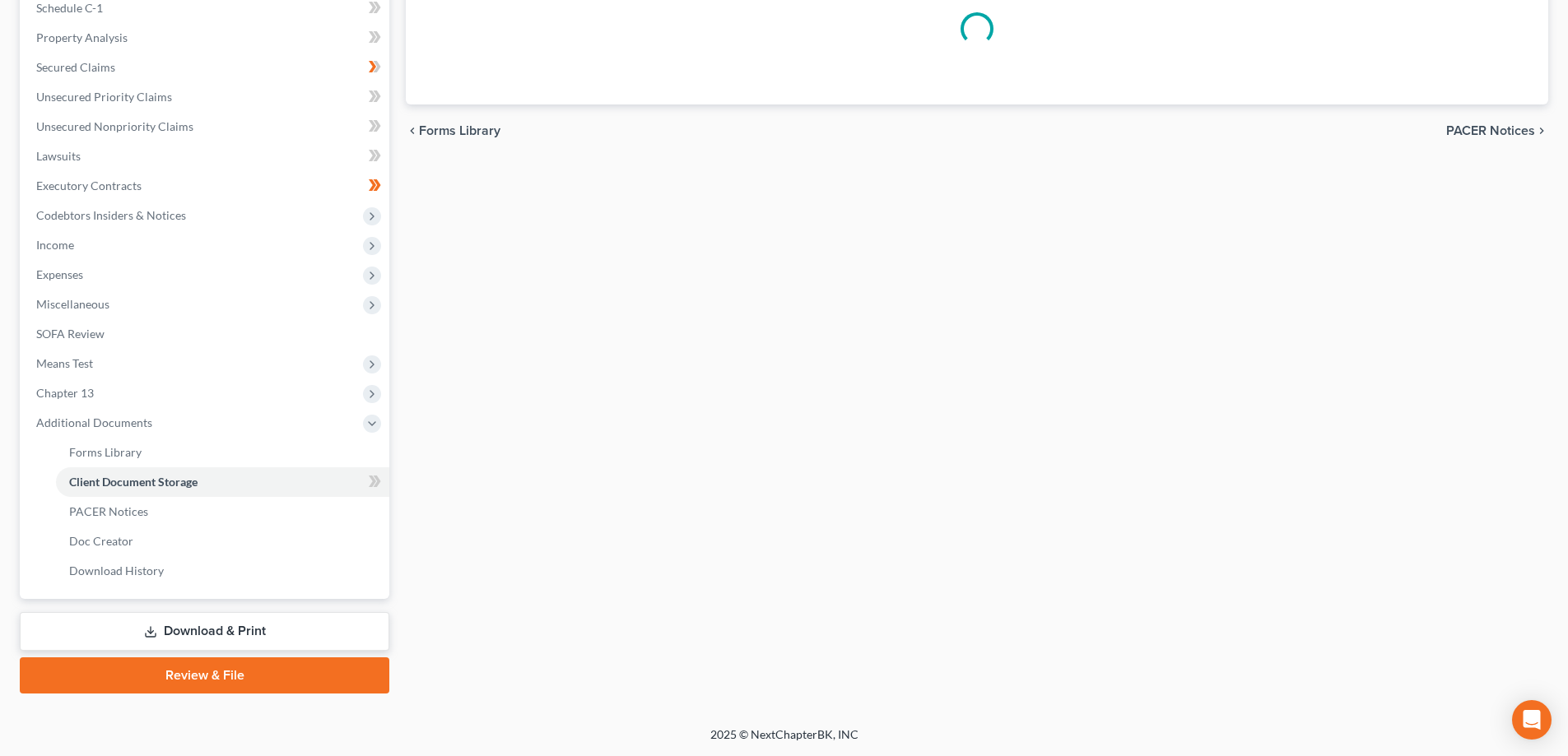 select on "0" 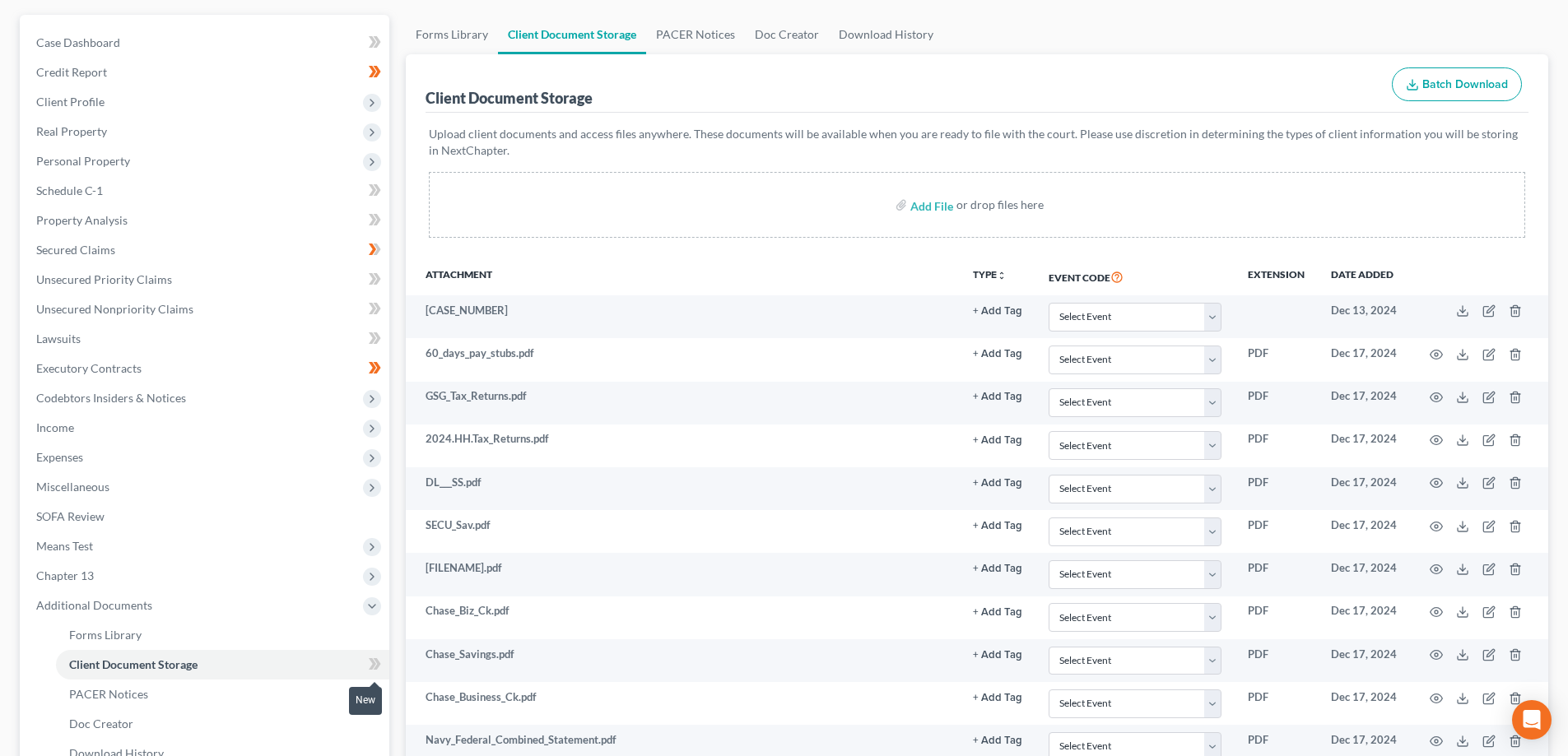 scroll, scrollTop: 329, scrollLeft: 0, axis: vertical 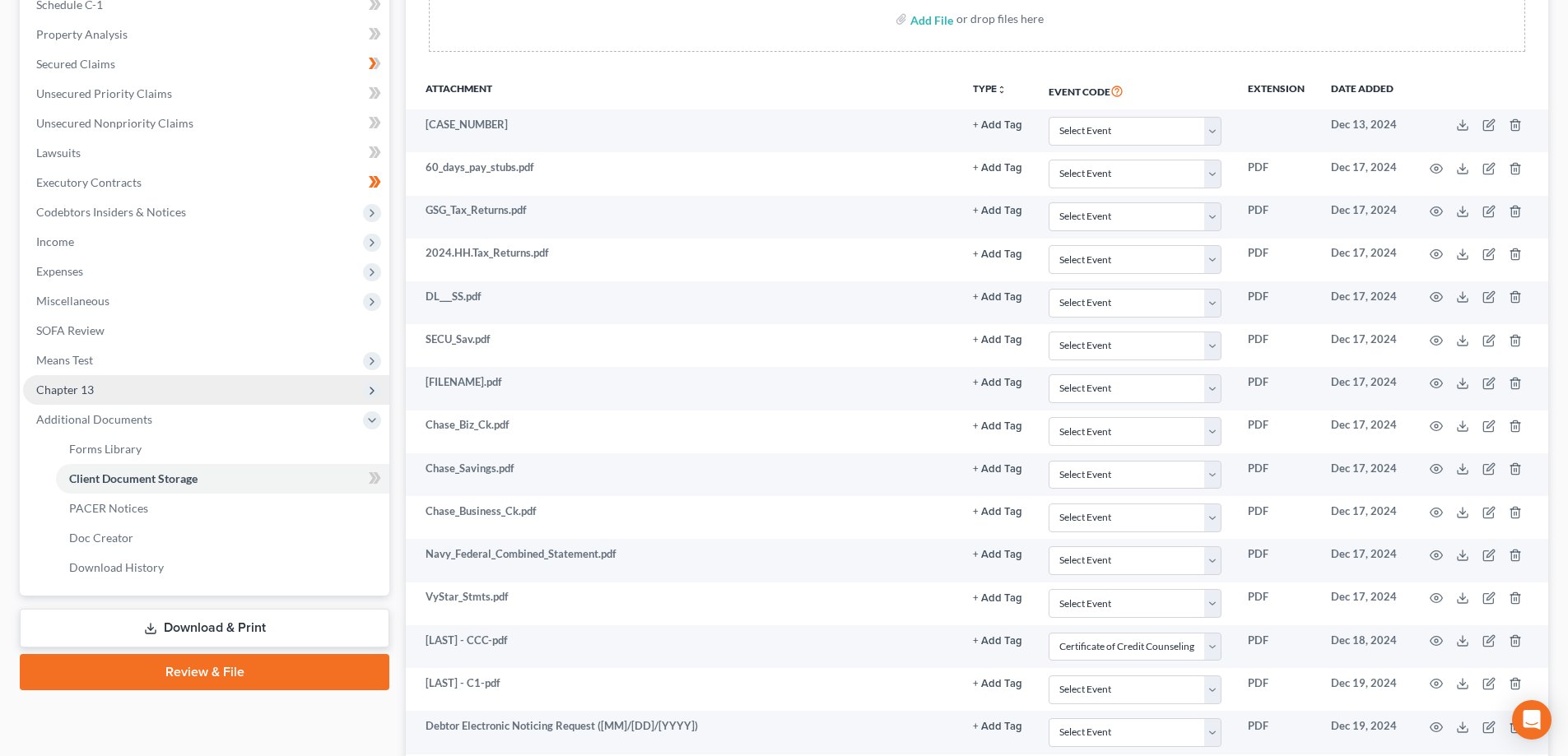 click on "Chapter 13" at bounding box center (206, 390) 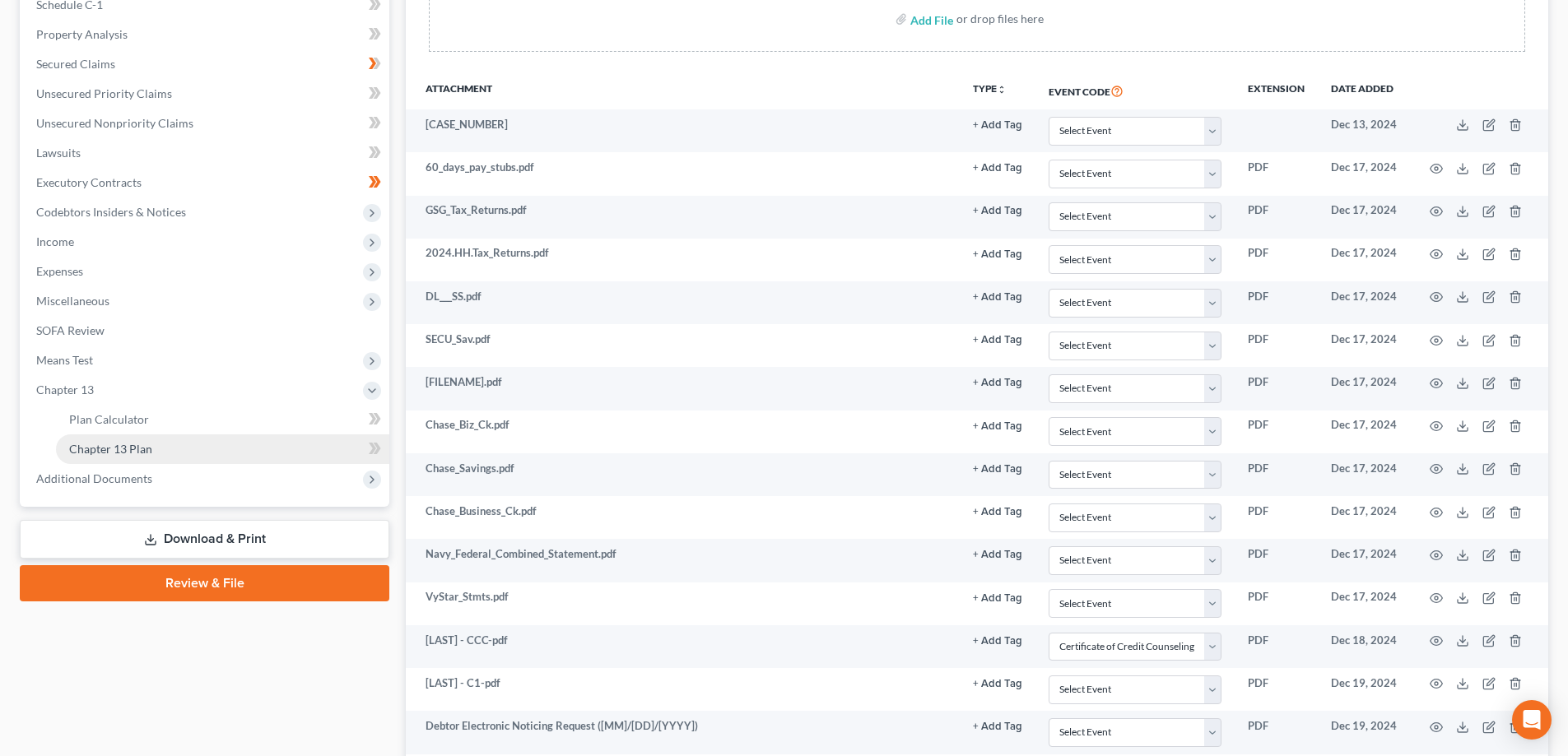 click on "Chapter 13 Plan" at bounding box center [222, 449] 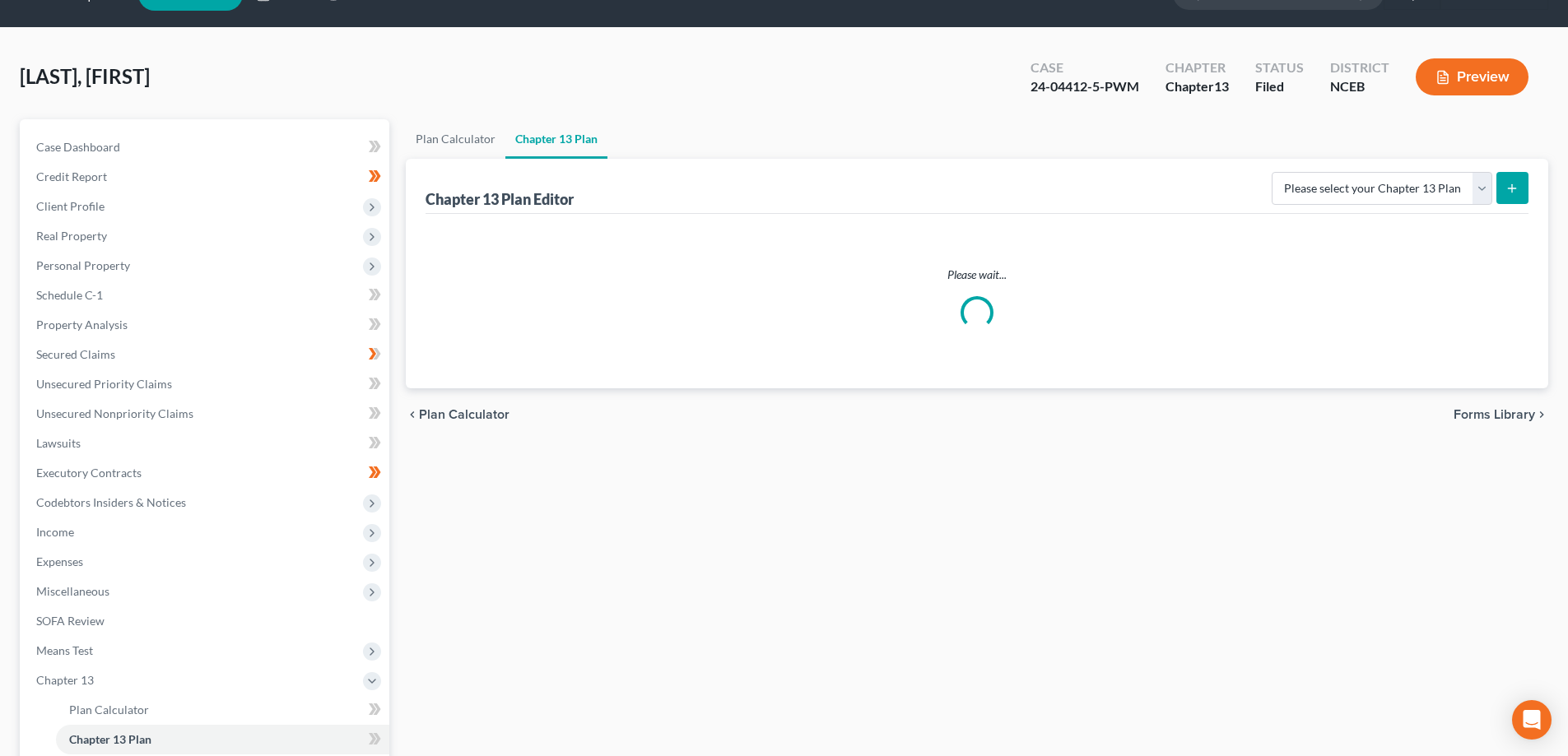 scroll, scrollTop: 0, scrollLeft: 0, axis: both 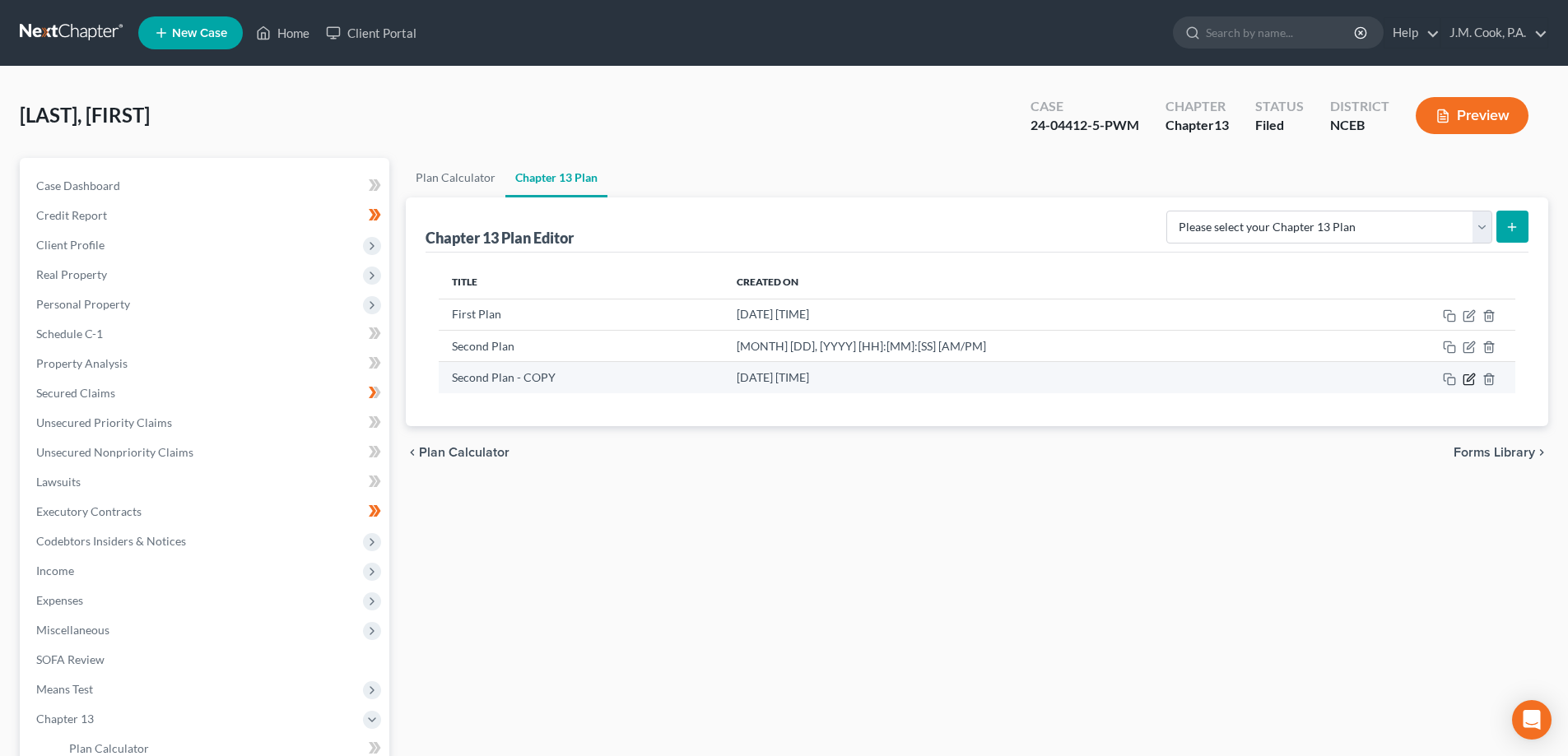 click 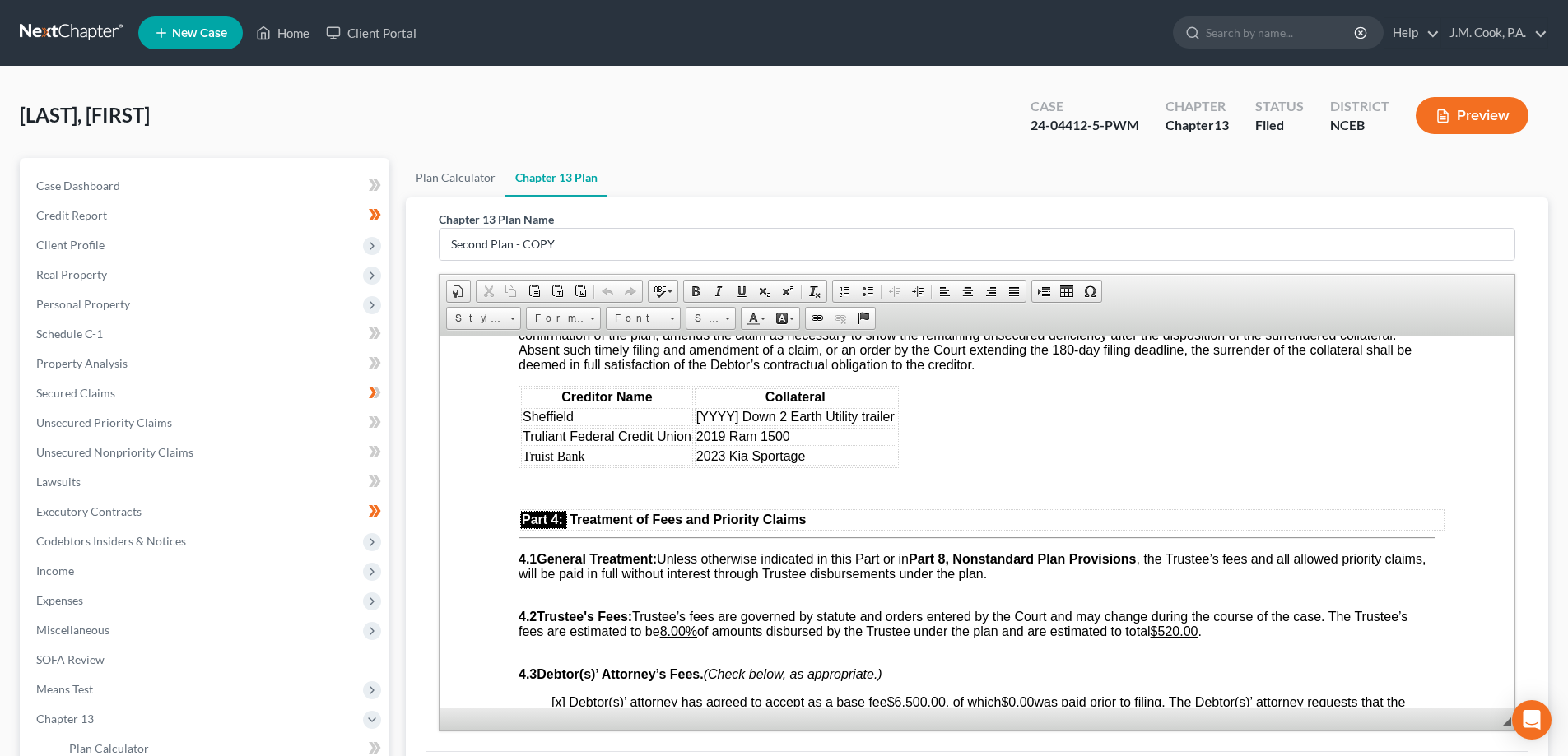 scroll, scrollTop: 2139, scrollLeft: 0, axis: vertical 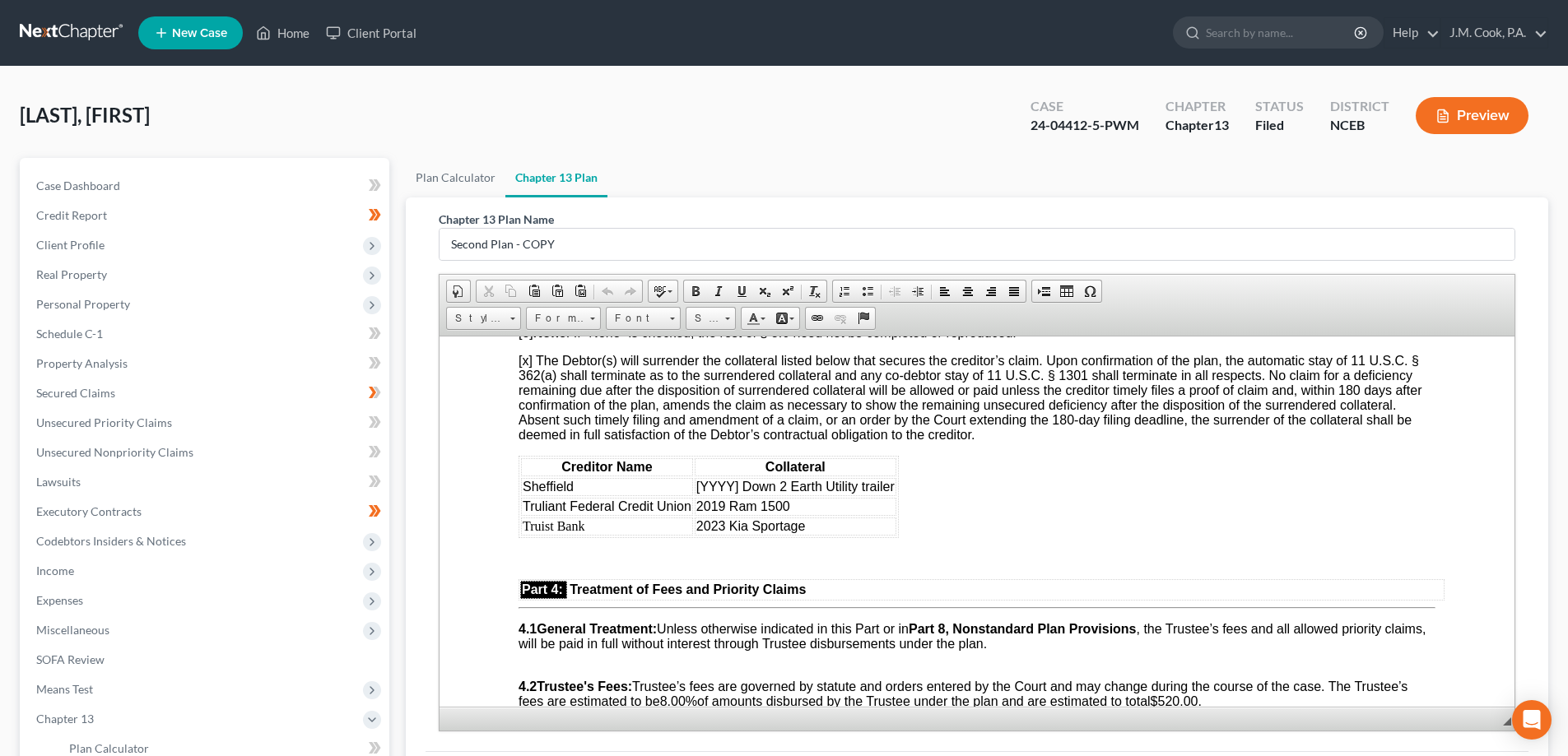 click on "Truliant Federal Credit Union" at bounding box center [607, 505] 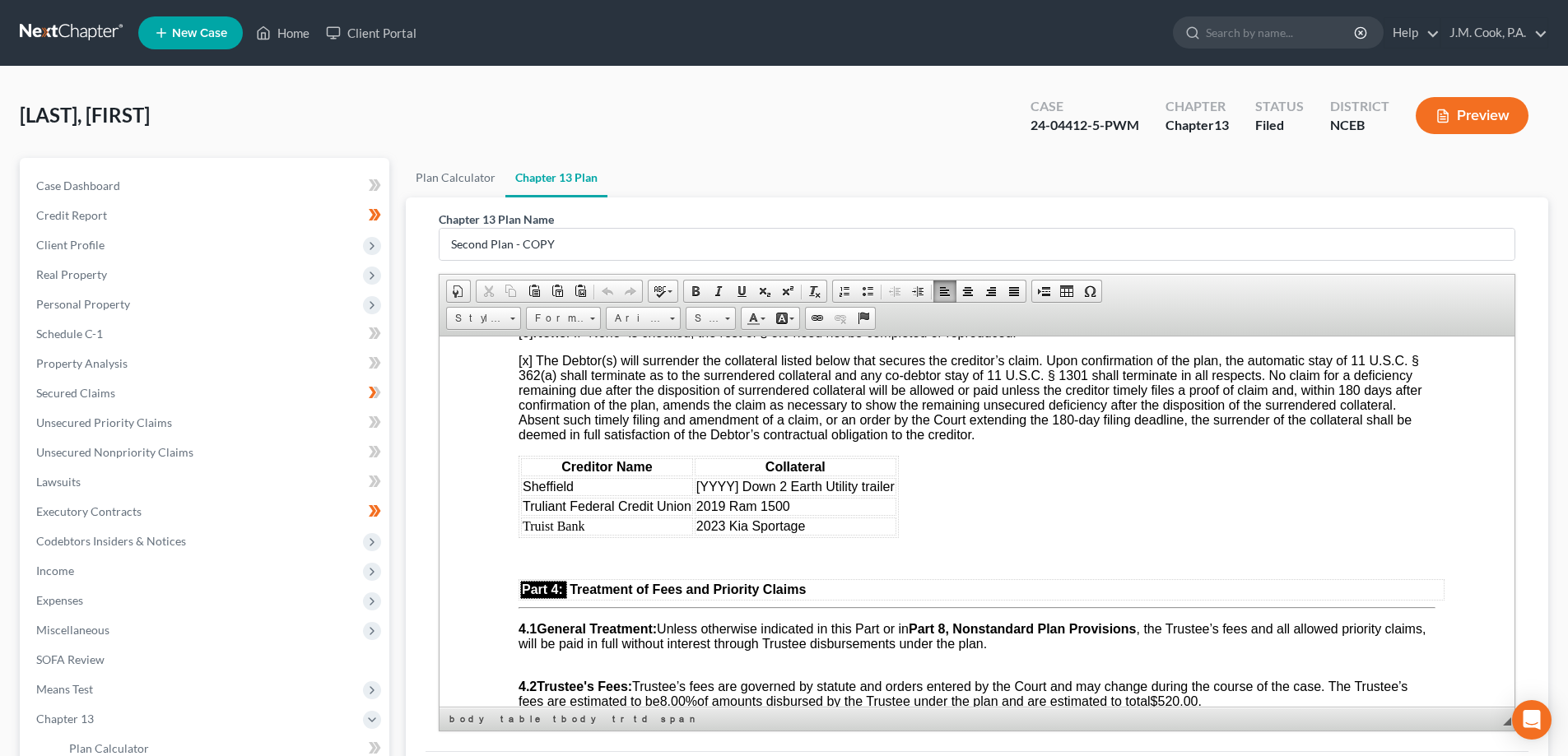 click on "Sheffield" at bounding box center [607, 486] 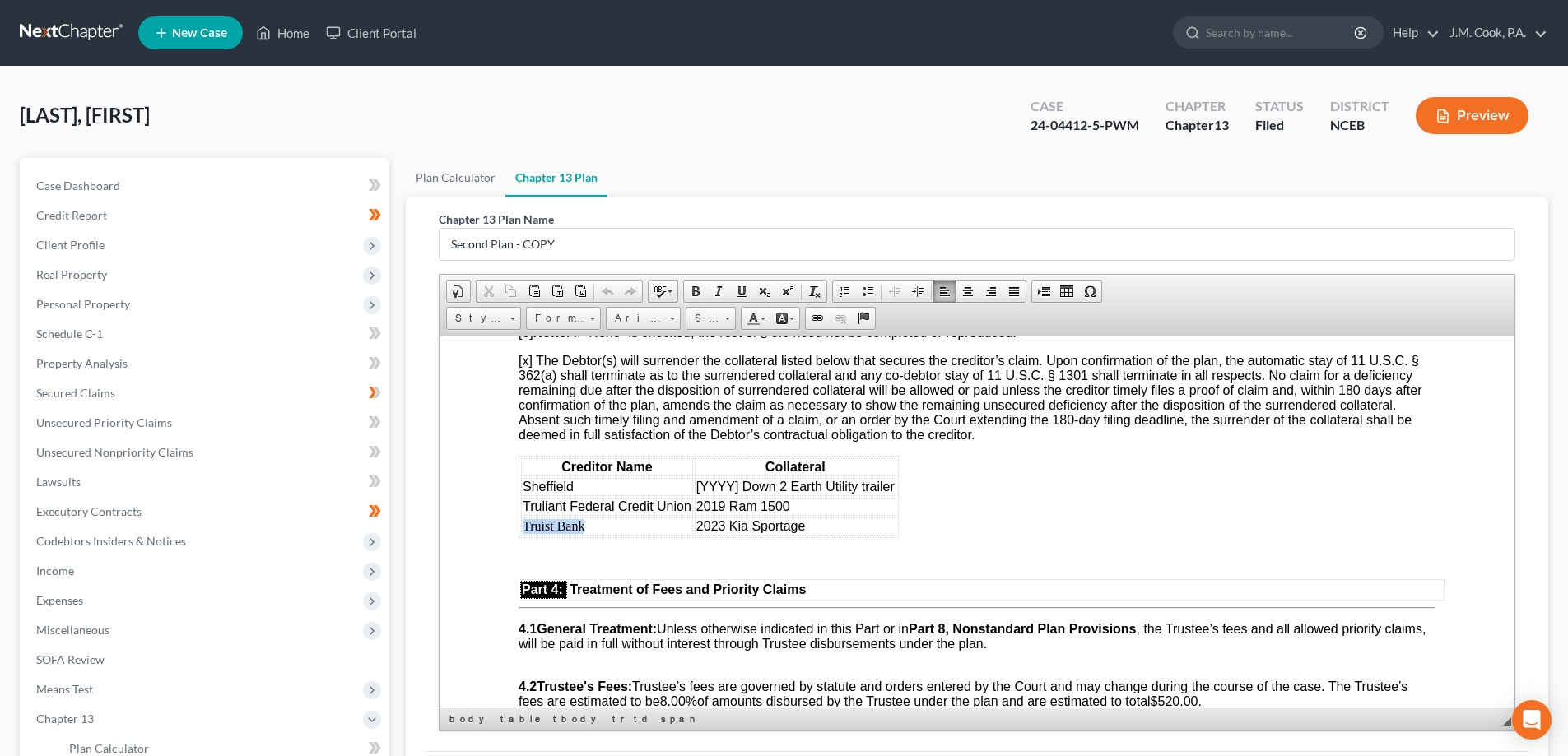 drag, startPoint x: 547, startPoint y: 556, endPoint x: 523, endPoint y: 555, distance: 24.02082 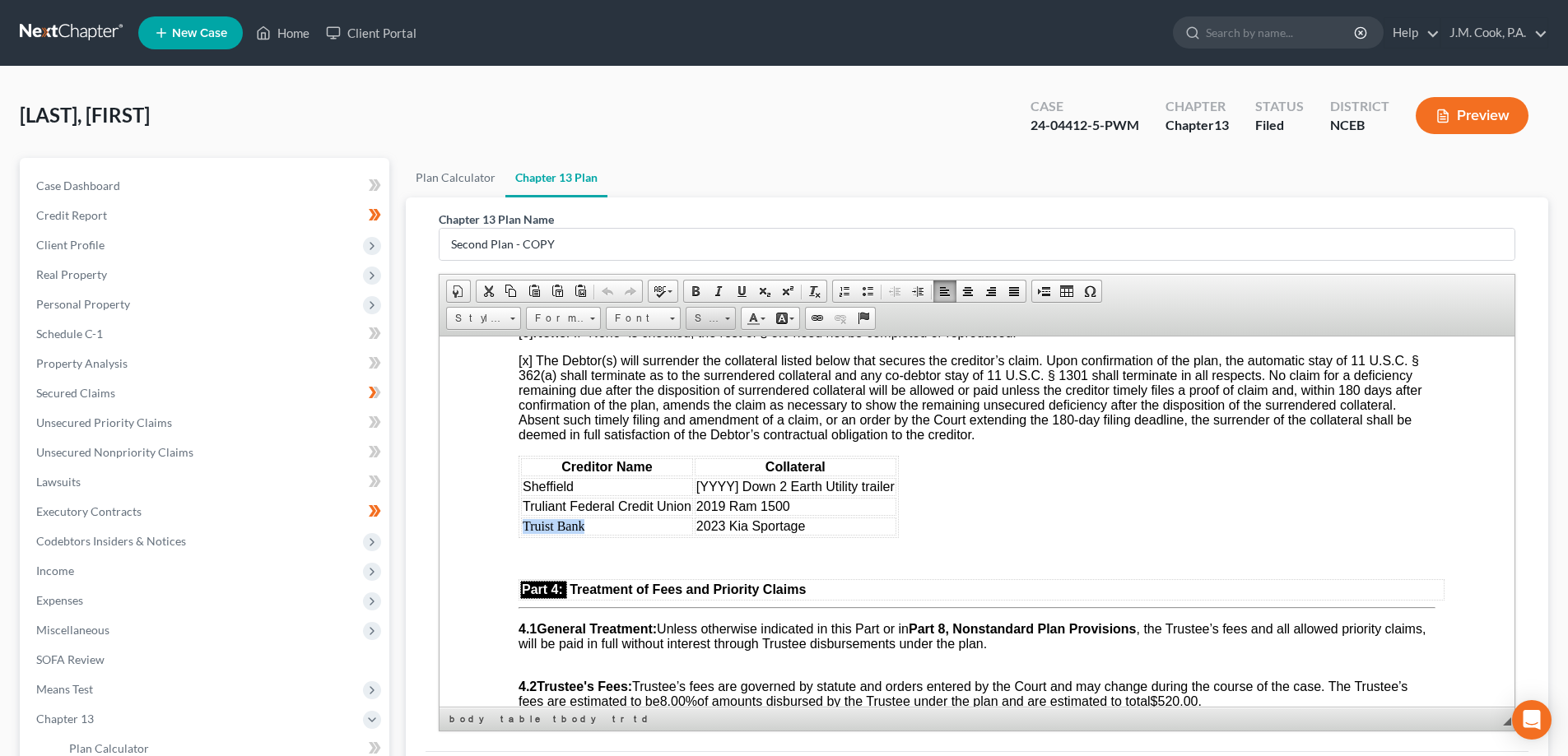click on "Size" at bounding box center [703, 318] 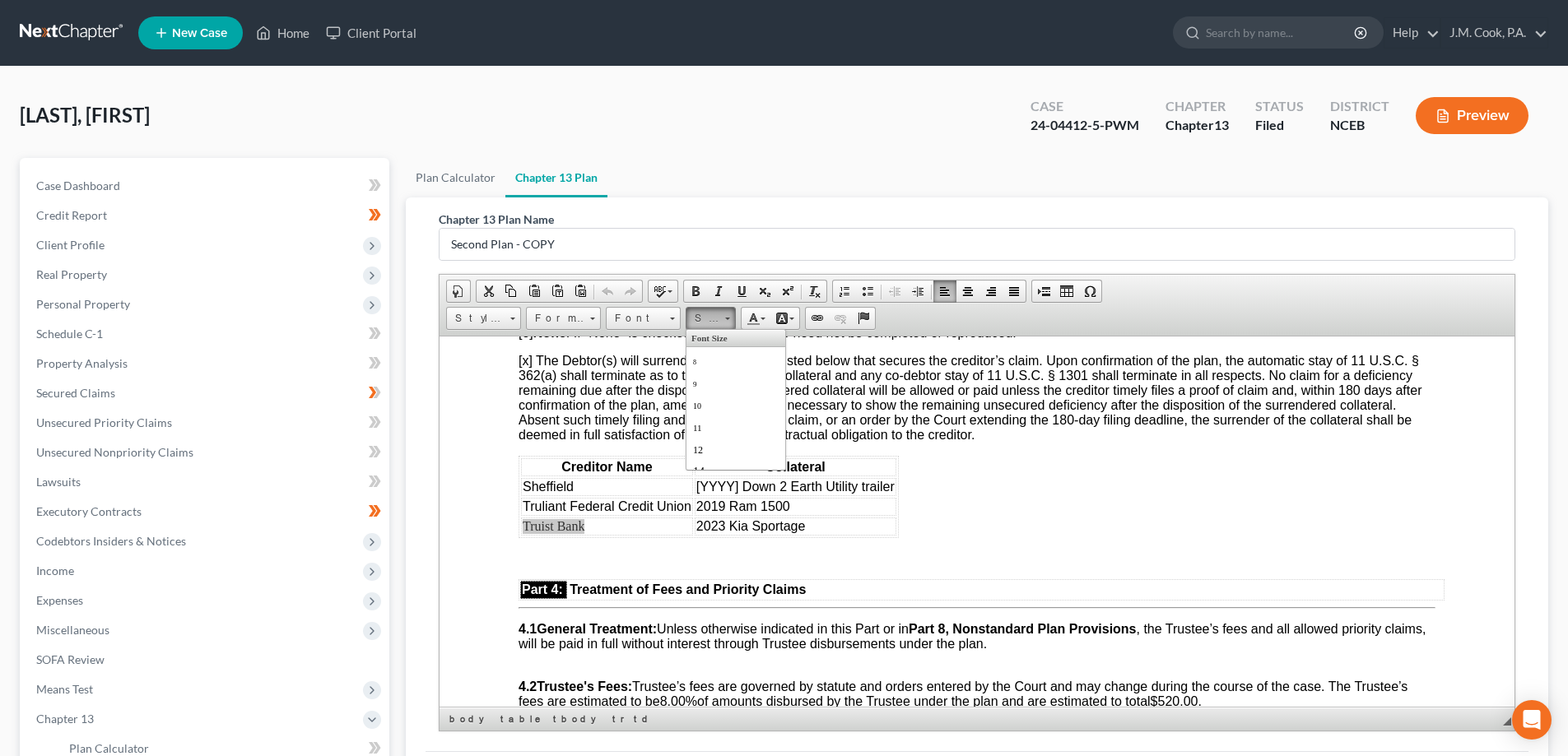 scroll, scrollTop: 0, scrollLeft: 0, axis: both 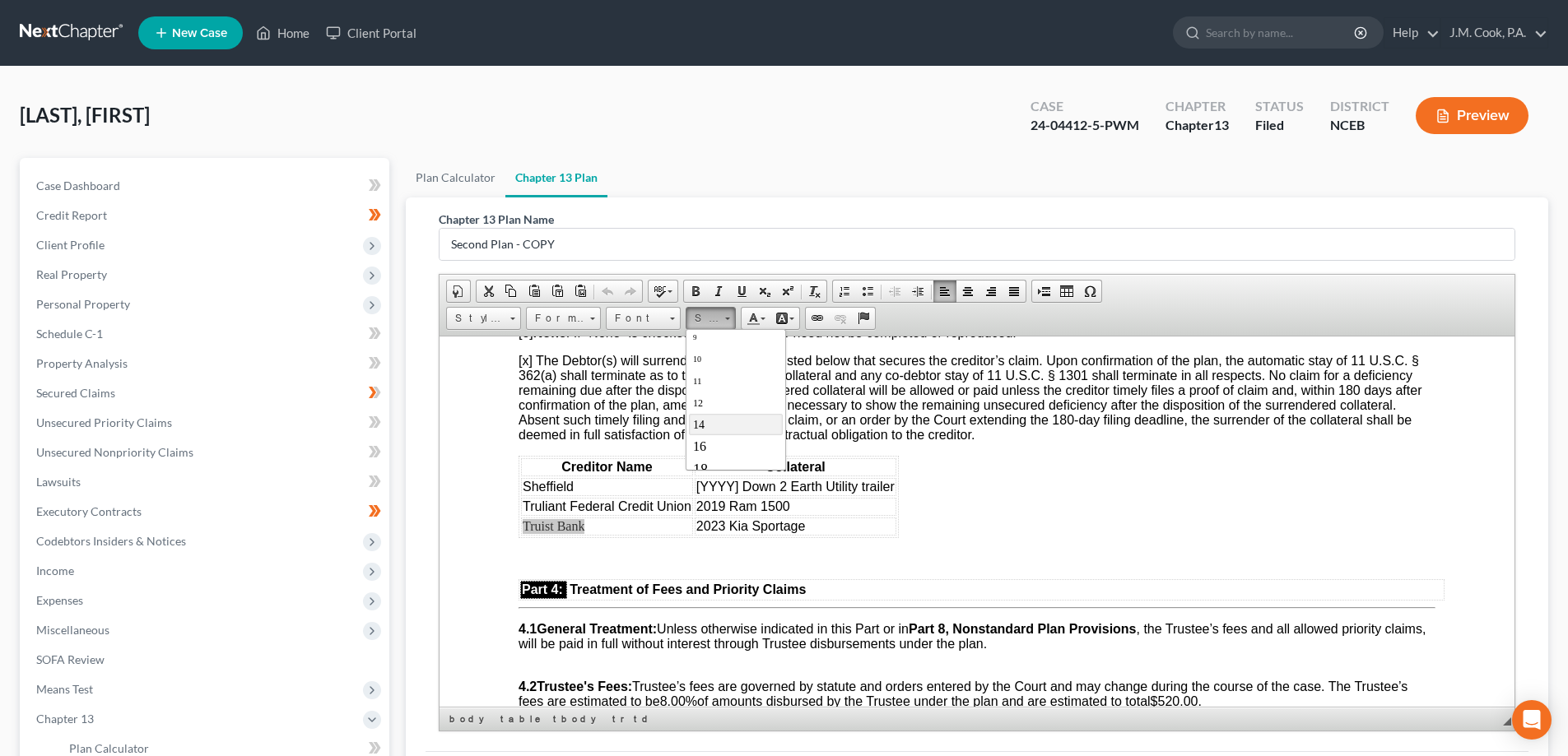 click on "14" at bounding box center (736, 424) 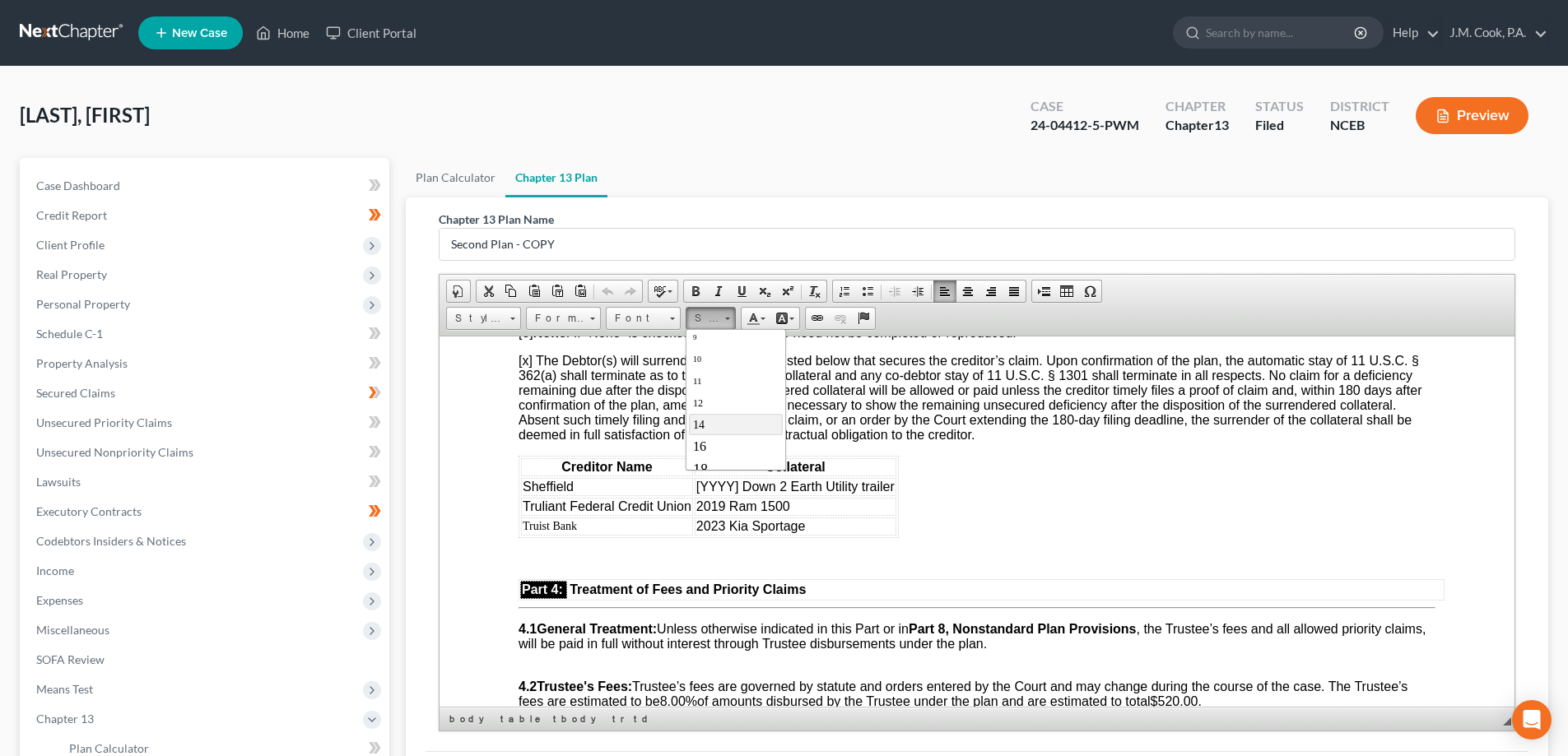 scroll, scrollTop: 0, scrollLeft: 0, axis: both 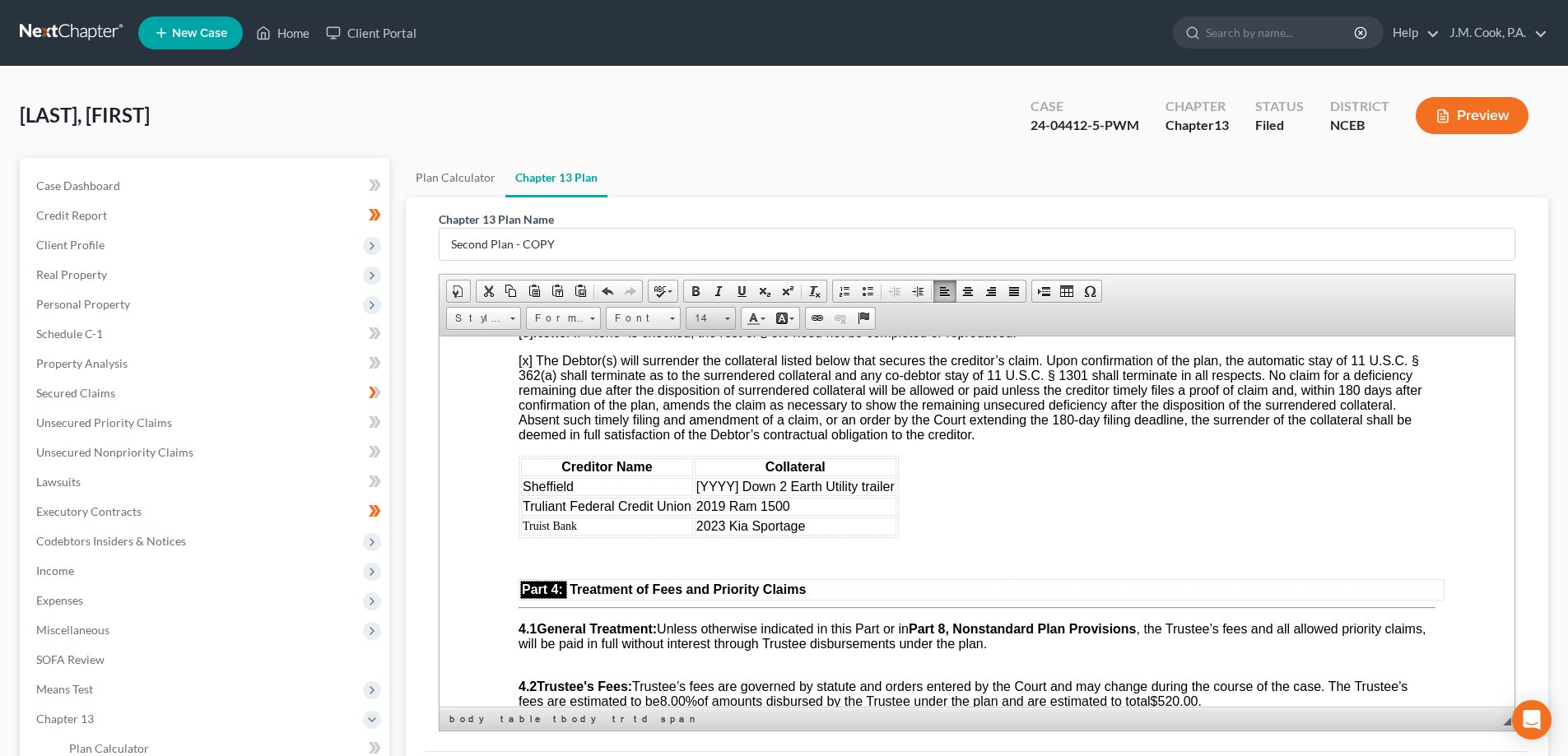 click on "14" at bounding box center (703, 318) 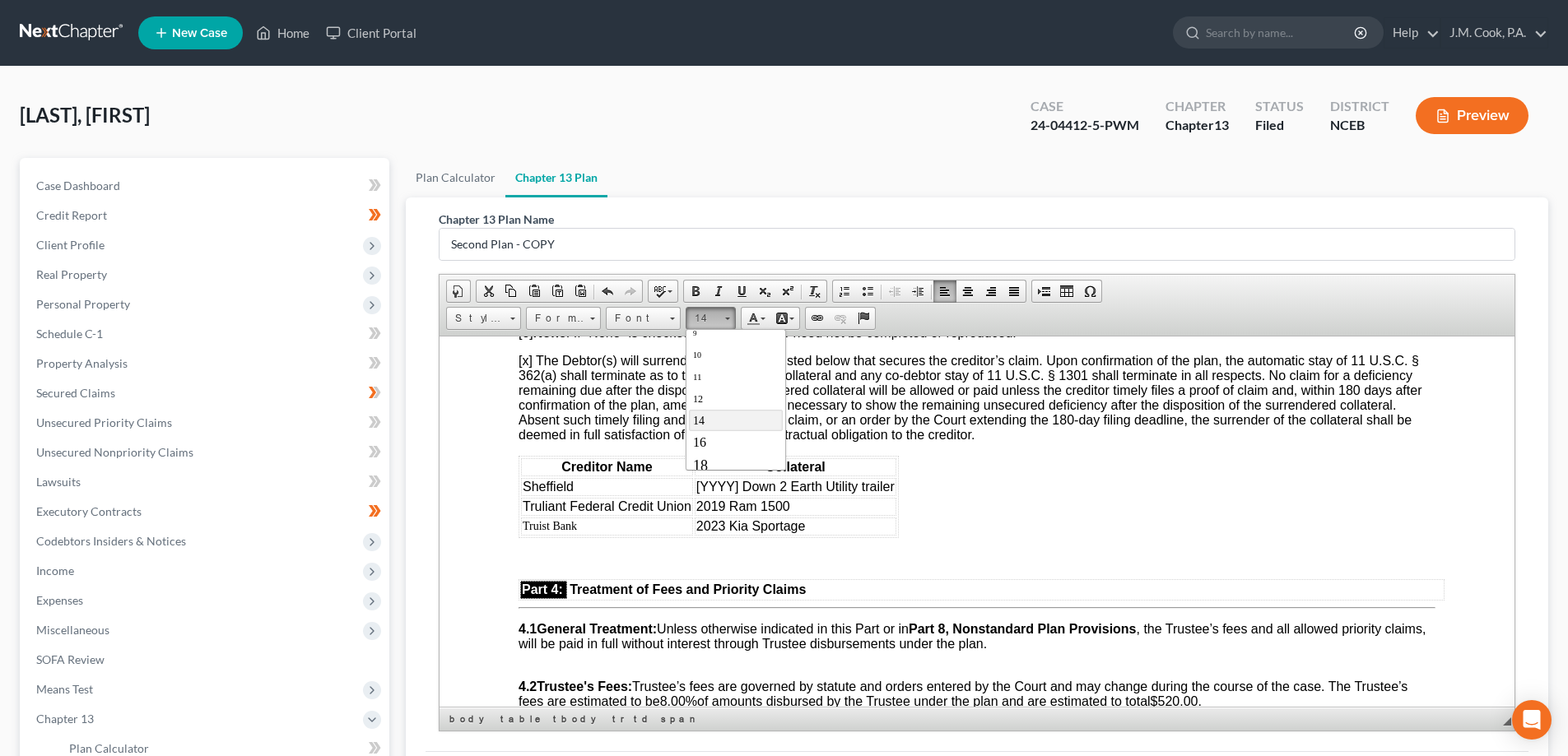 scroll, scrollTop: 58, scrollLeft: 0, axis: vertical 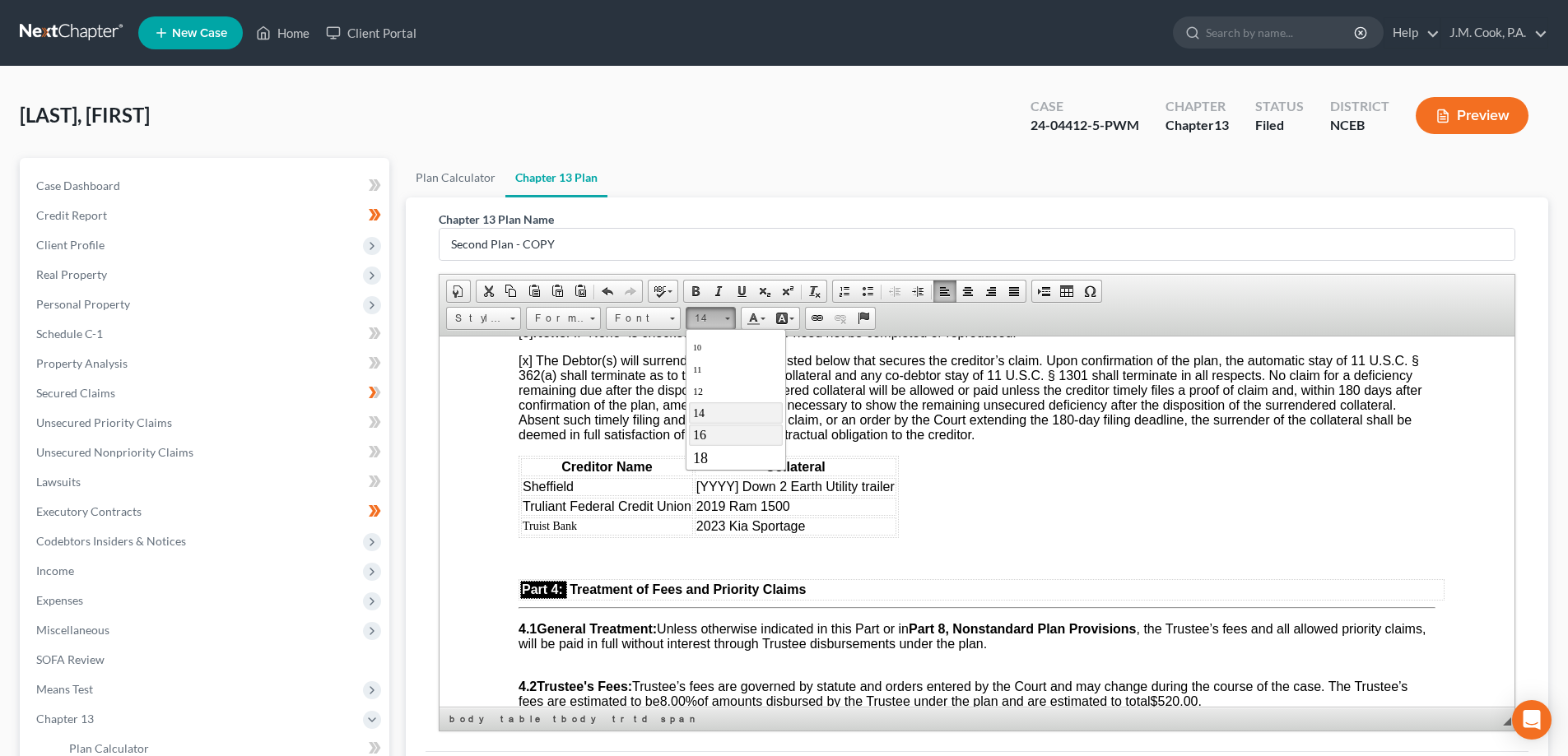click on "16" at bounding box center [736, 434] 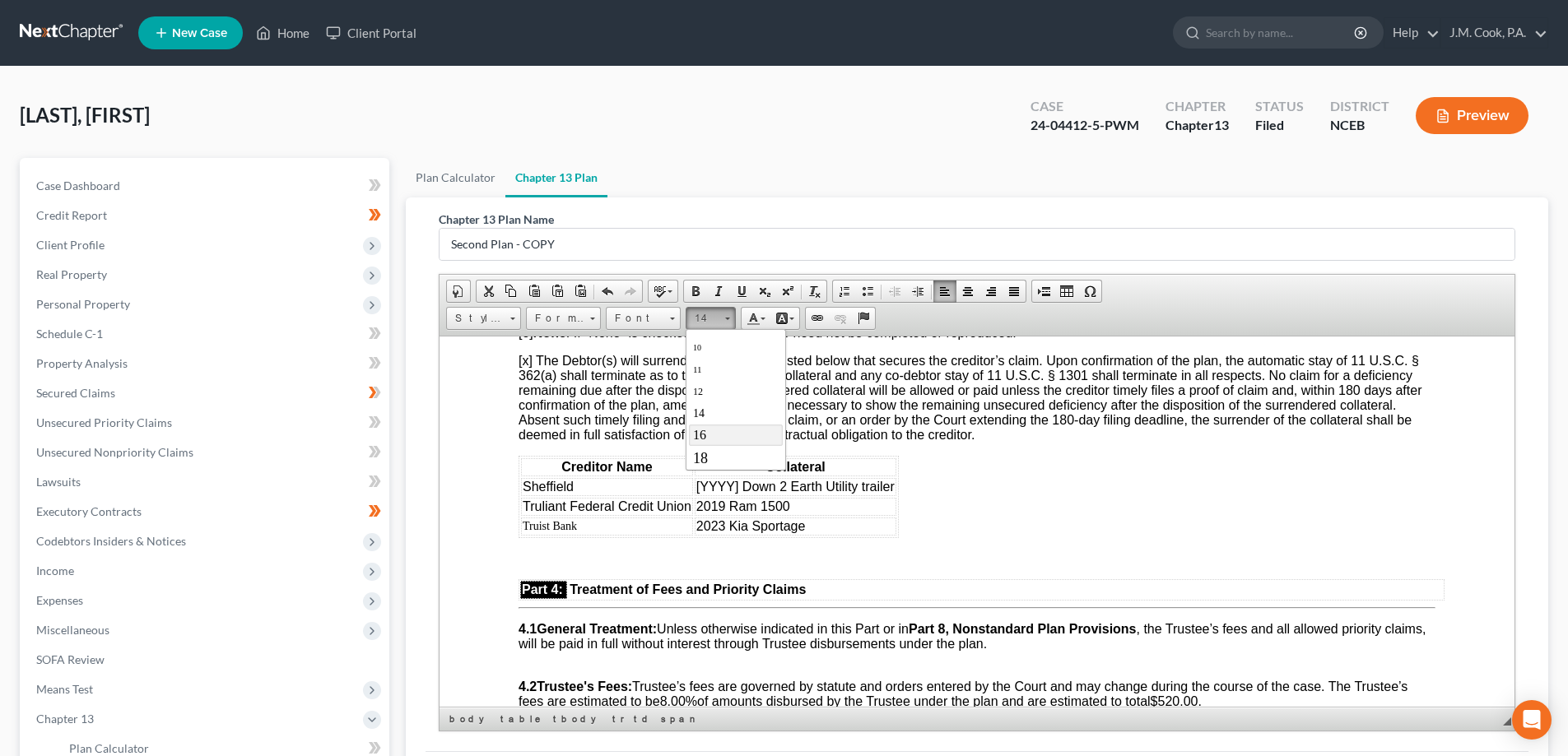 scroll, scrollTop: 0, scrollLeft: 0, axis: both 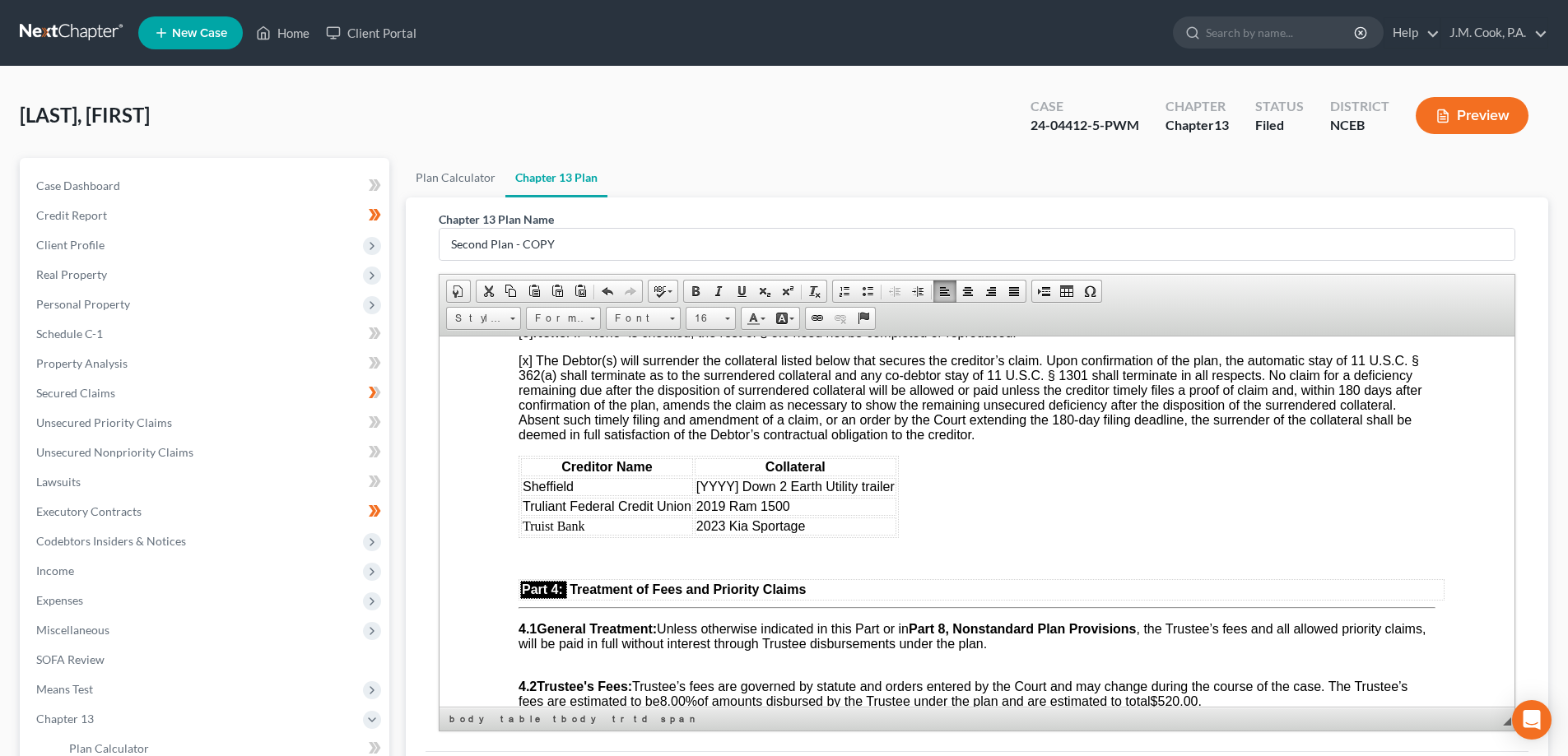 click at bounding box center [977, 558] 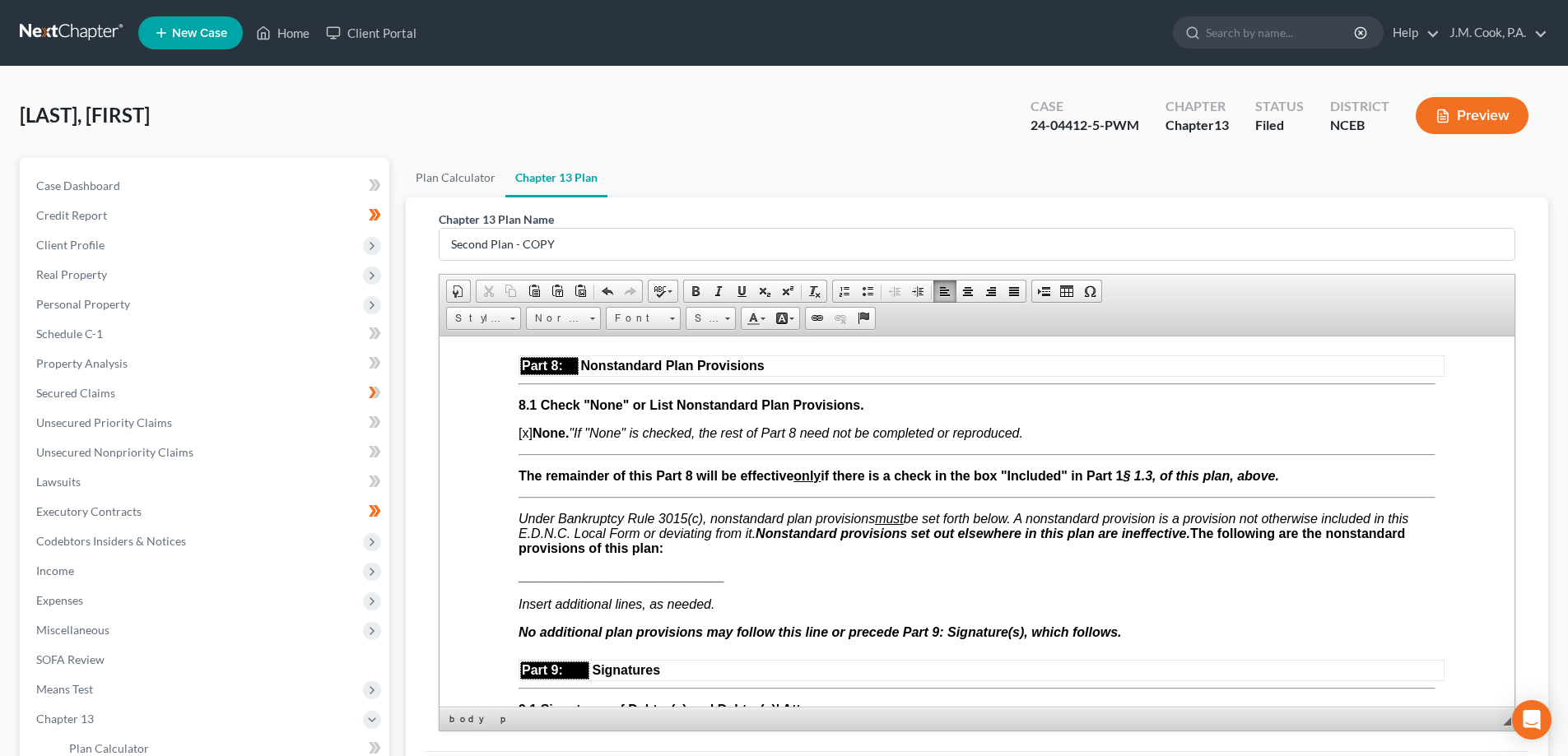scroll, scrollTop: 4113, scrollLeft: 0, axis: vertical 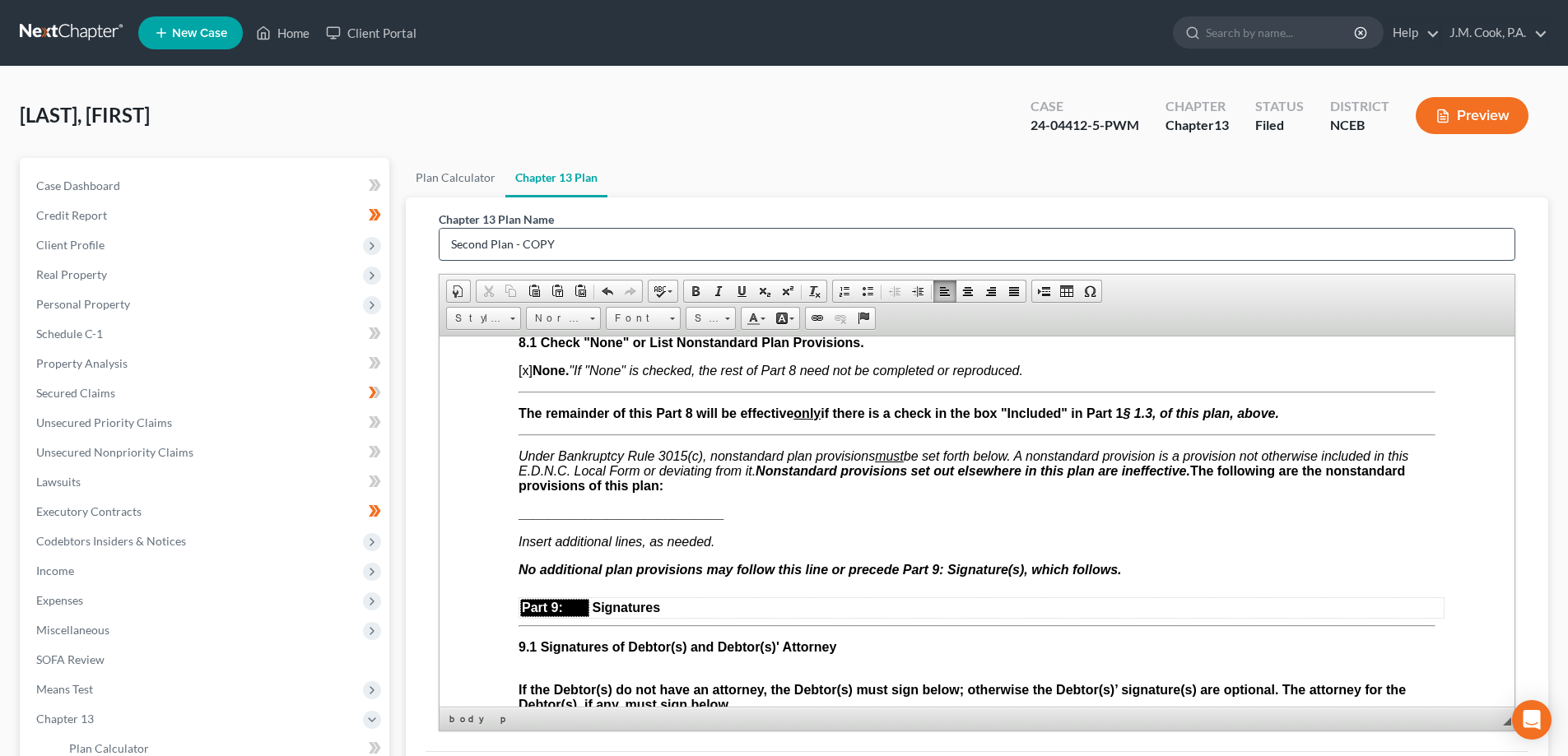 drag, startPoint x: 556, startPoint y: 241, endPoint x: 449, endPoint y: 248, distance: 107.22873 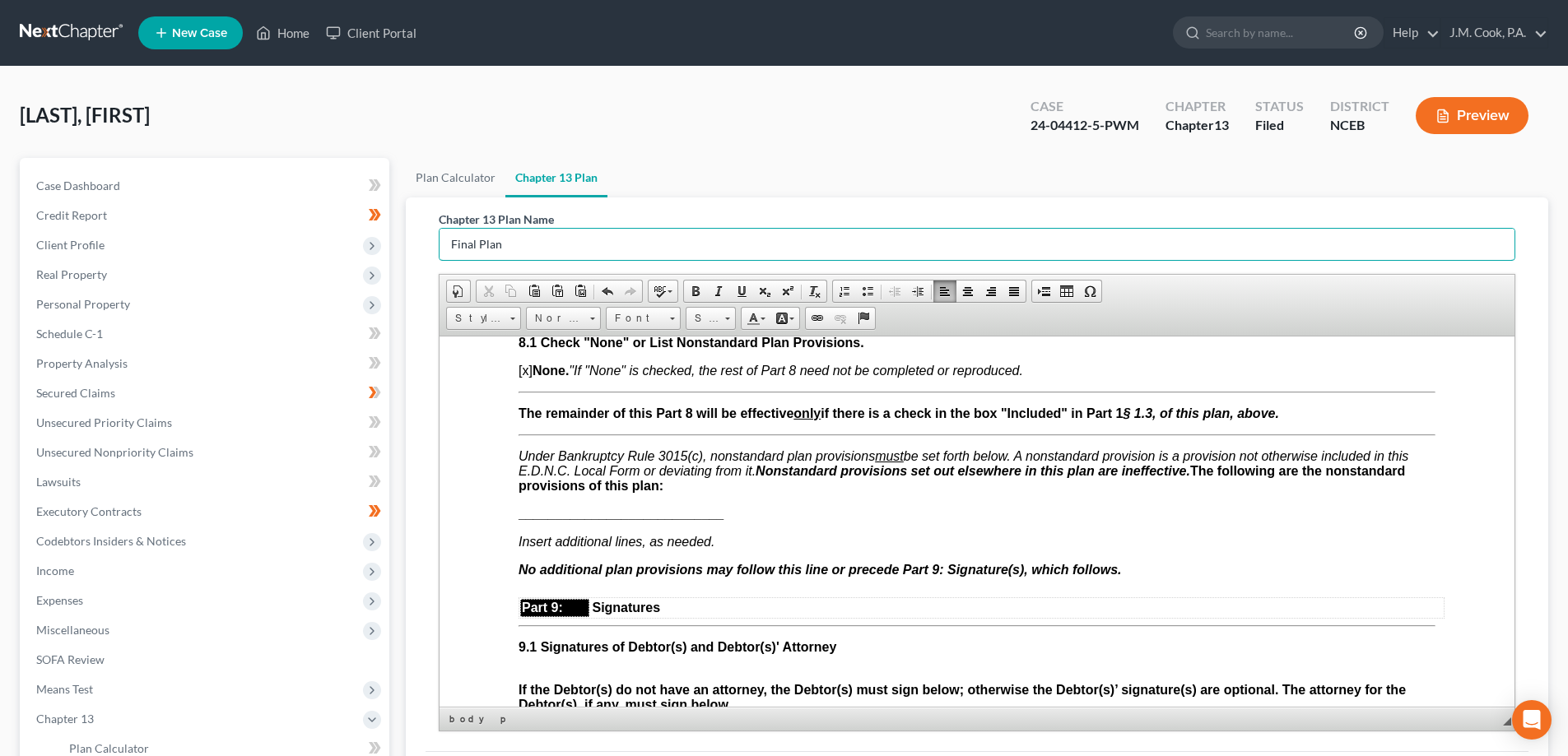 type on "Final Plan" 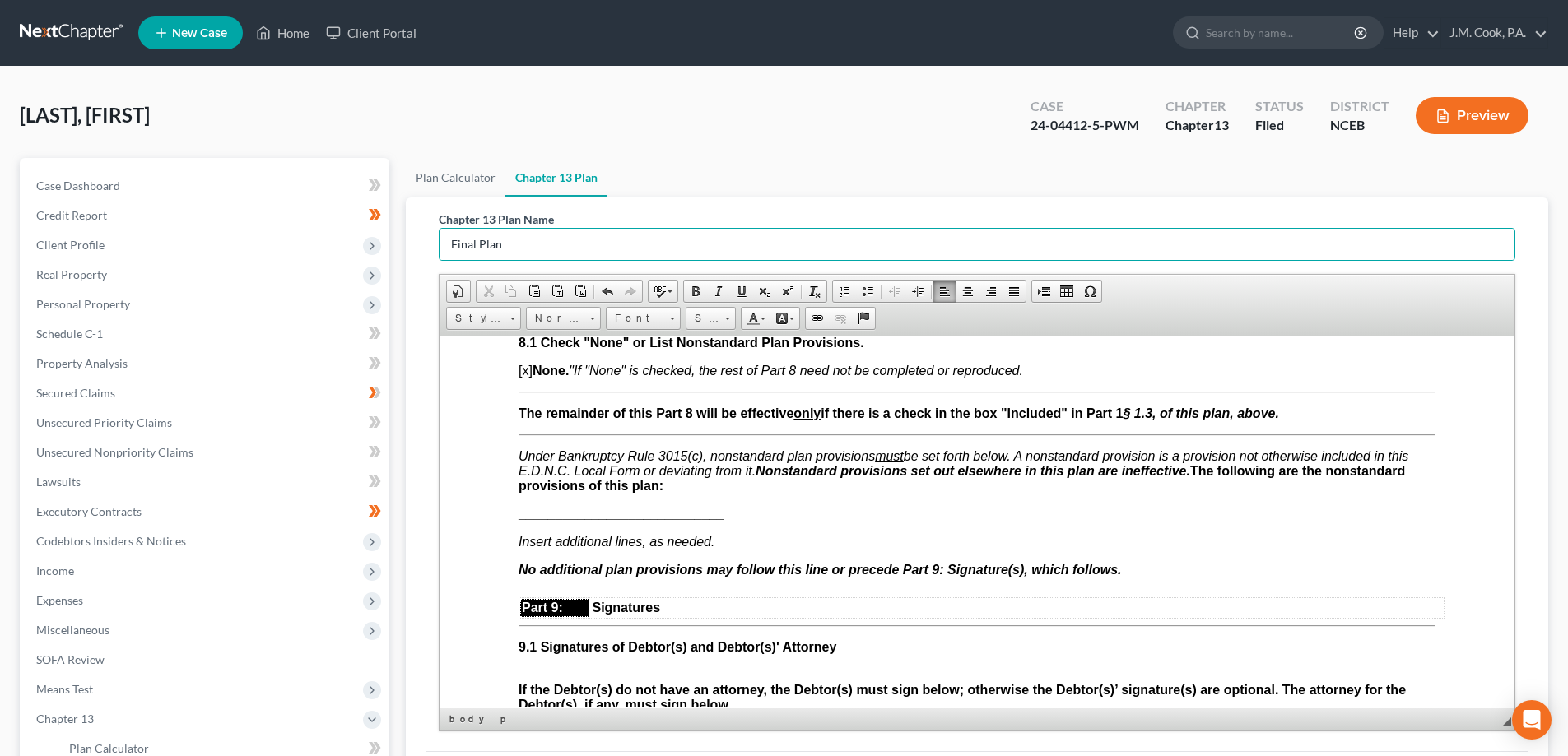 click on "UNITED STATES BANKRUPTCY COURT  EASTERN DISTRICT OF NORTH CAROLINA  RALEIGH  DIVISION Fill in this information to identify your case: Debtor 1:         [FIRST]  L.  [LAST]     Debtor 2:                   (Spouse, if filing) [x]     Check if this is an amended plan and list below the sections of the plan that have changed.  3.2, 3.4 Case Number:    [CASE_NUMBER]     (If known) CHAPTER 13 PLAN Part 1: Notices                                                                                                                                                                                  Definitions: To Debtor(s): This form sets out options that may be appropriate in some cases, but the presence of an option on this form does not indicate that the option is appropriate in your circumstances. Plans that do not comply with Local Rules and judicial rulings may not be confirmable. To Creditor(s): 1.1 1.2" at bounding box center (977, -1297) 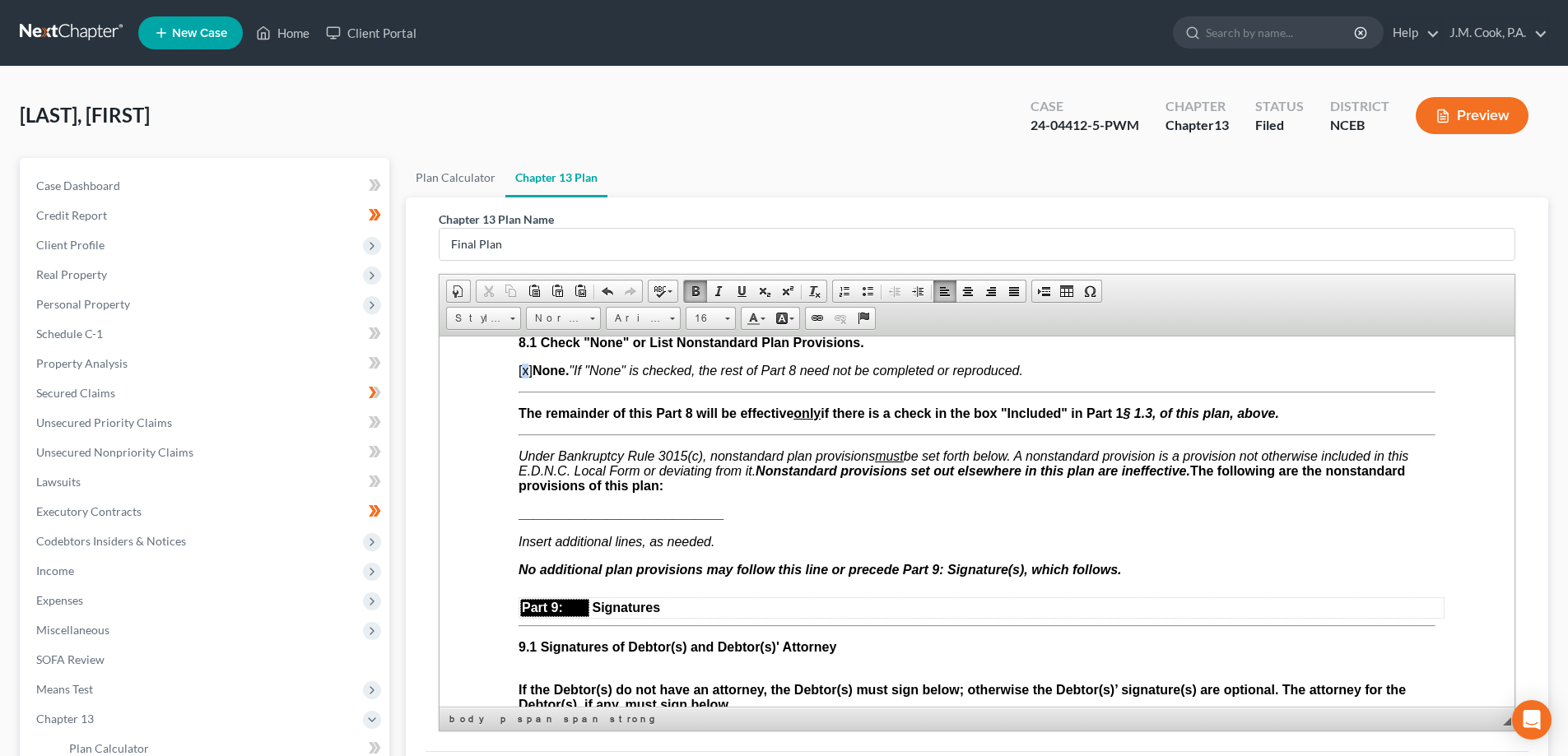 click on "[x]  None.  "If "None" is checked, the rest of Part 8 need not be completed or reproduced." at bounding box center [770, 369] 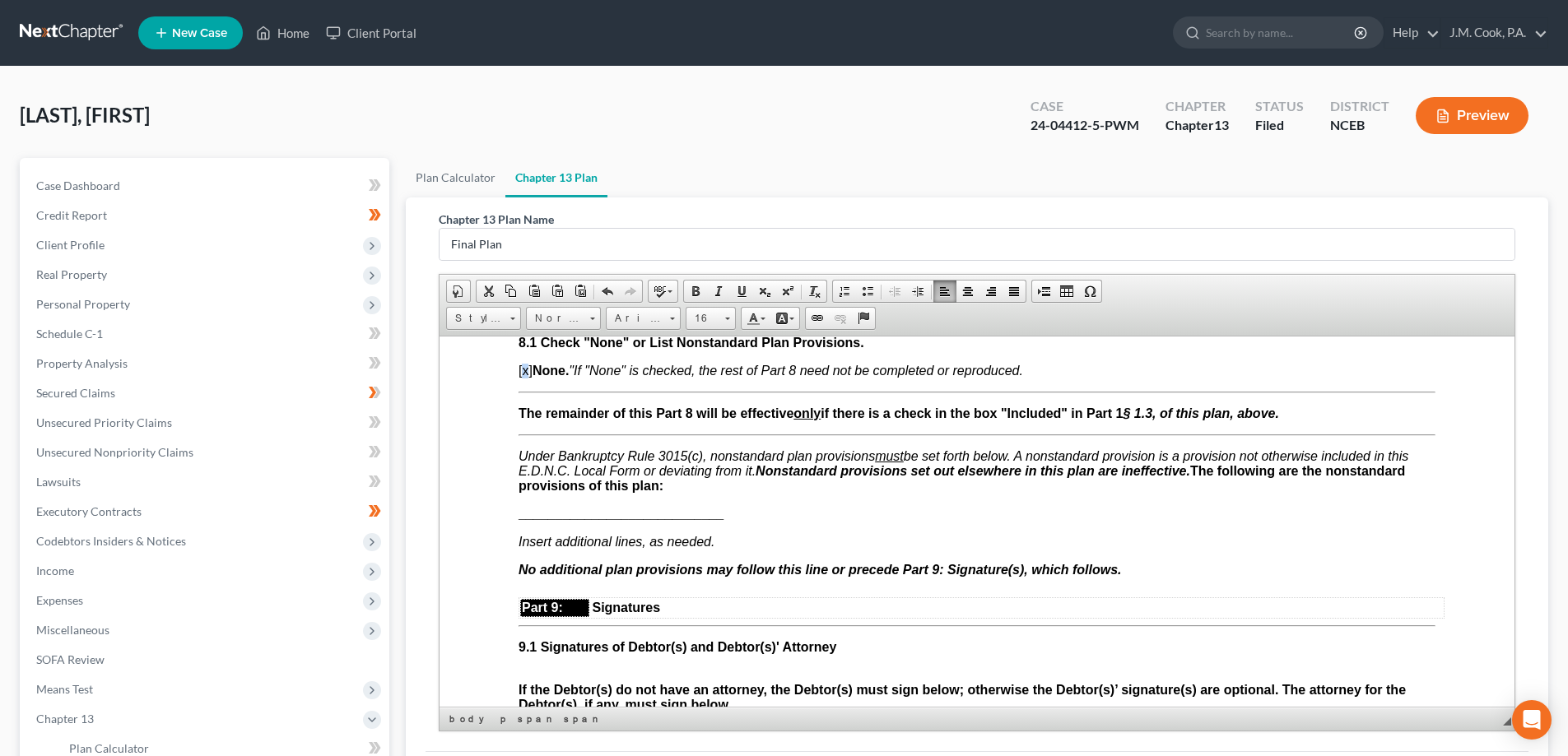 click on "Under Bankruptcy Rule 3015(c), nonstandard plan provisions  must  be set forth below. A nonstandard provision is a provision not otherwise included in this E.D.N.C. Local Form or deviating from it." at bounding box center [963, 462] 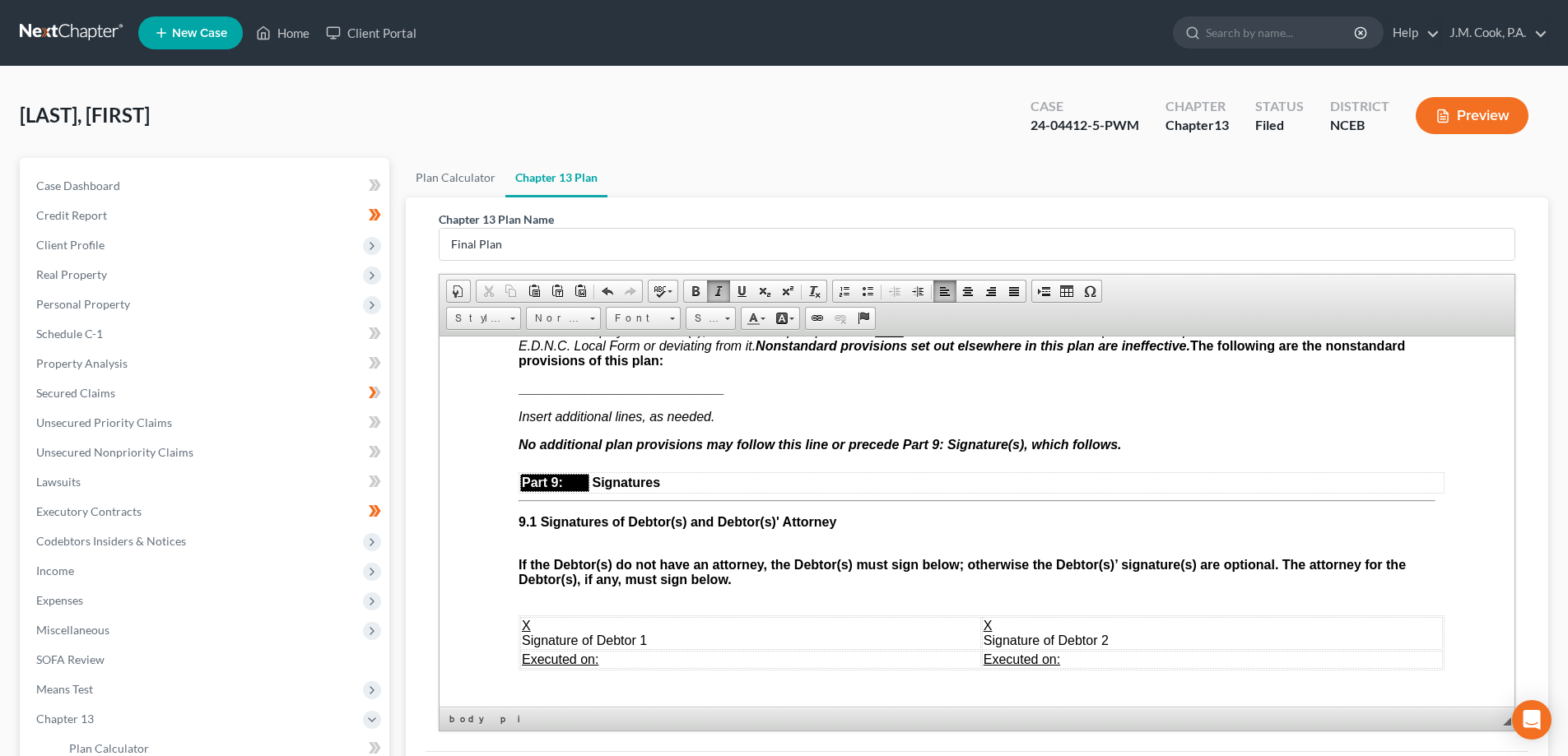 scroll, scrollTop: 4278, scrollLeft: 0, axis: vertical 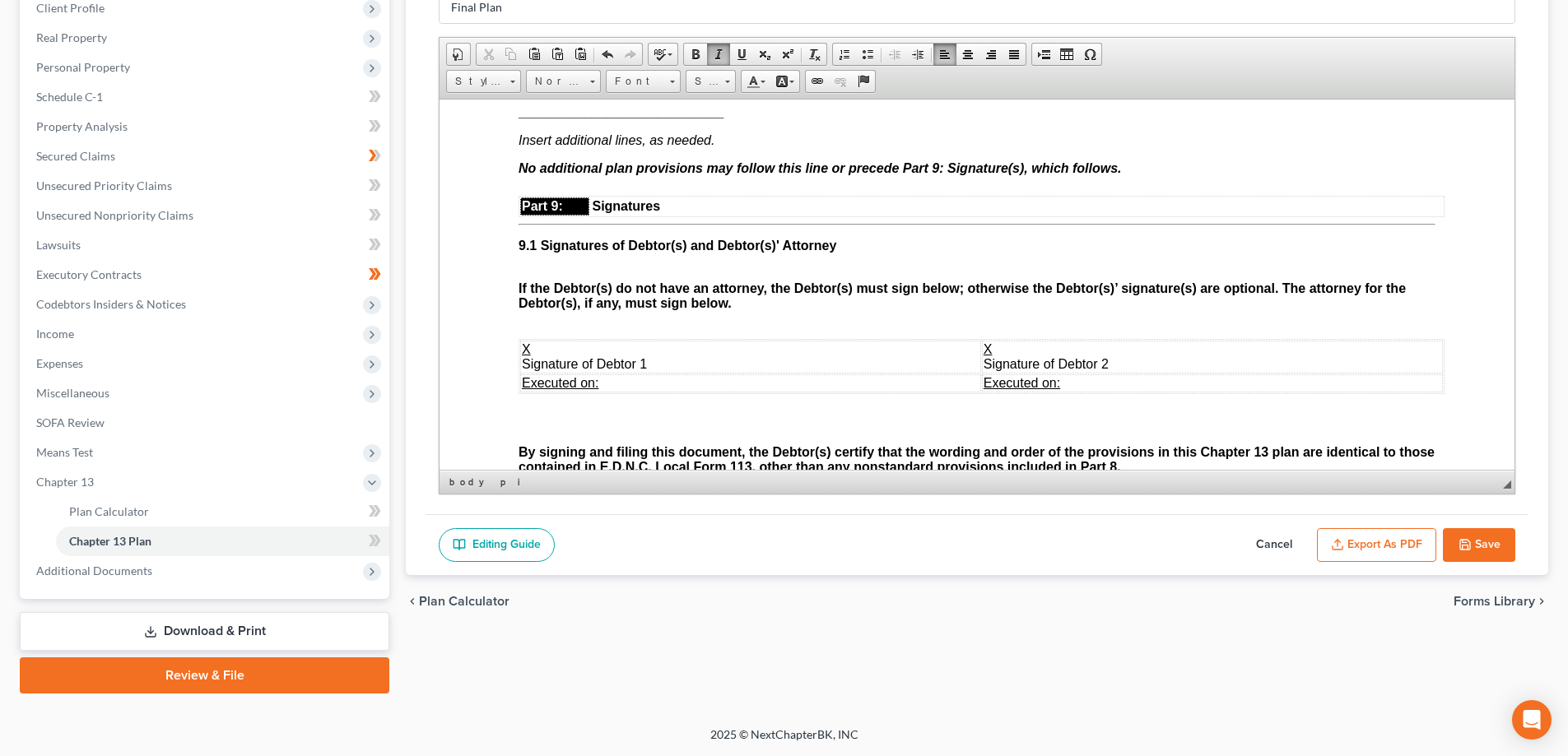click on "Save" at bounding box center (1479, 545) 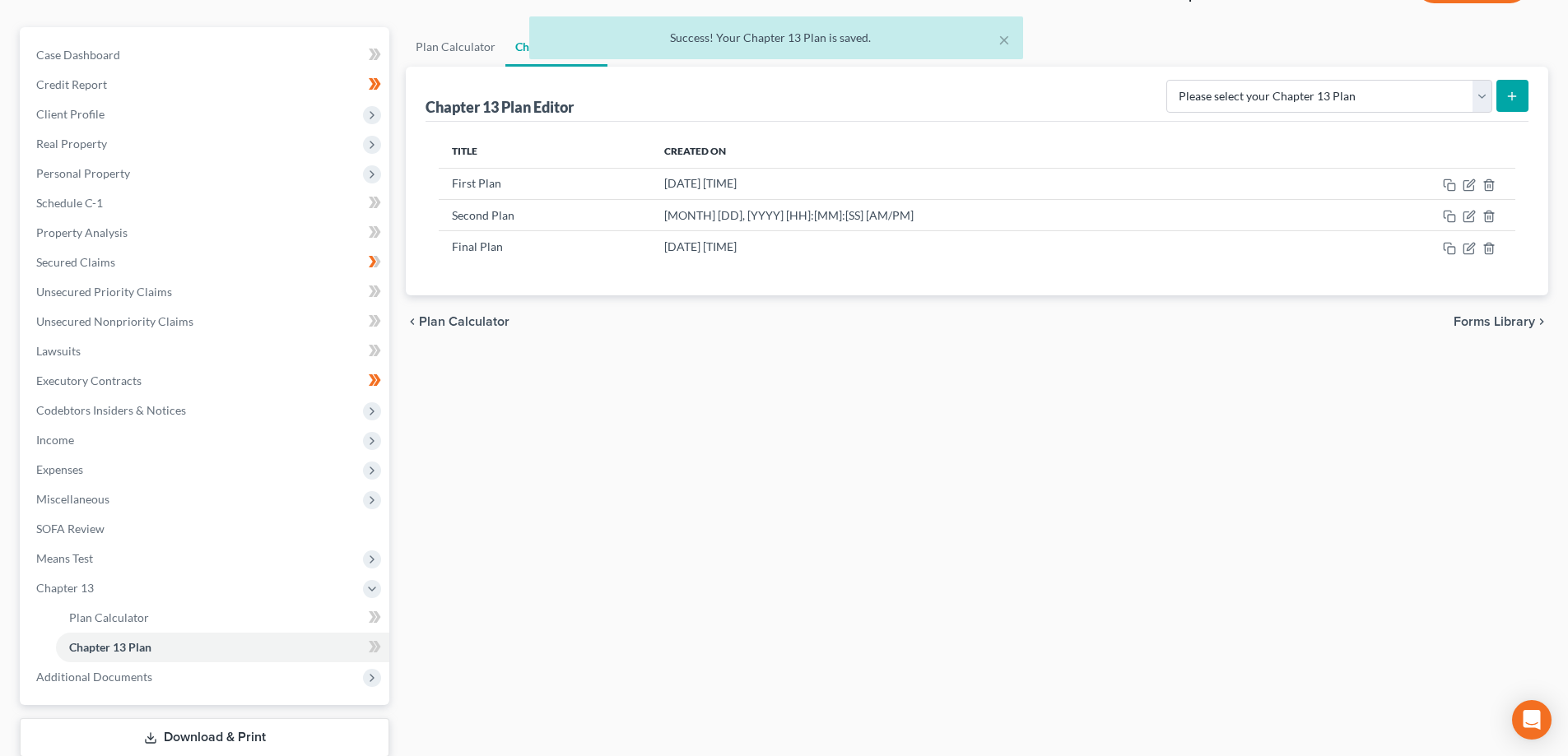 scroll, scrollTop: 72, scrollLeft: 0, axis: vertical 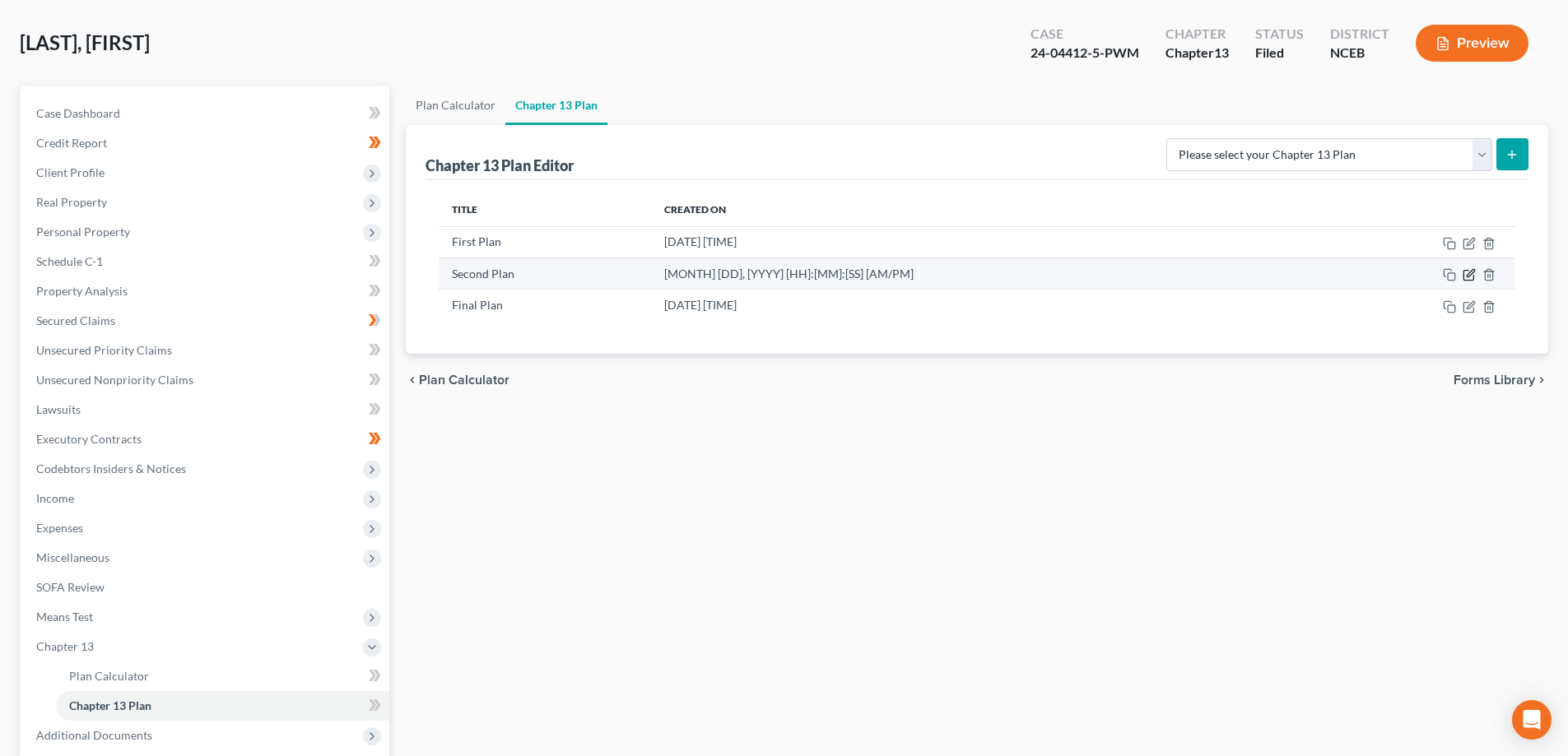 click 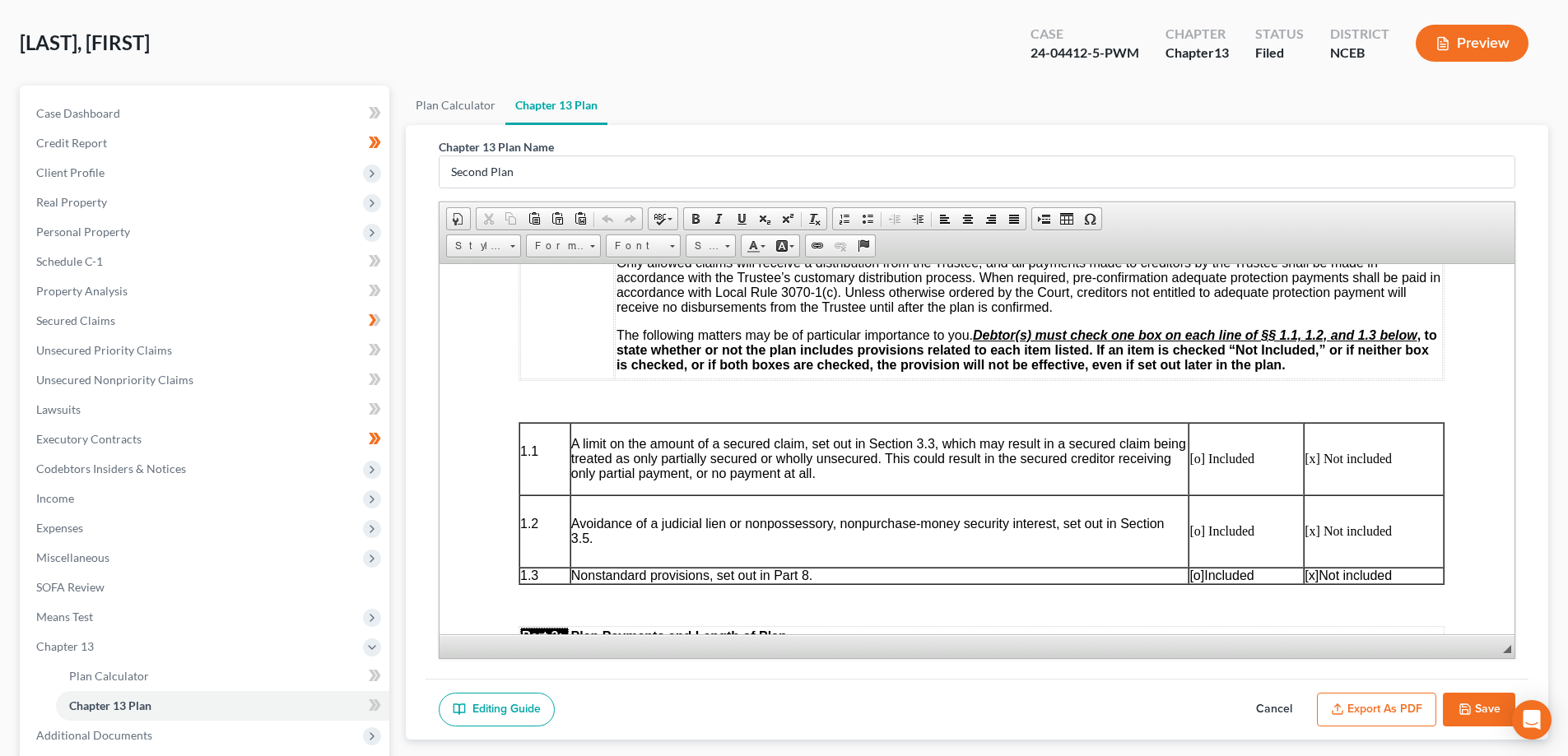 scroll, scrollTop: 0, scrollLeft: 0, axis: both 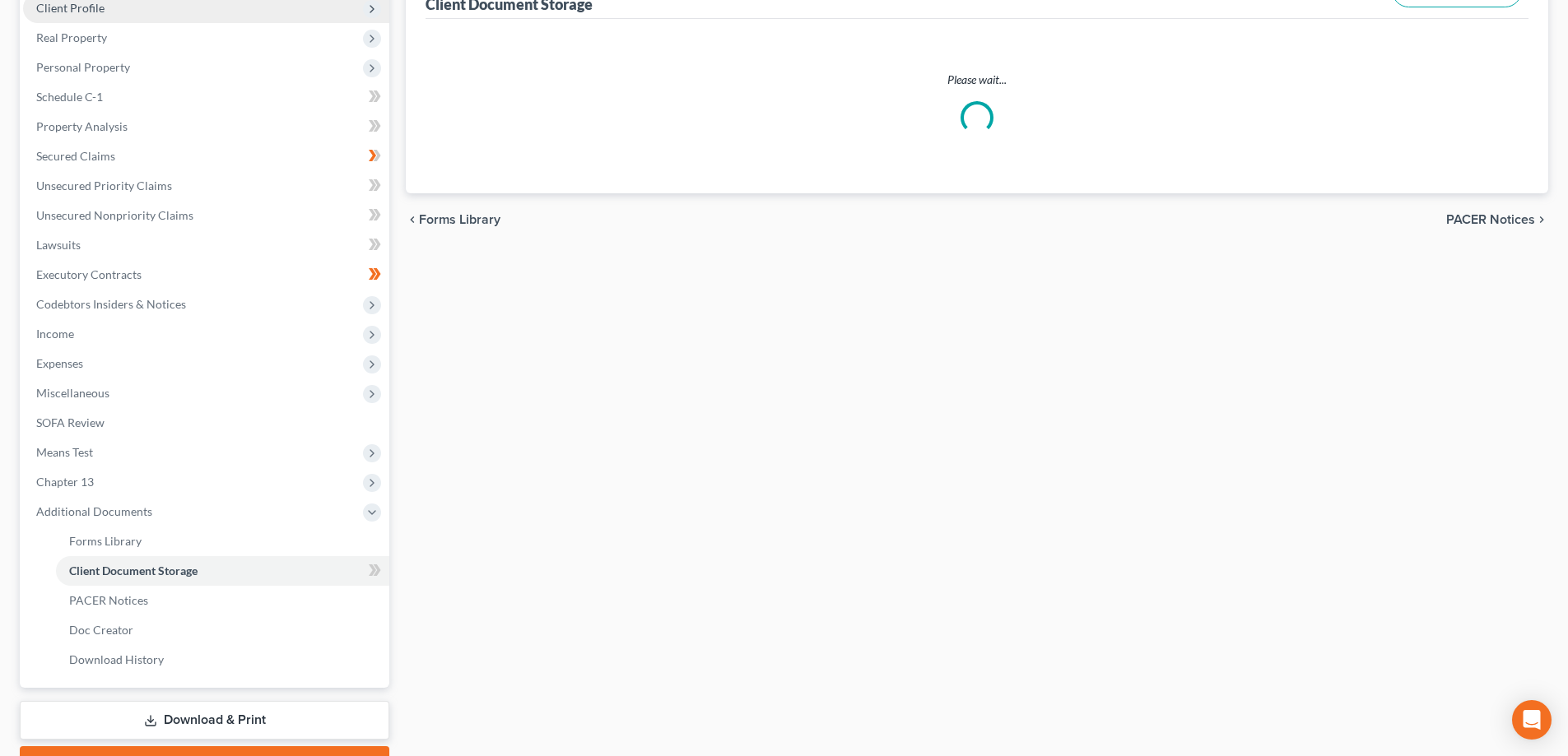 select on "0" 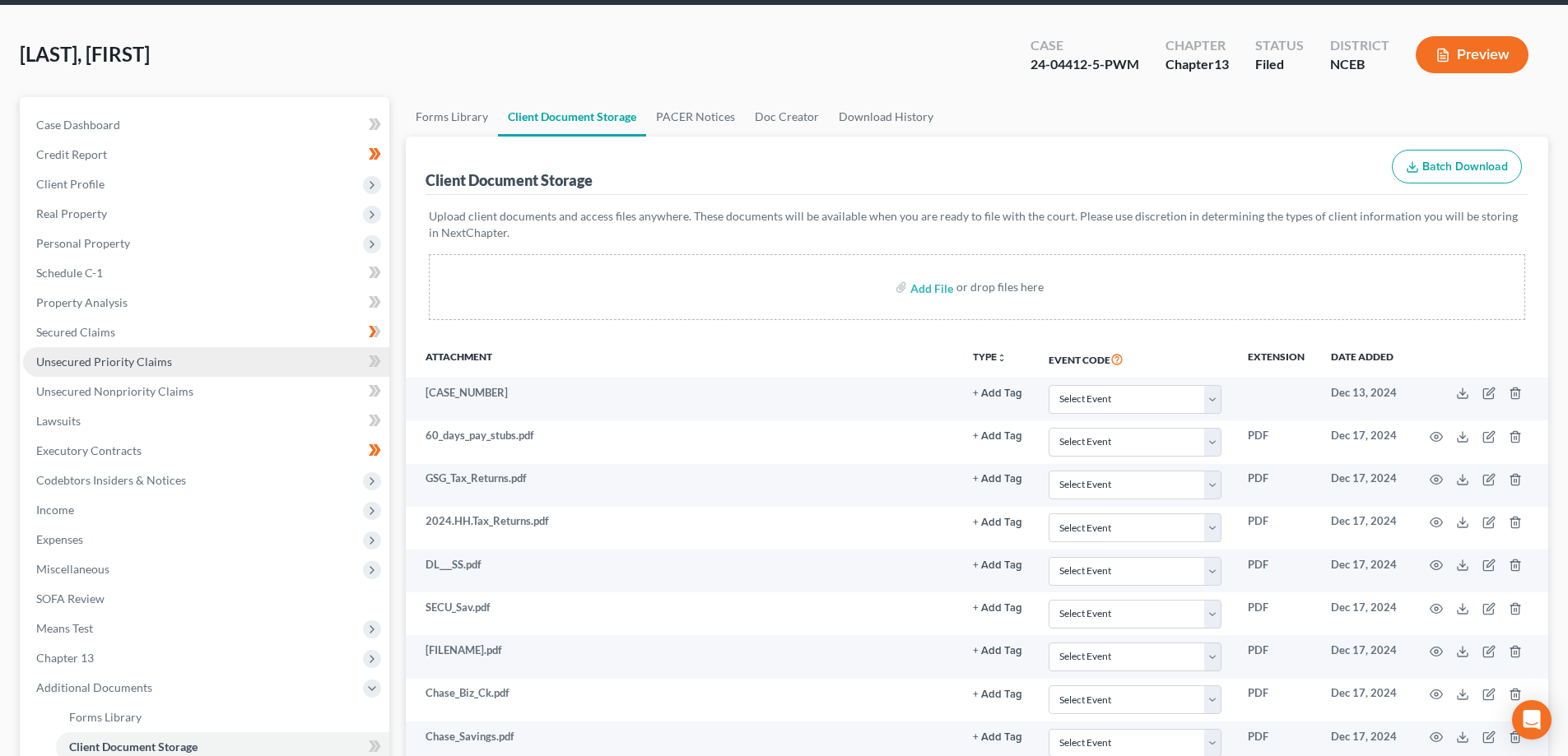 scroll, scrollTop: 0, scrollLeft: 0, axis: both 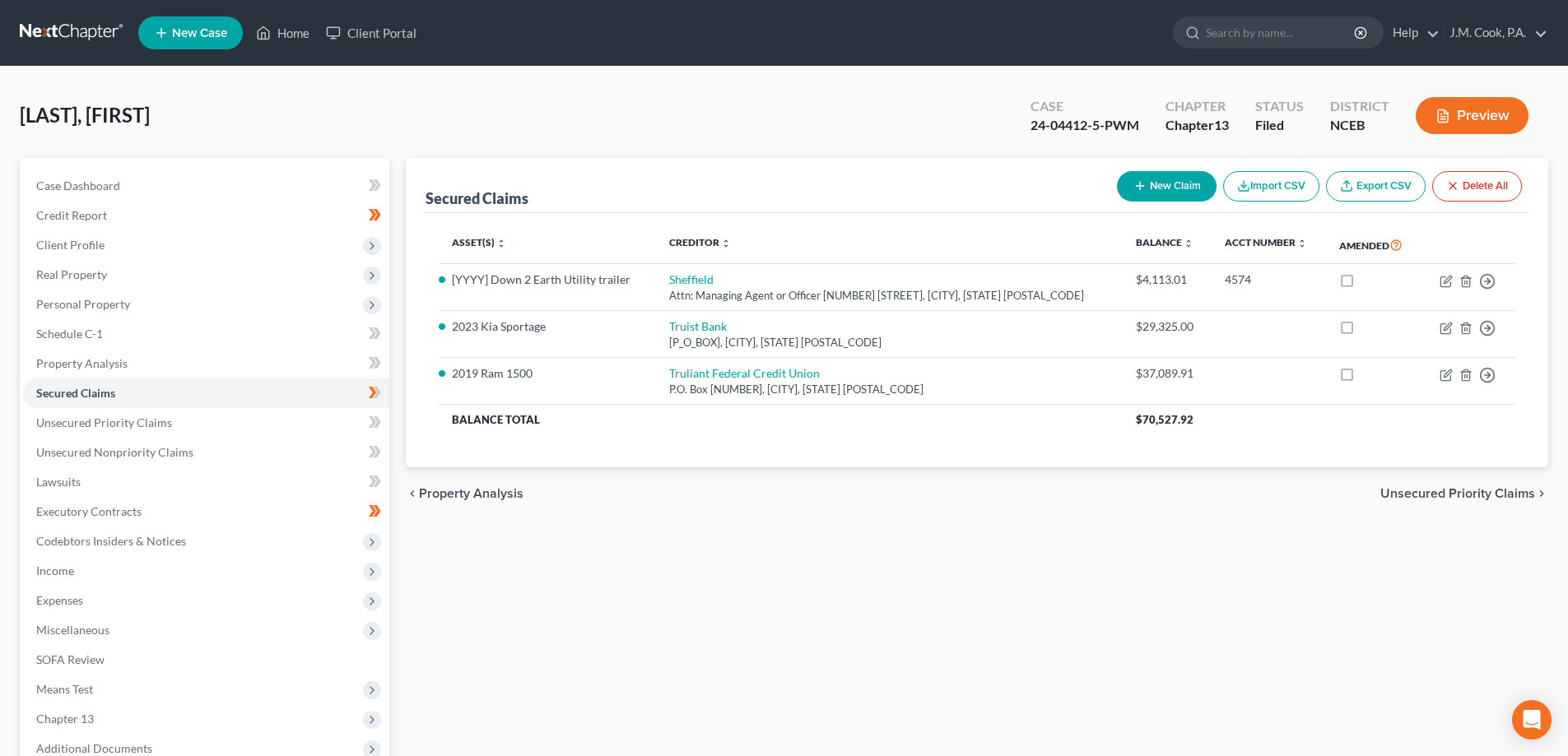 click on "Home New Case Client Portal J.M. Cook, P.A. [EMAIL] My Account Settings Plan + Billing Account Add-Ons Upgrade to Whoa Help Center Webinars Training Videos What's new Log out New Case Home Client Portal         - No Result - See all results Or Press Enter... Help Help Center Webinars Training Videos What's new J.M. Cook, P.A. J.M. Cook, P.A. [EMAIL] My Account Settings Plan + Billing Account Add-Ons Upgrade to Whoa Log out" at bounding box center [784, 33] 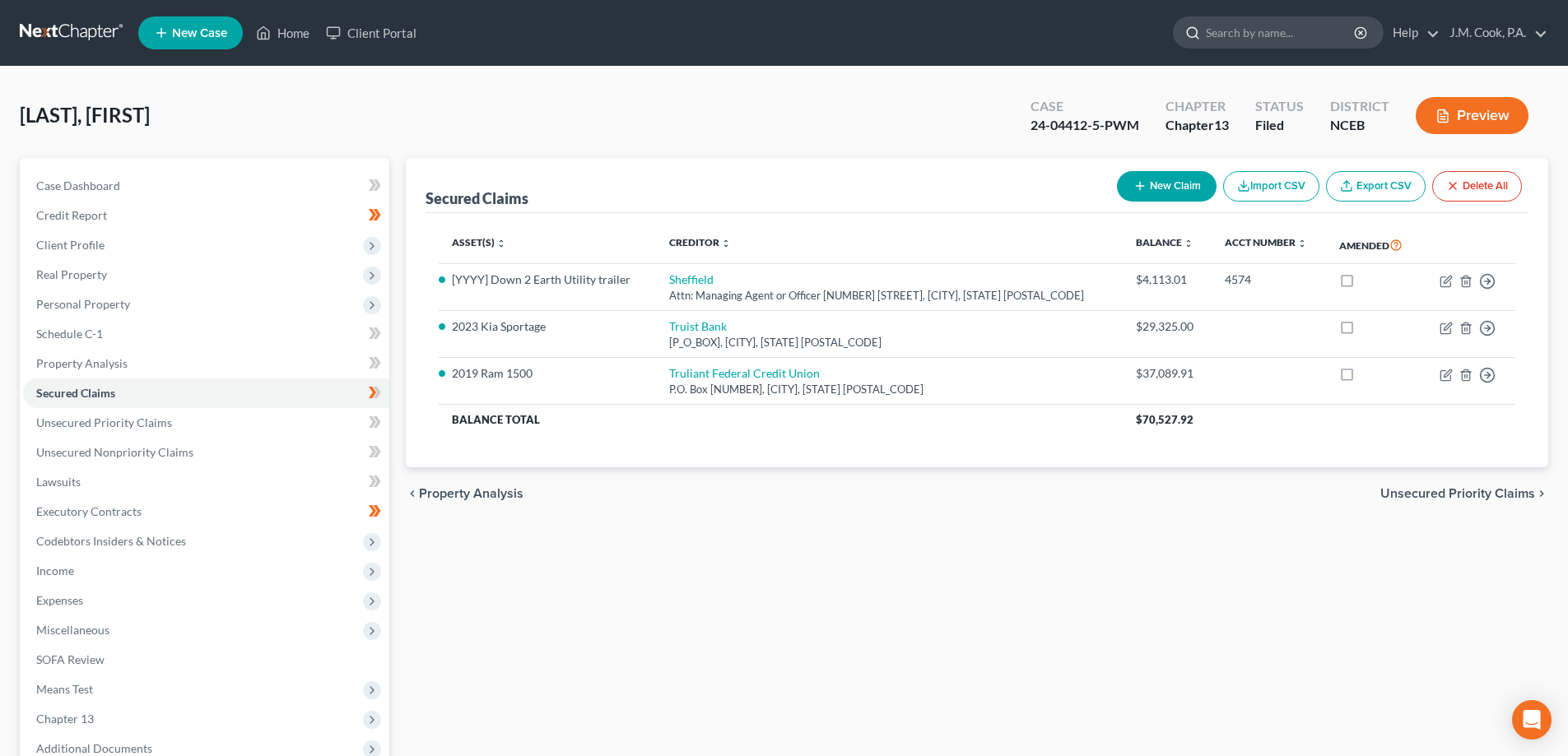 click at bounding box center [1281, 32] 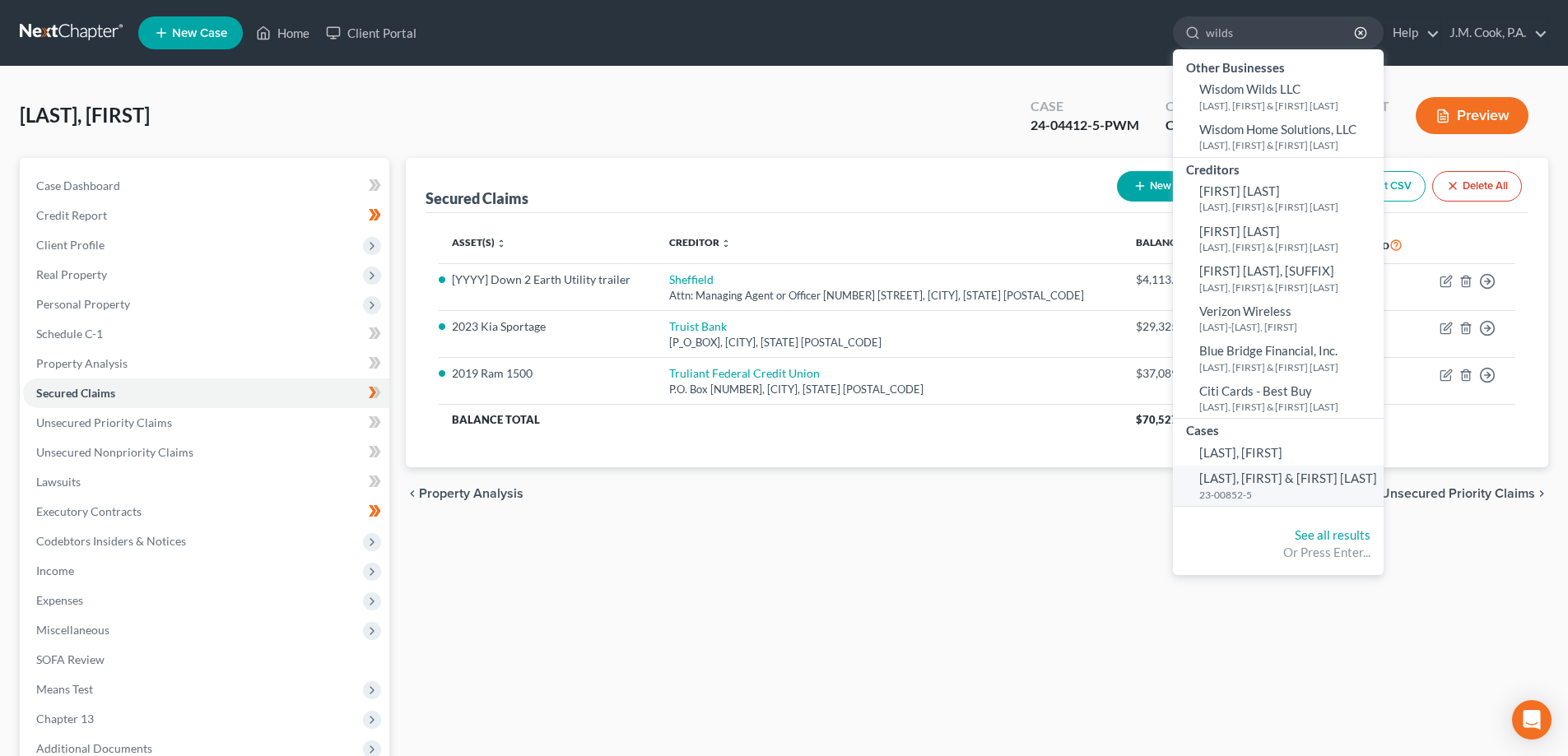 type on "wilds" 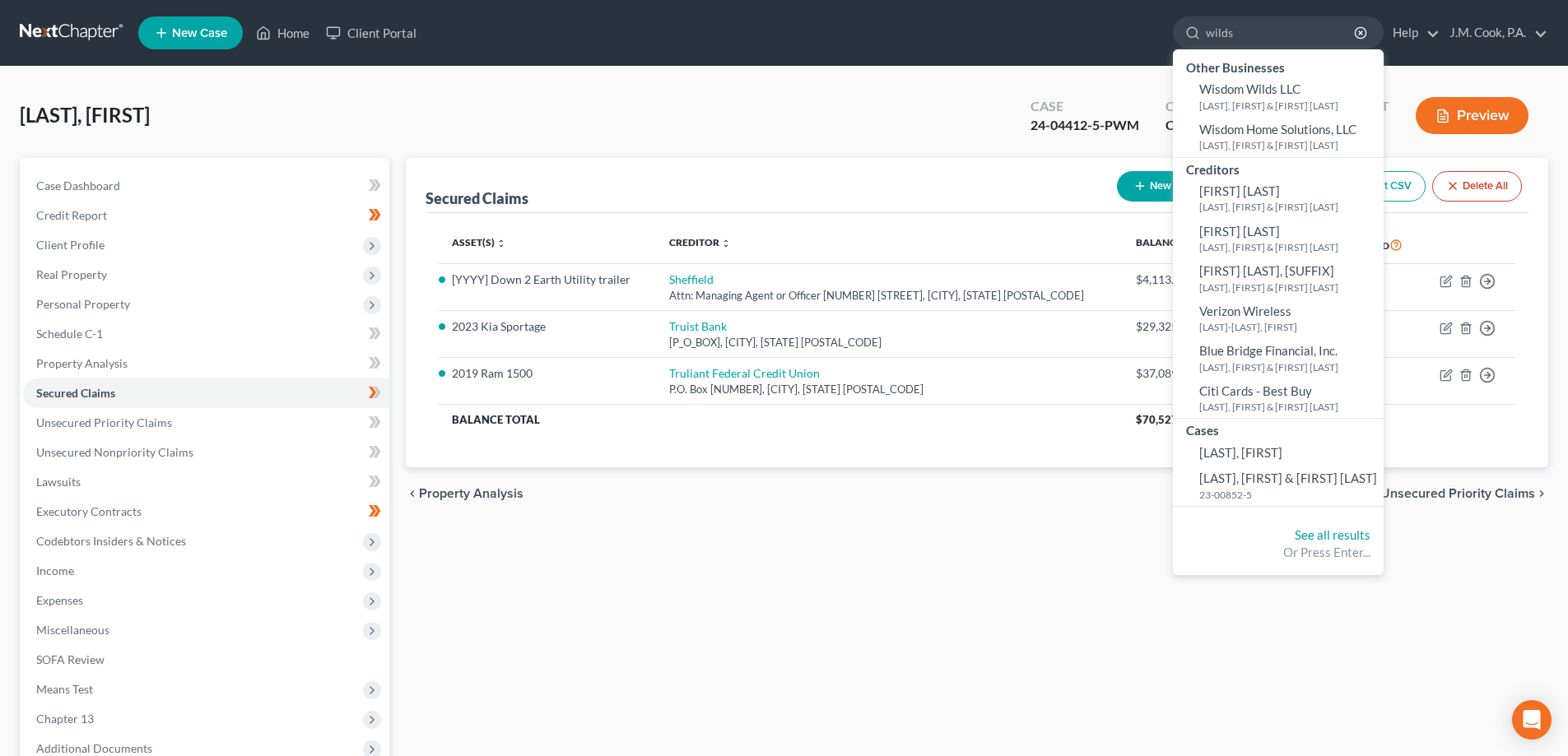 type 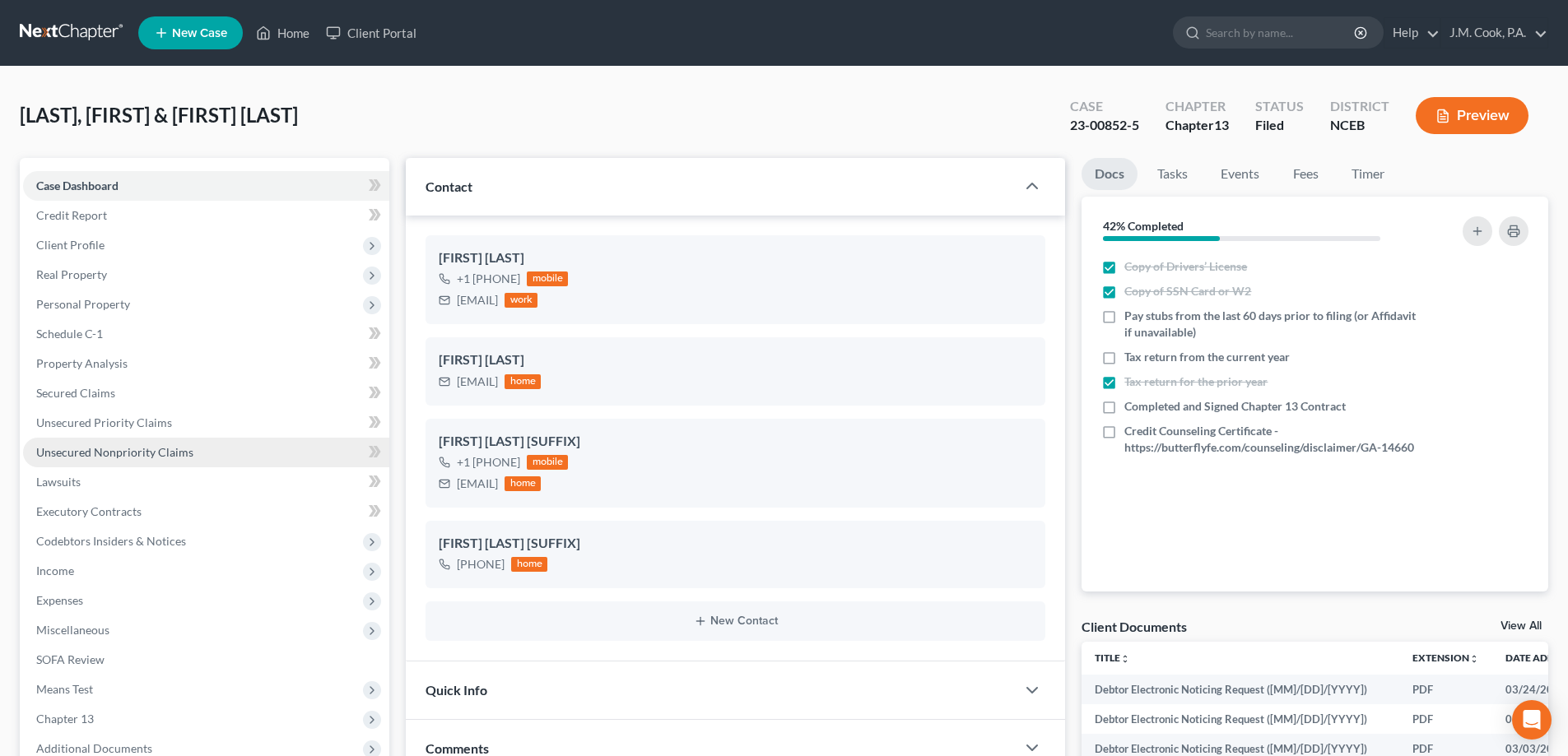 scroll, scrollTop: 360, scrollLeft: 0, axis: vertical 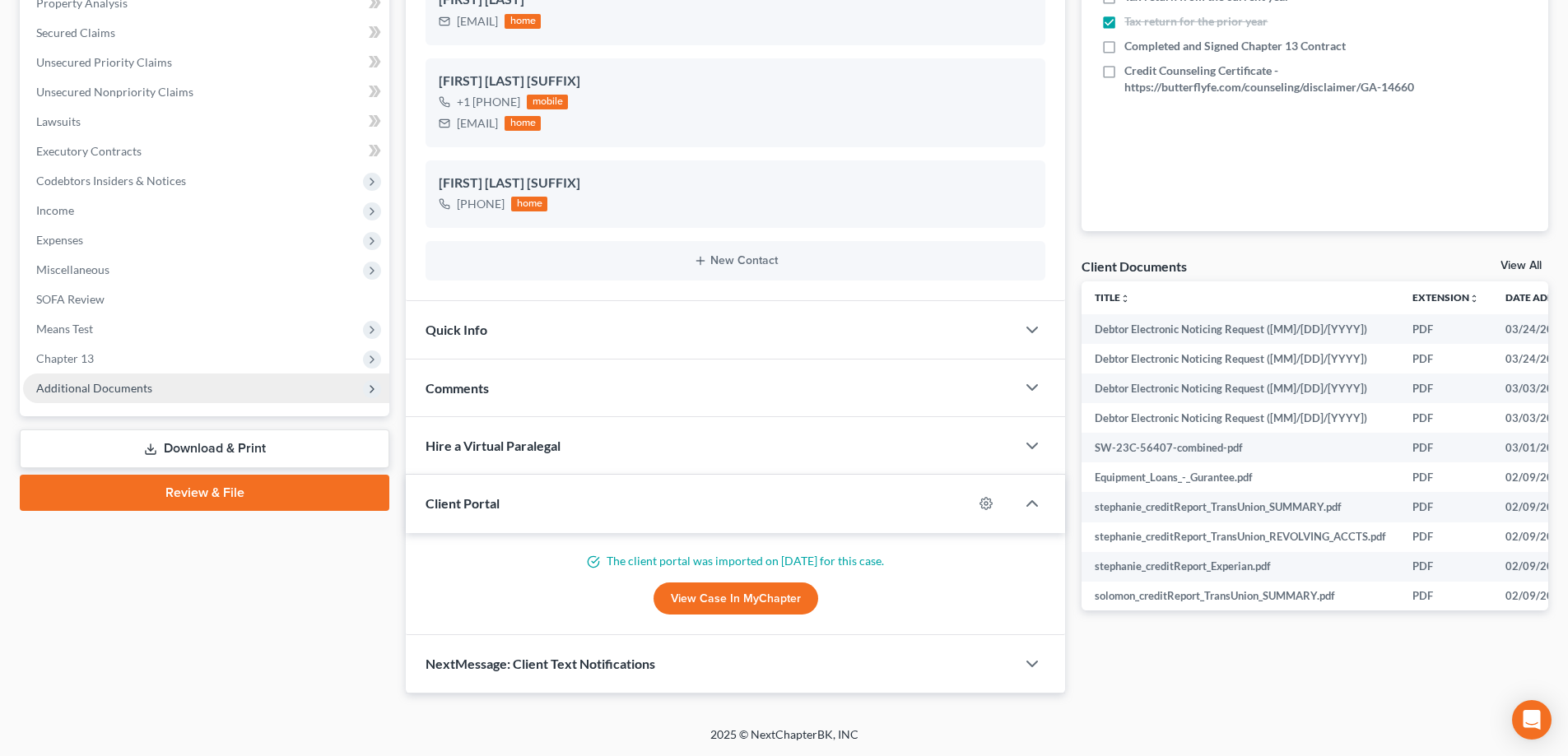 click on "Additional Documents" at bounding box center [206, 388] 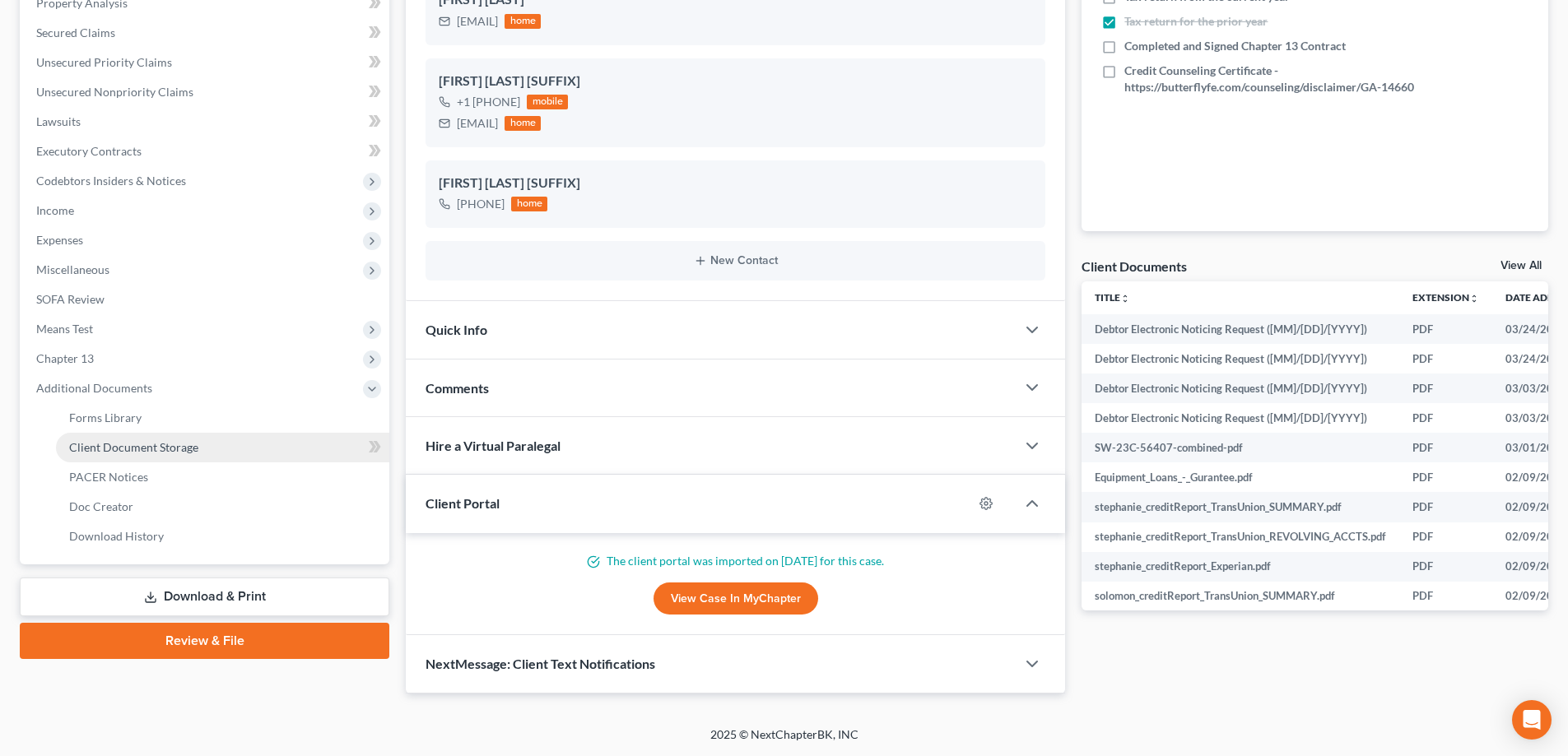 click on "Client Document Storage" at bounding box center (222, 448) 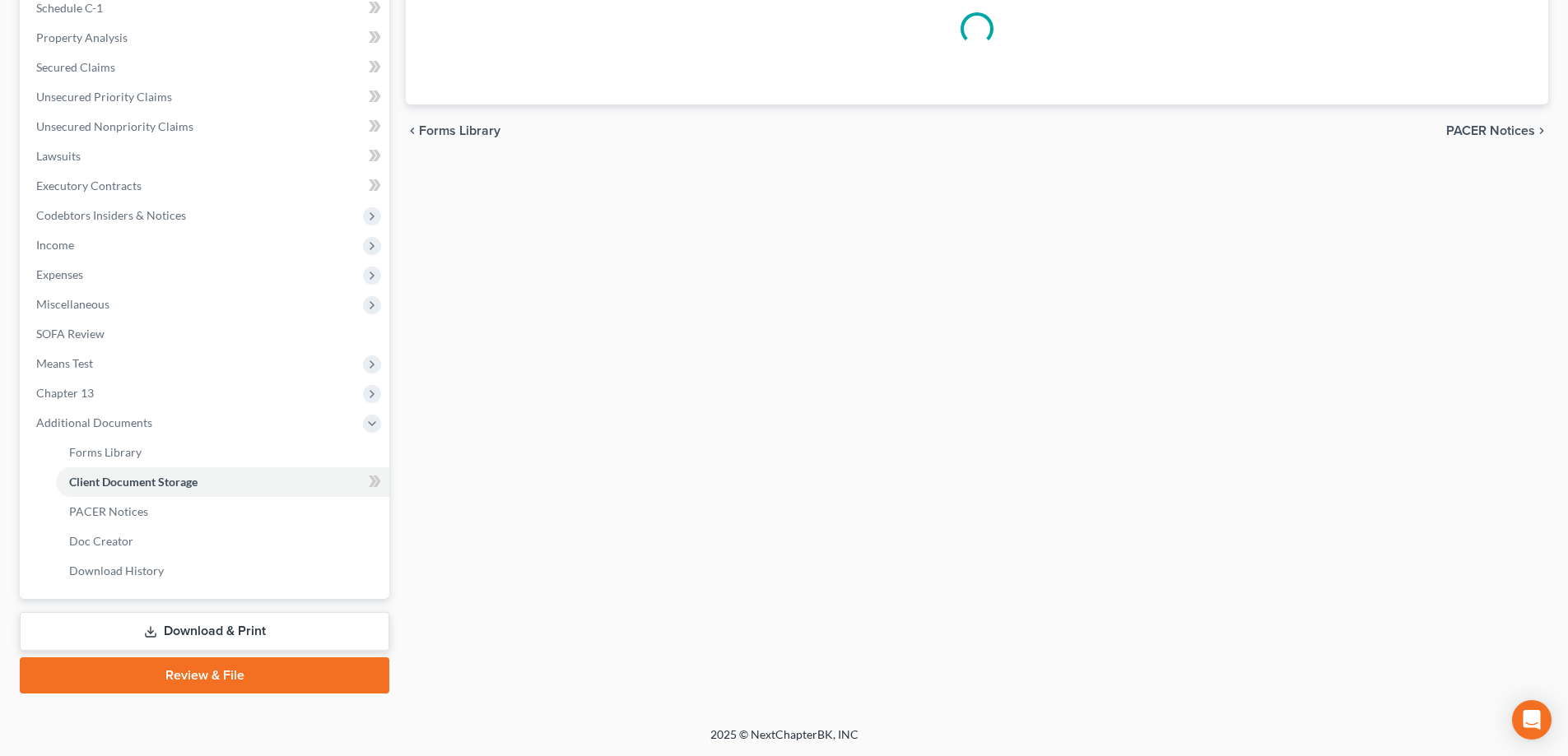 scroll, scrollTop: 323, scrollLeft: 0, axis: vertical 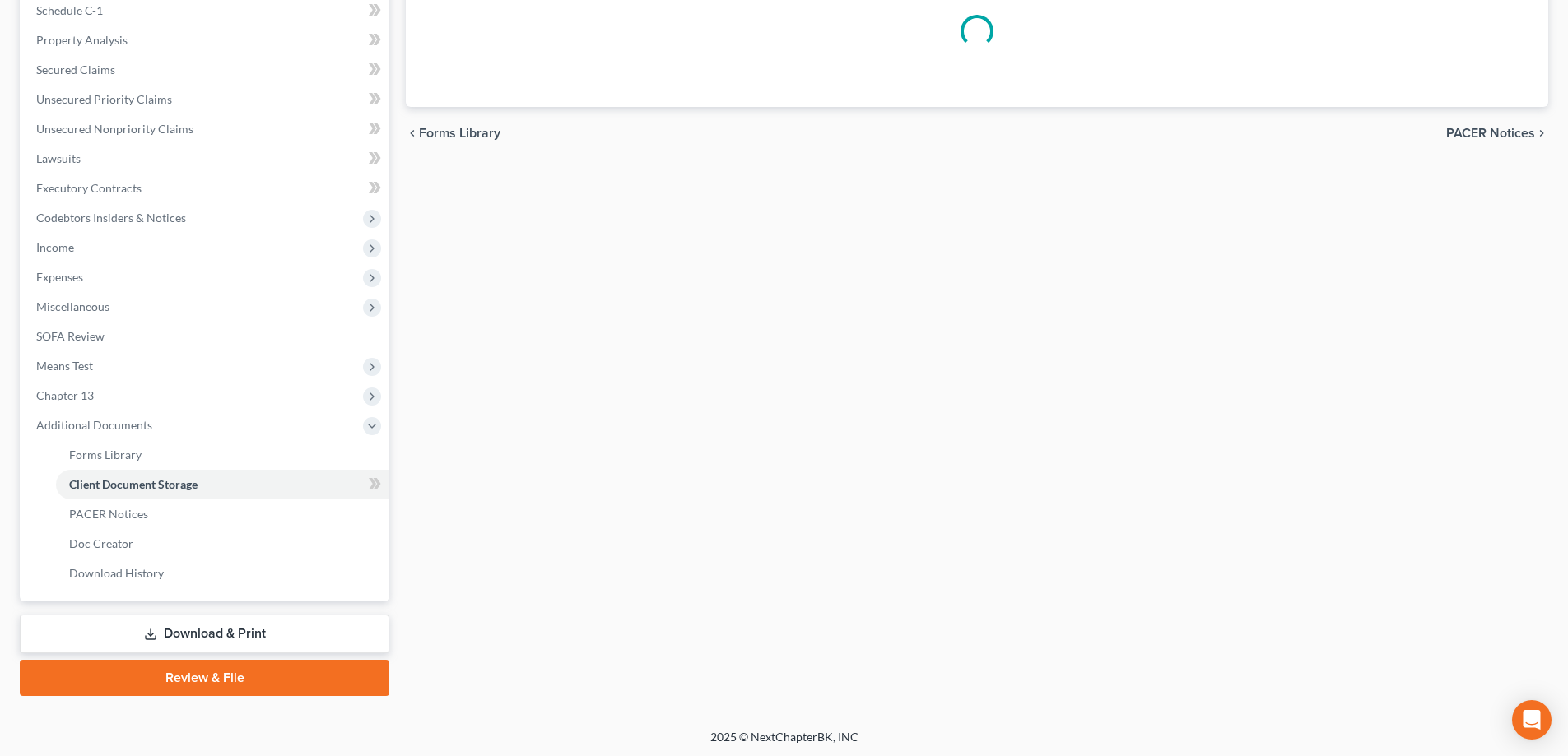 select on "0" 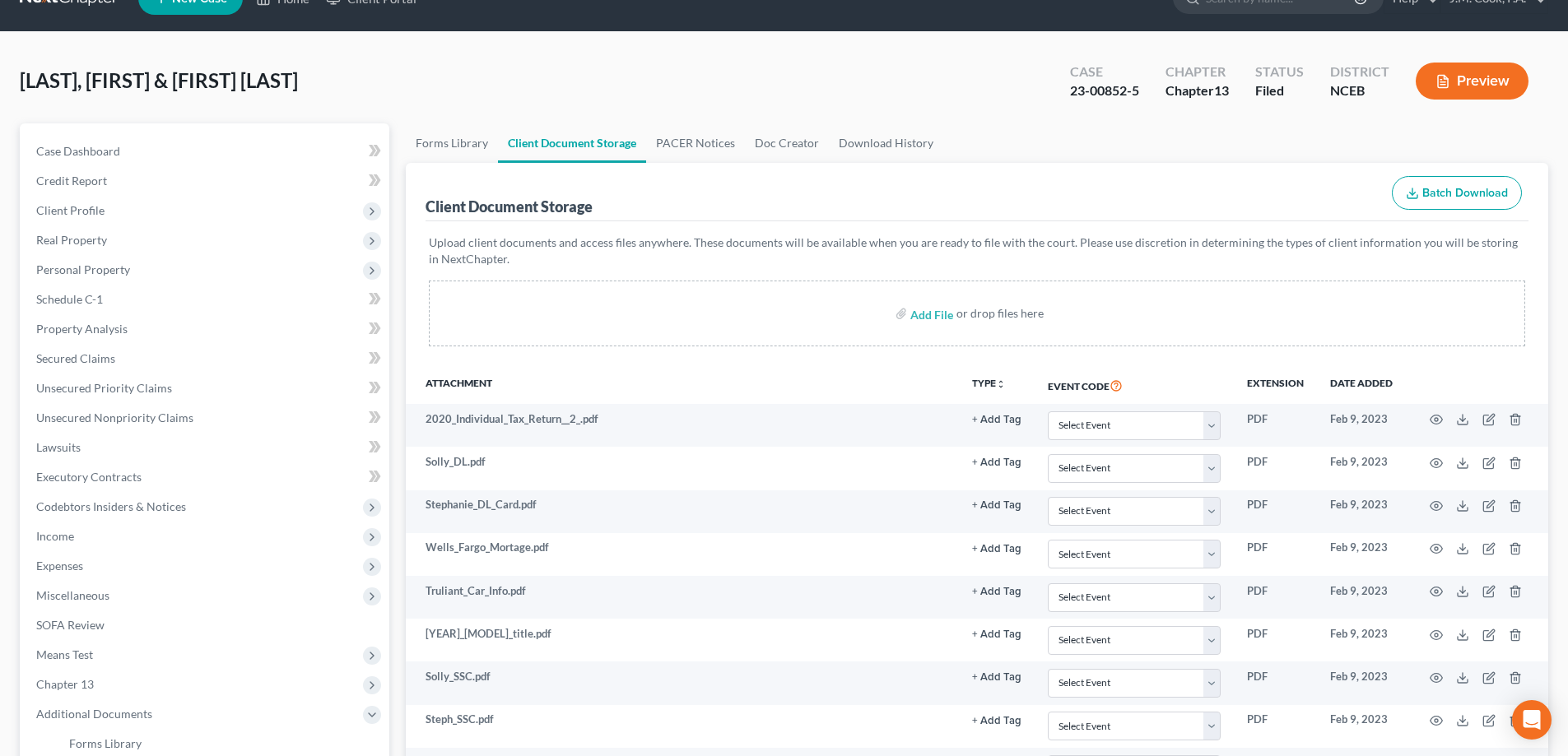 scroll, scrollTop: 199, scrollLeft: 0, axis: vertical 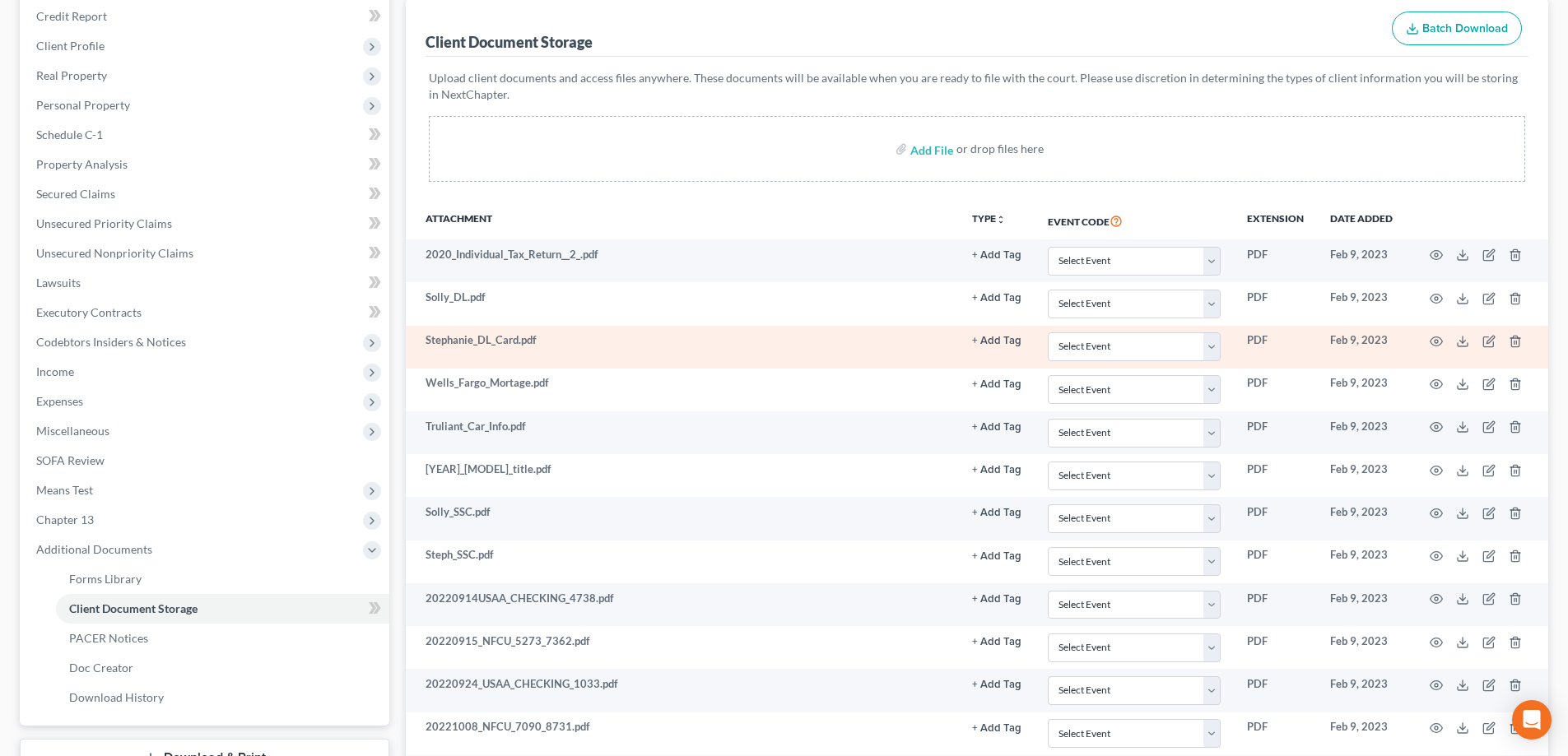 click on "Stephanie_DL_Card.pdf" at bounding box center [682, 347] 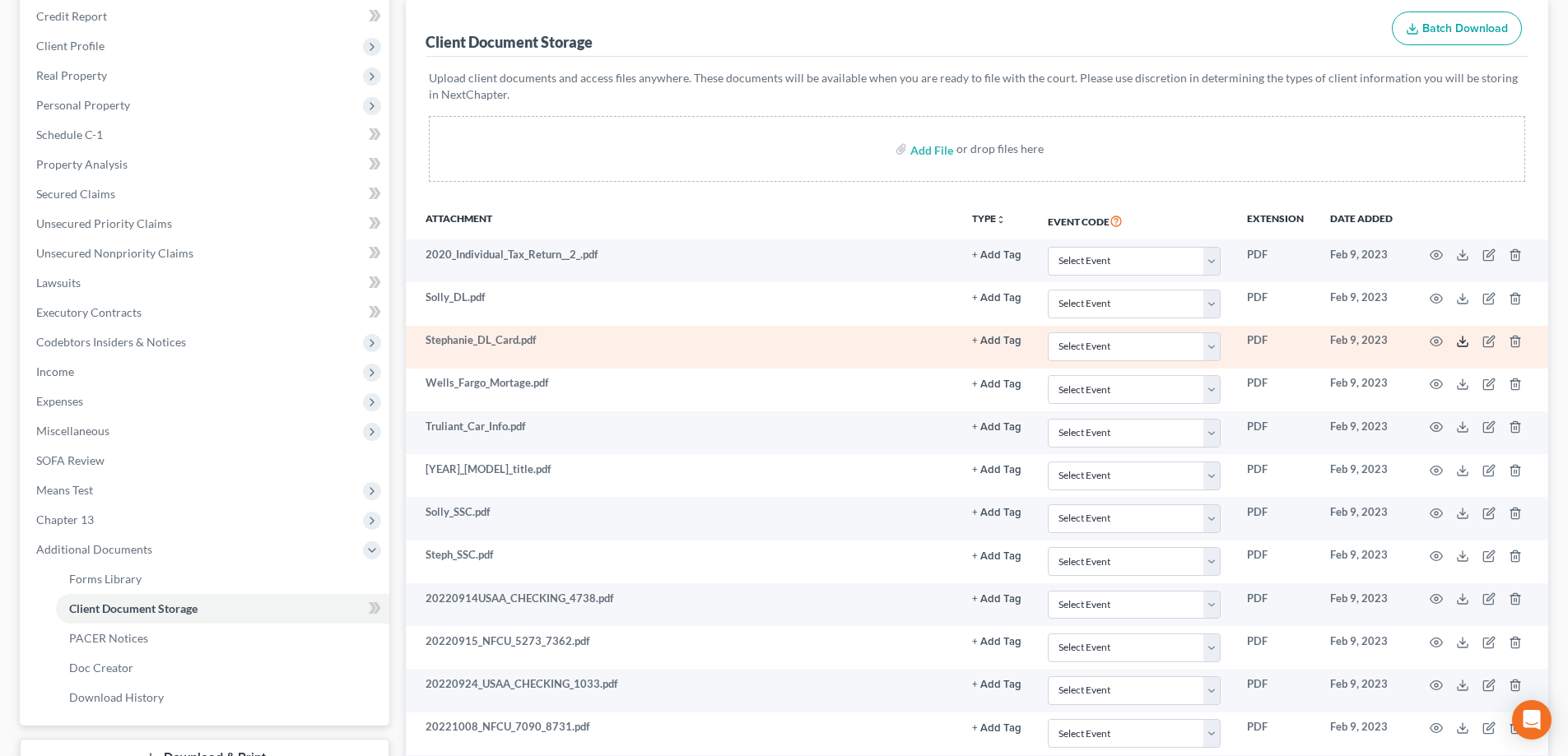 click 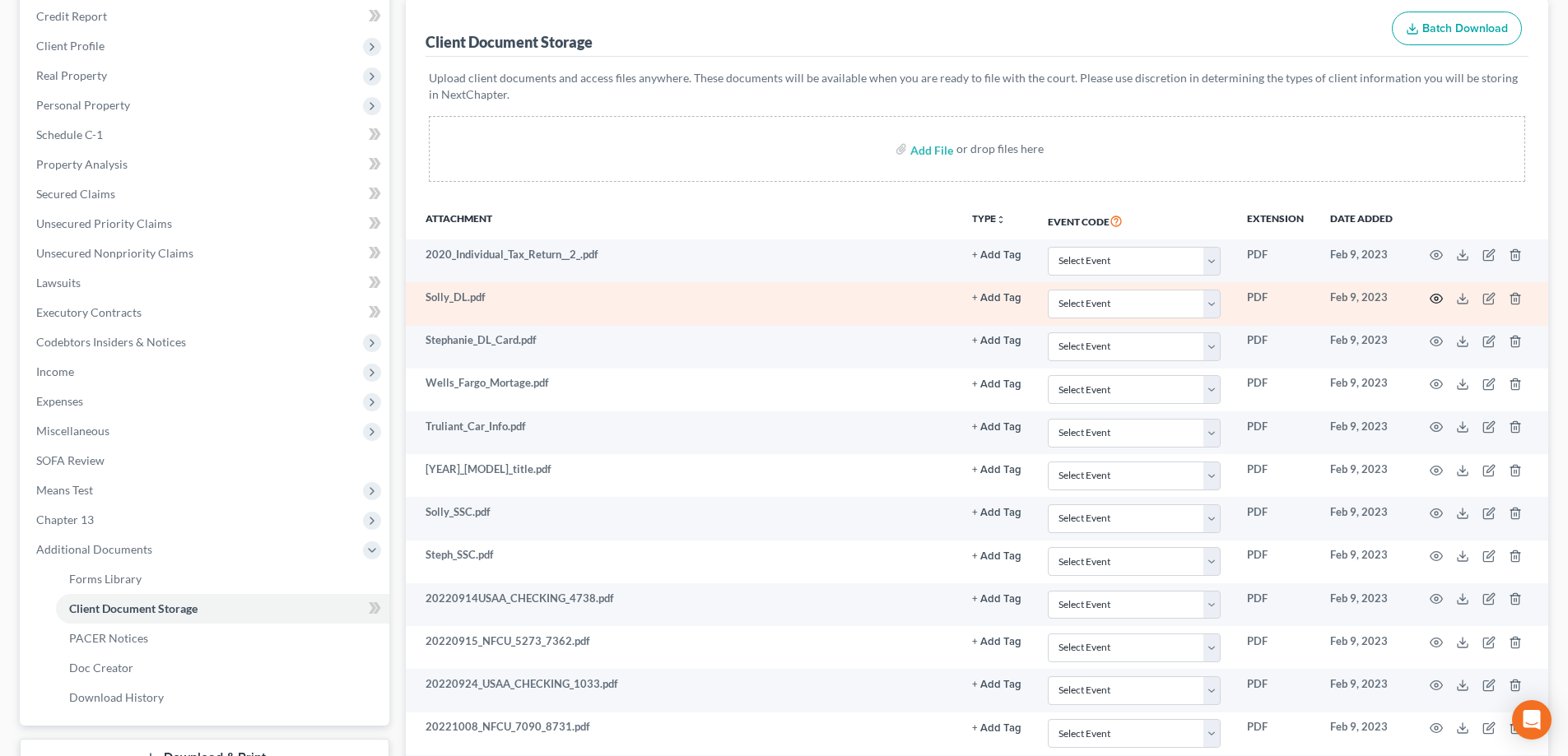 click 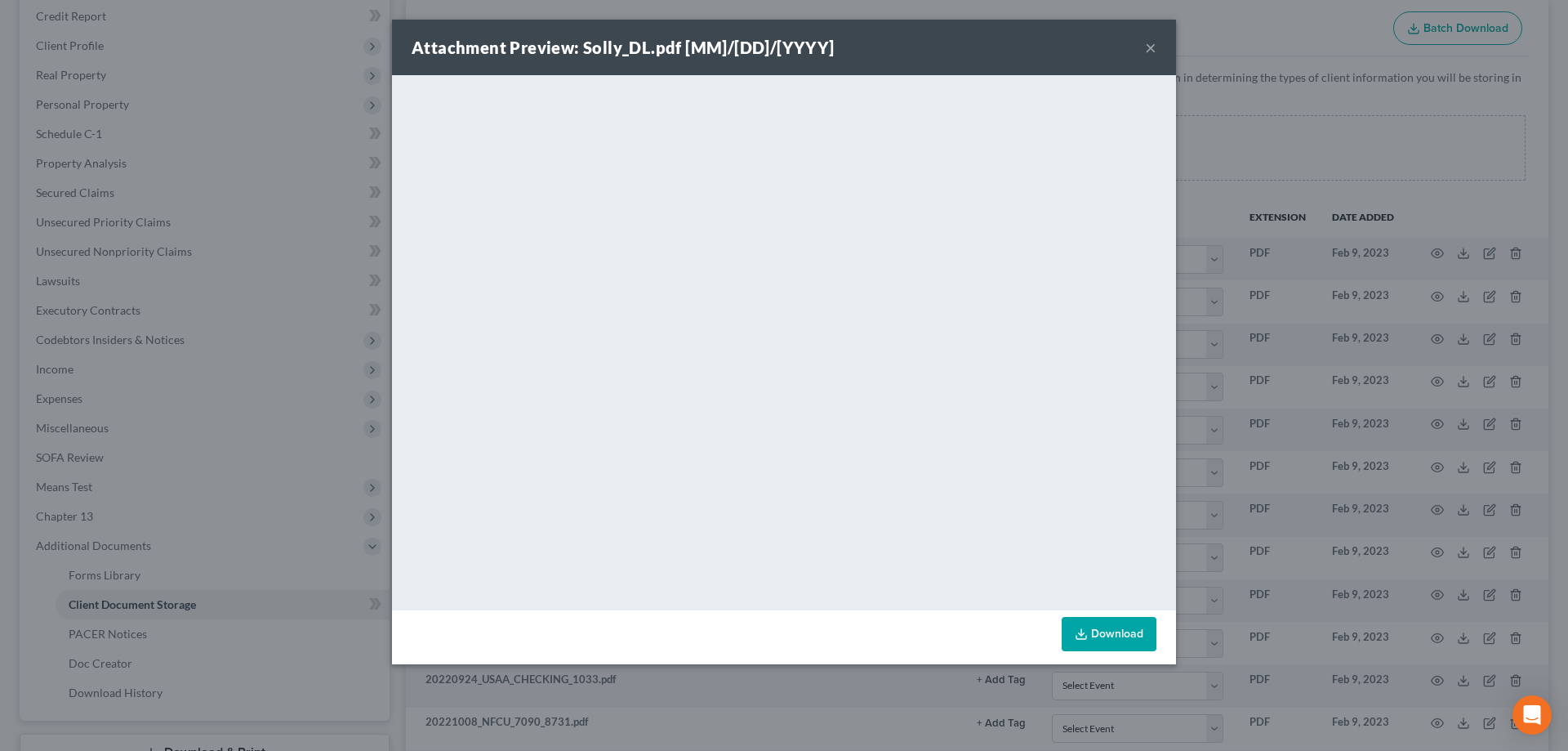 click on "Attachment Preview: [FILENAME] [DATE] ×" at bounding box center (784, 47) 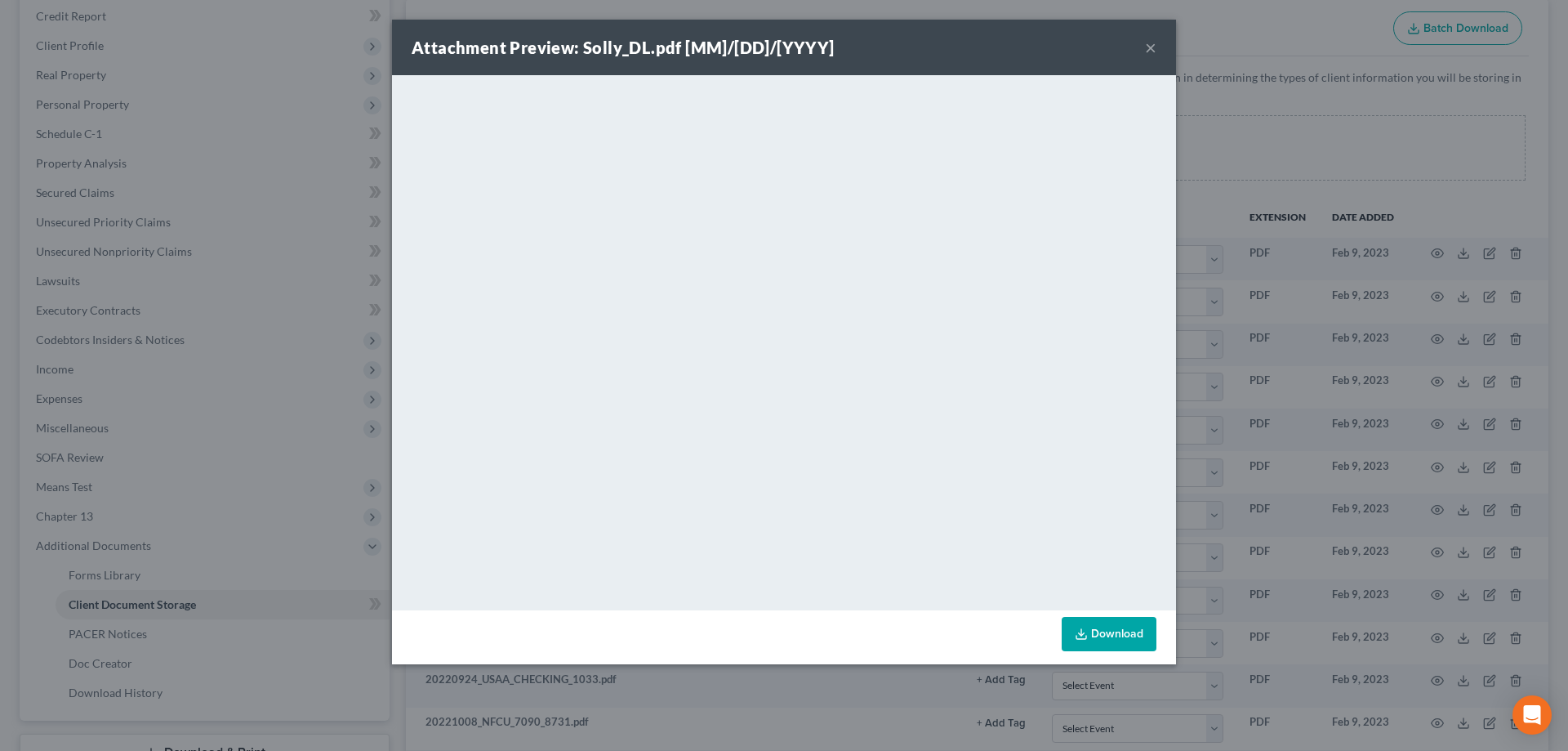 click on "×" at bounding box center [1151, 47] 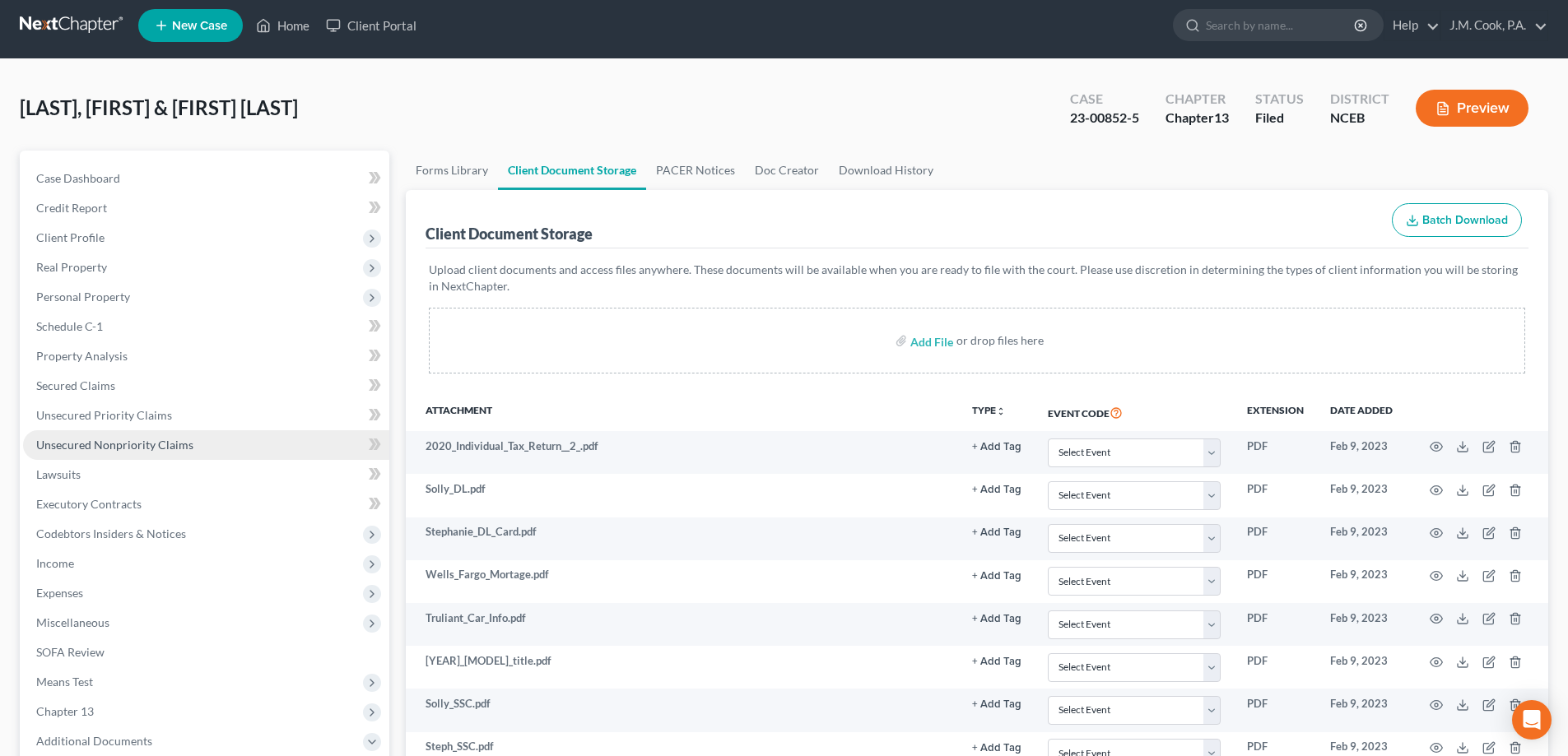 scroll, scrollTop: 0, scrollLeft: 0, axis: both 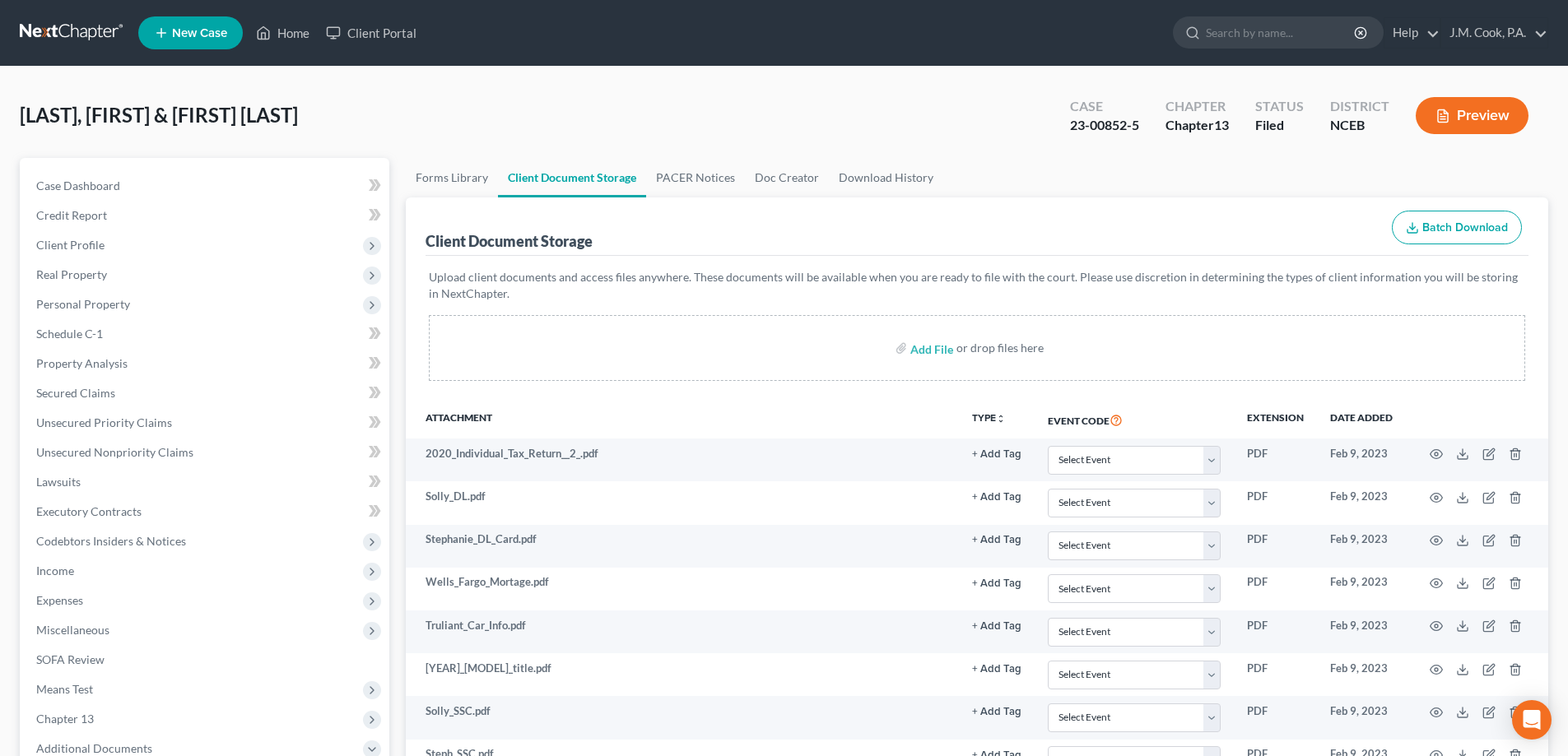click at bounding box center (72, 33) 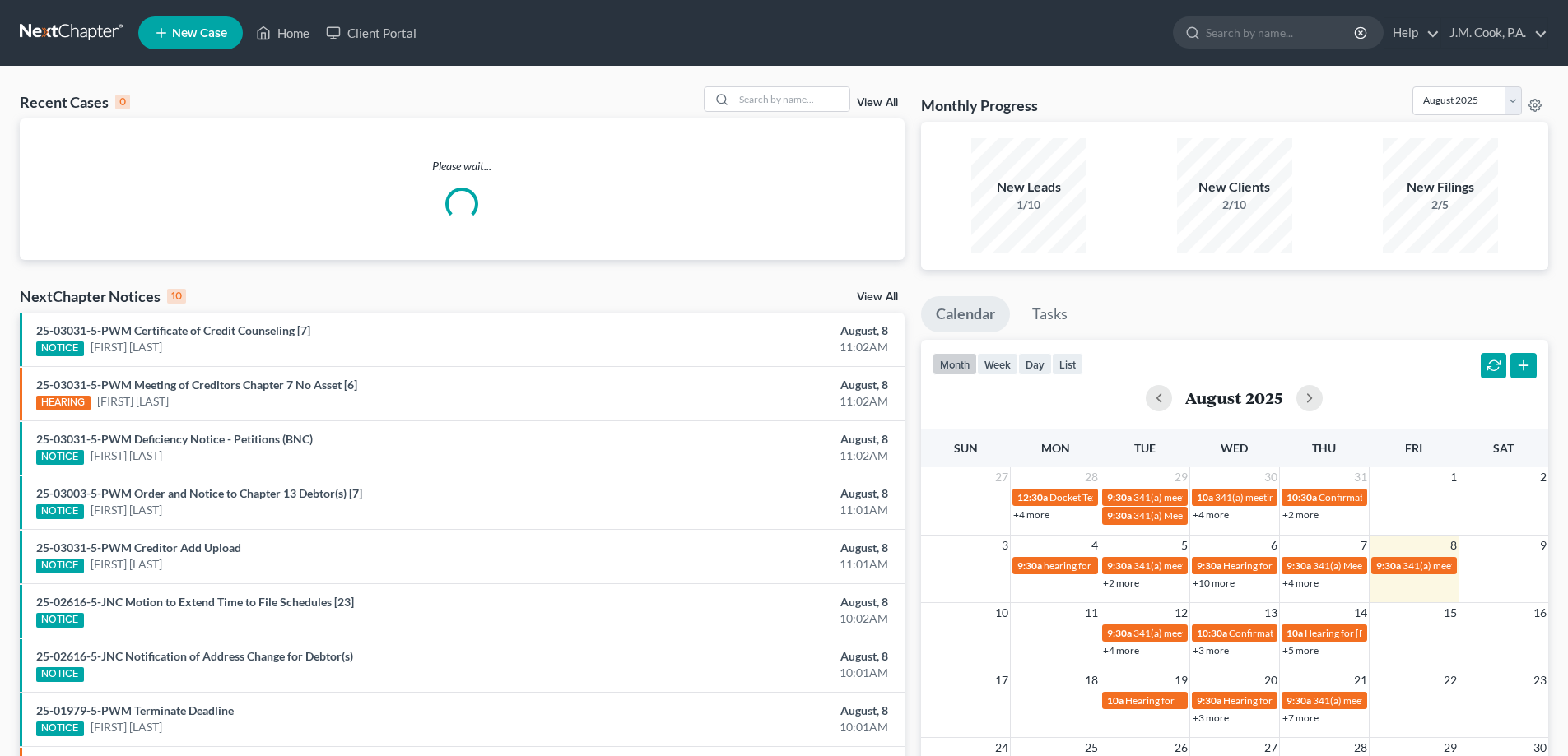 scroll, scrollTop: 0, scrollLeft: 0, axis: both 